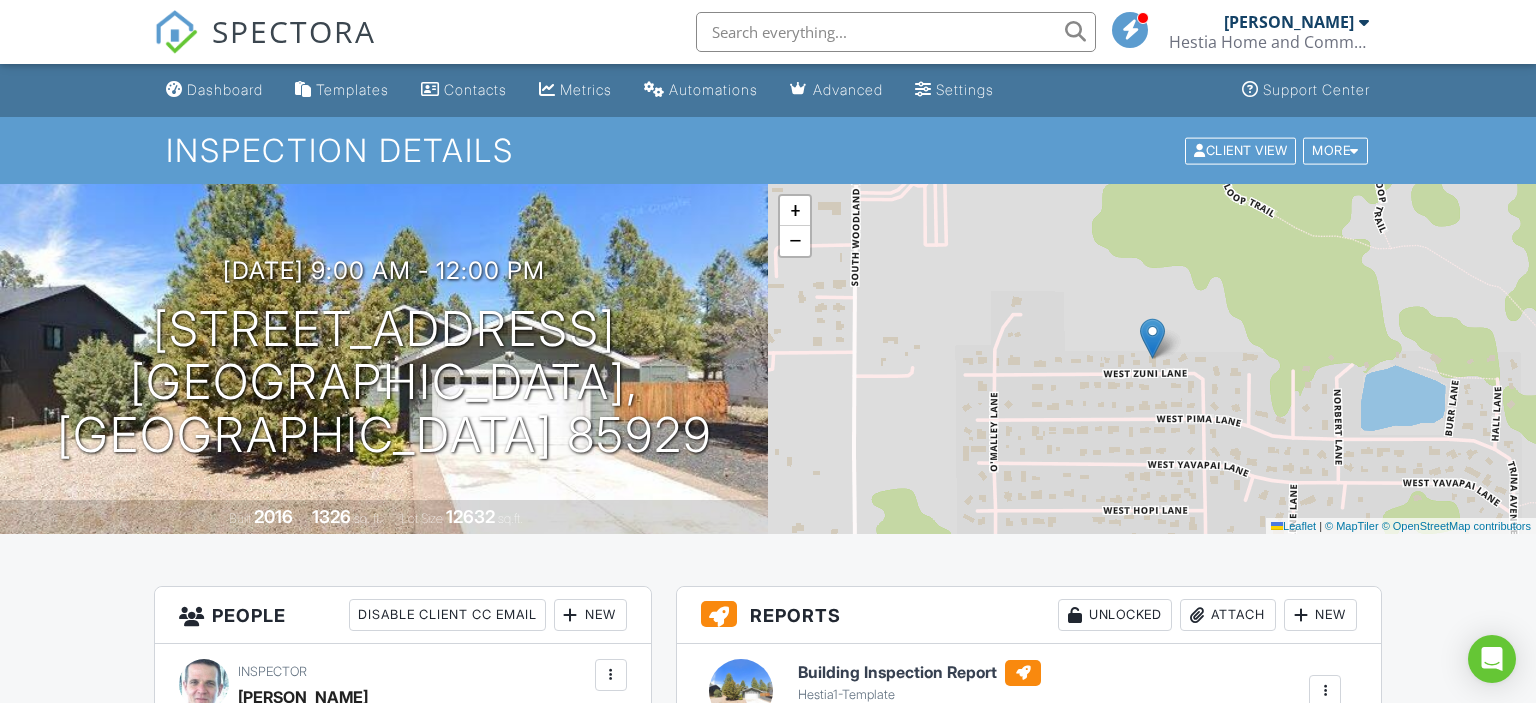 scroll, scrollTop: 0, scrollLeft: 0, axis: both 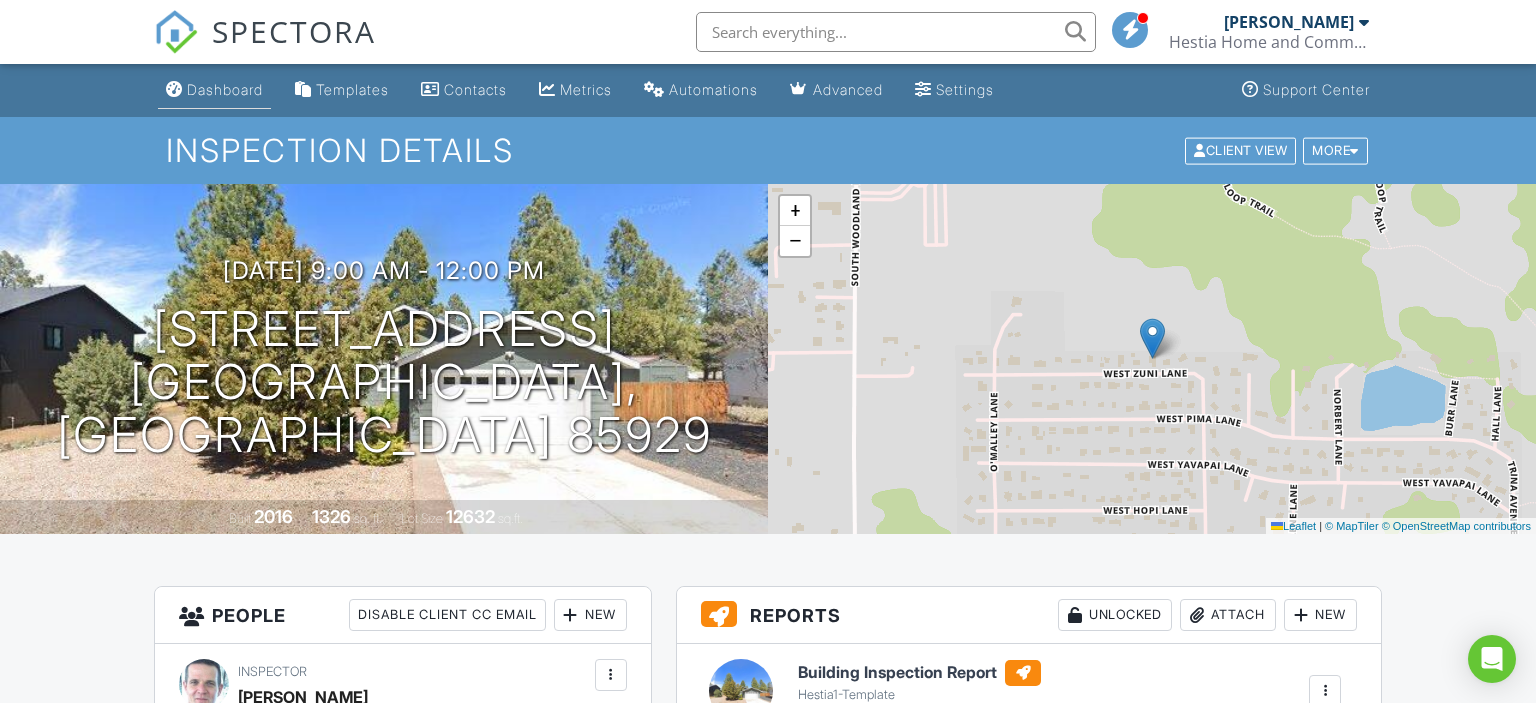 click on "Dashboard" at bounding box center (225, 89) 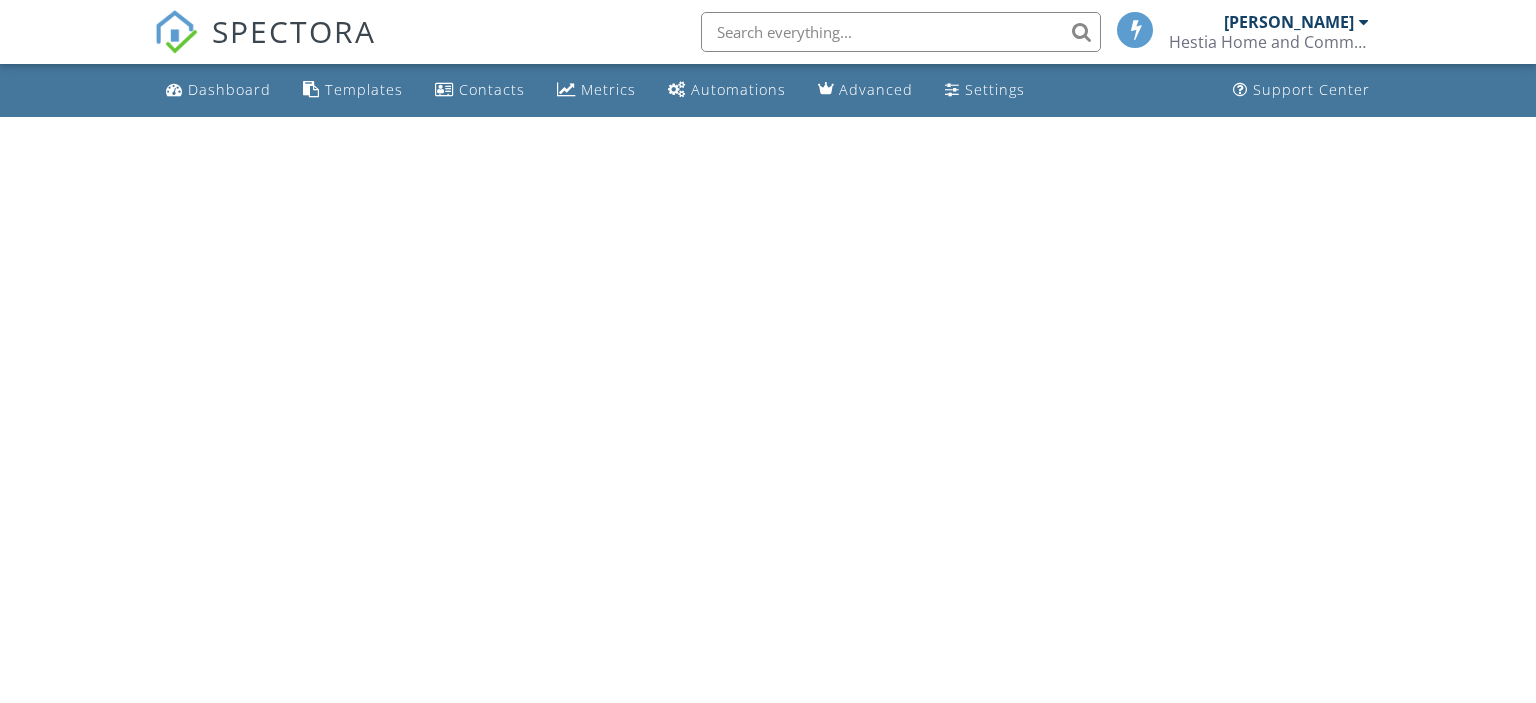 scroll, scrollTop: 0, scrollLeft: 0, axis: both 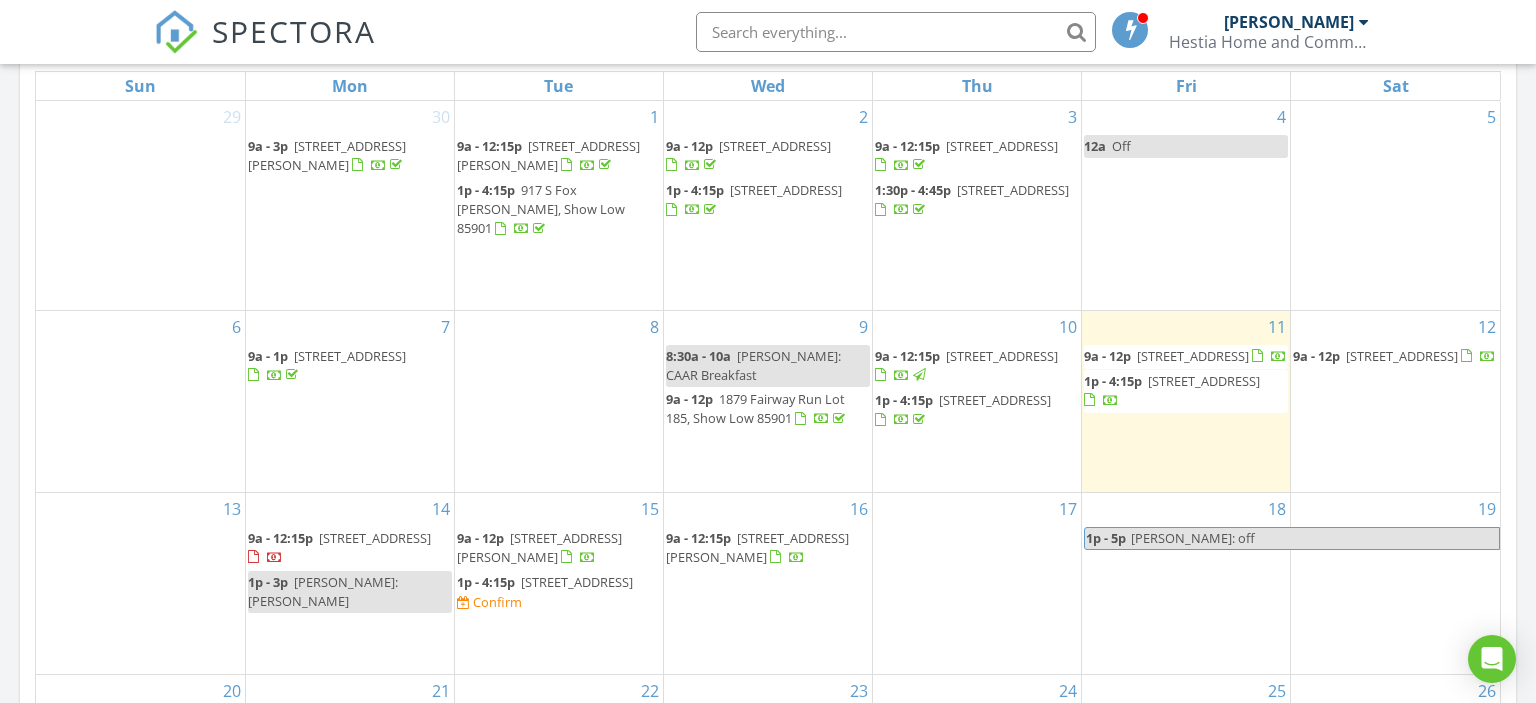 click on "9a - 12:15p" at bounding box center (280, 538) 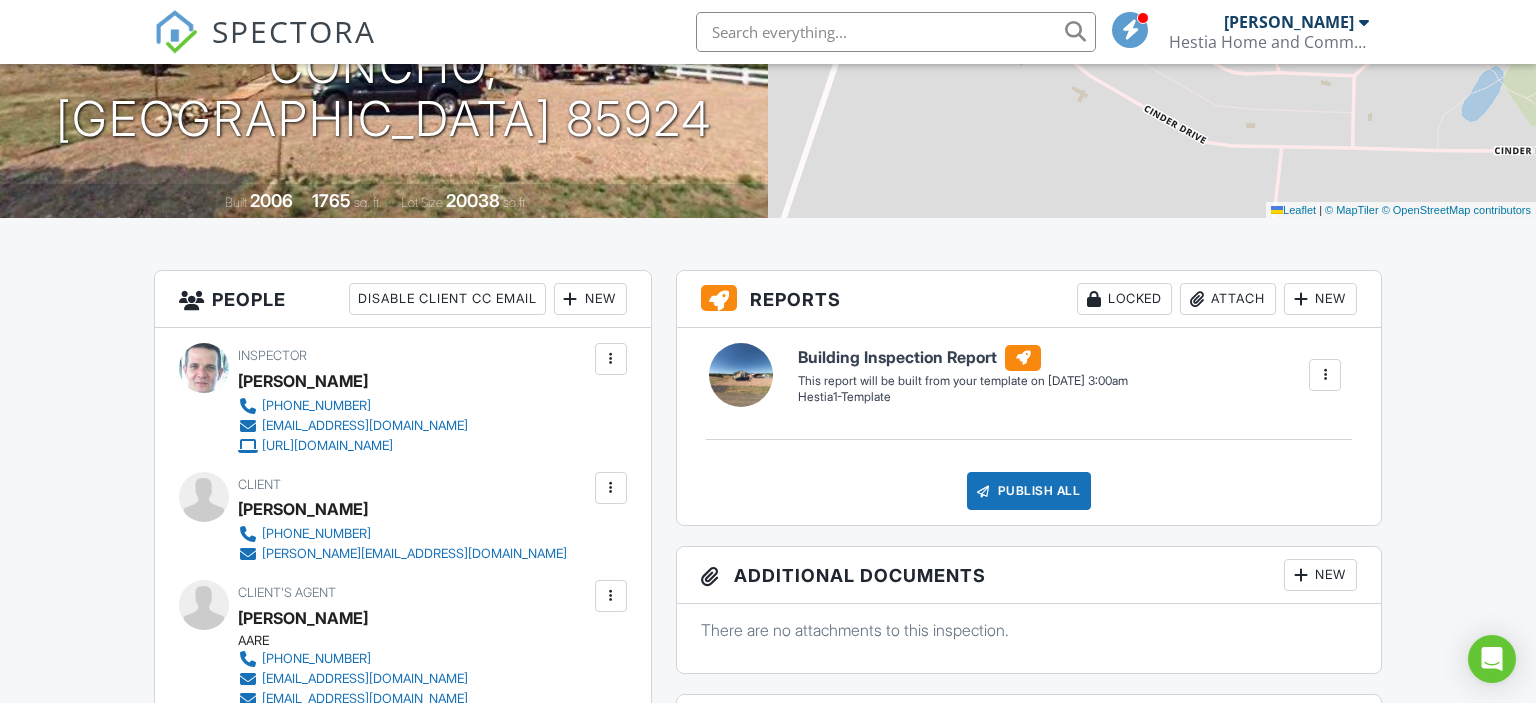 scroll, scrollTop: 0, scrollLeft: 0, axis: both 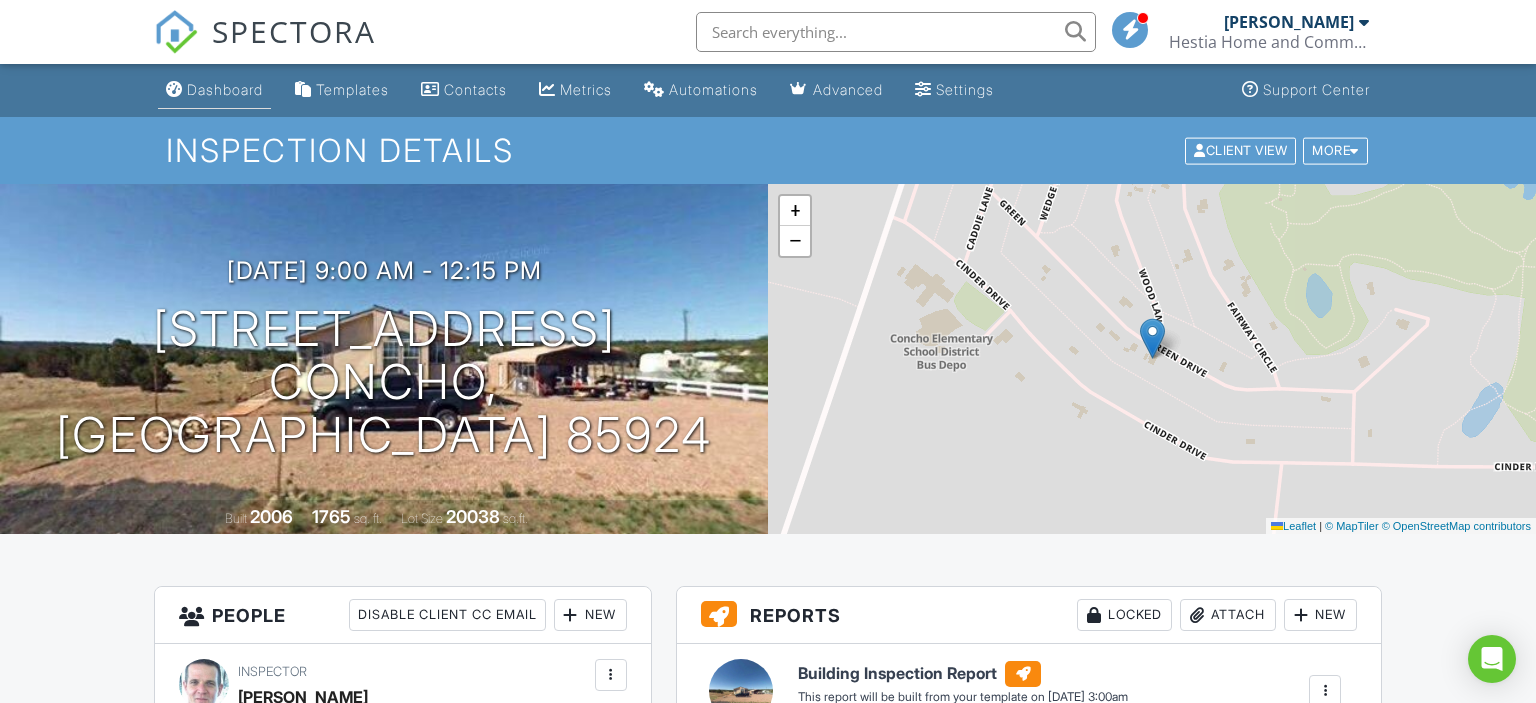 click on "Dashboard" at bounding box center [225, 89] 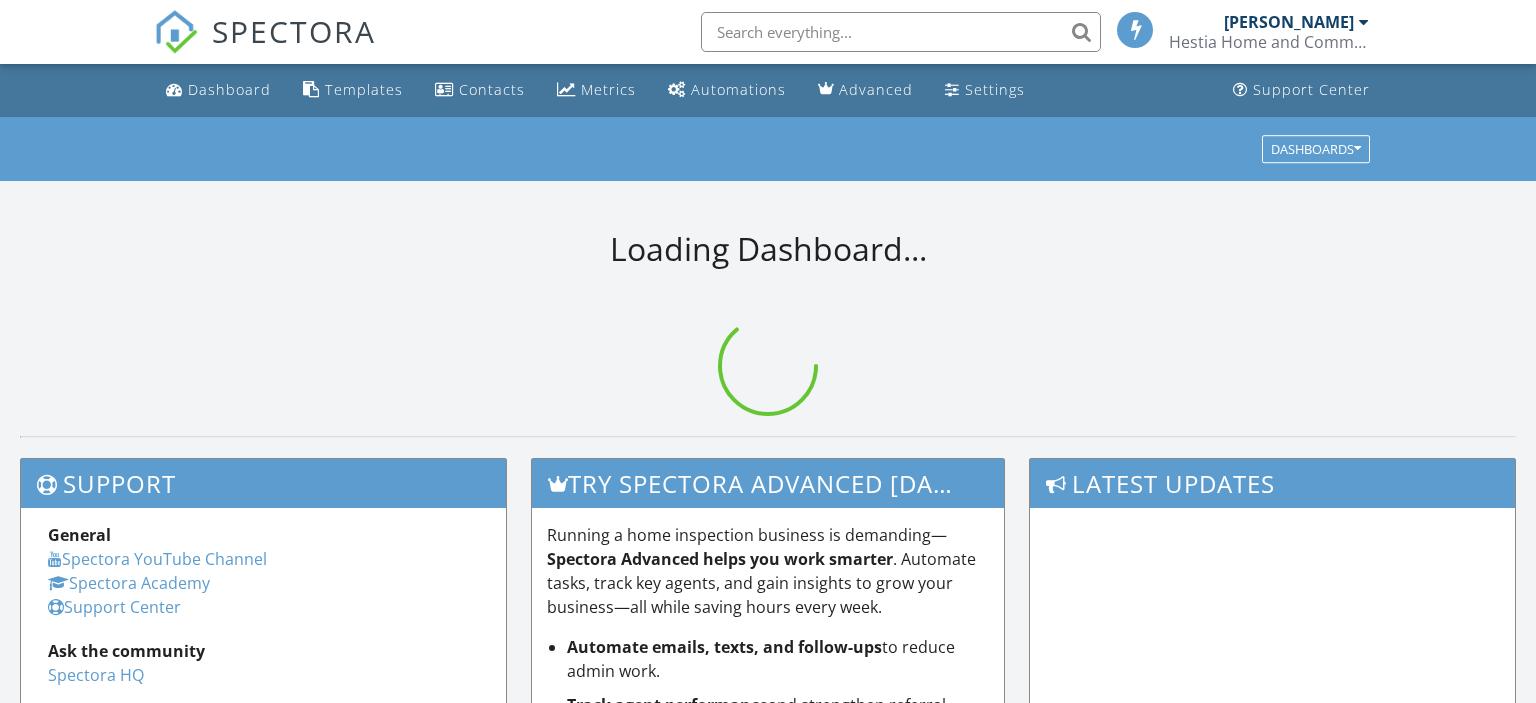 scroll, scrollTop: 0, scrollLeft: 0, axis: both 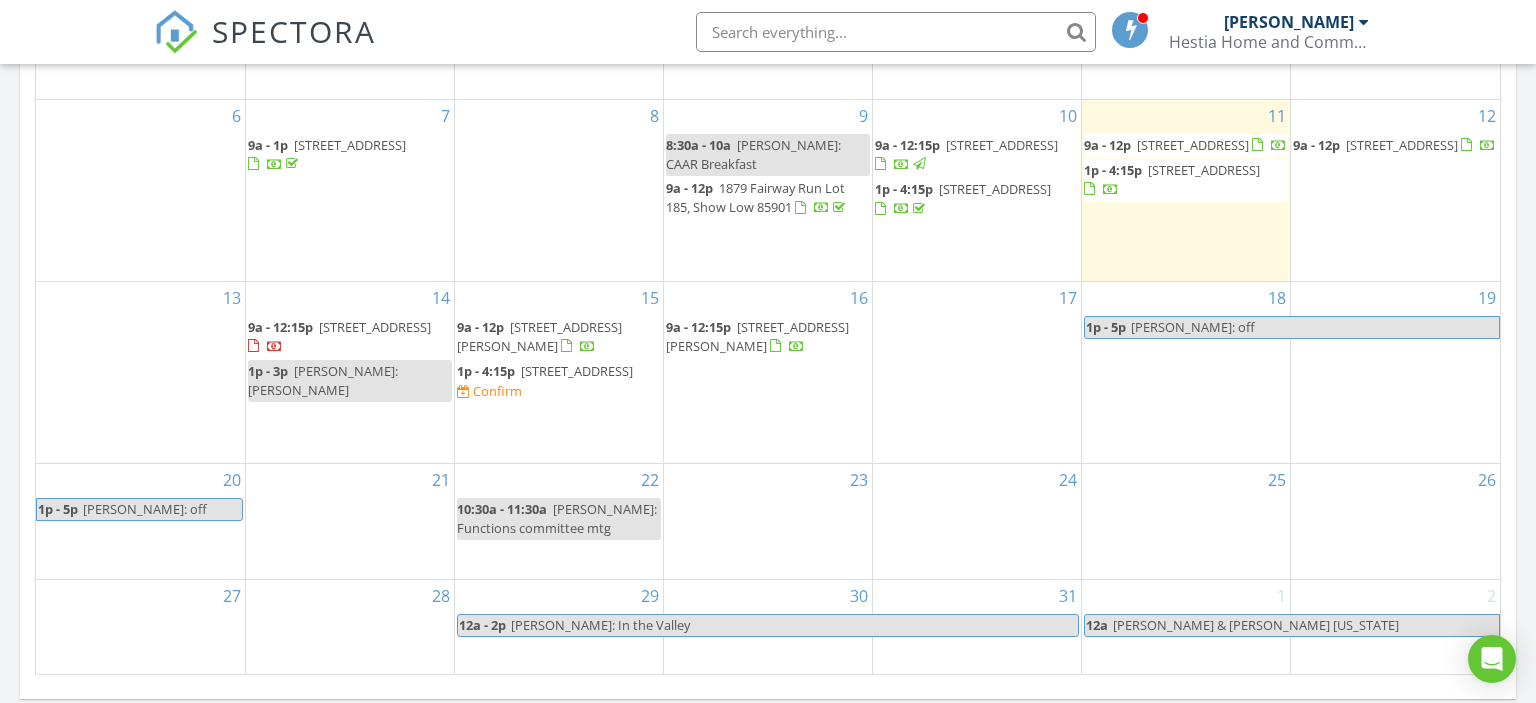 click on "2889 Jacks Rd, LAKESIDE 85929" at bounding box center (577, 371) 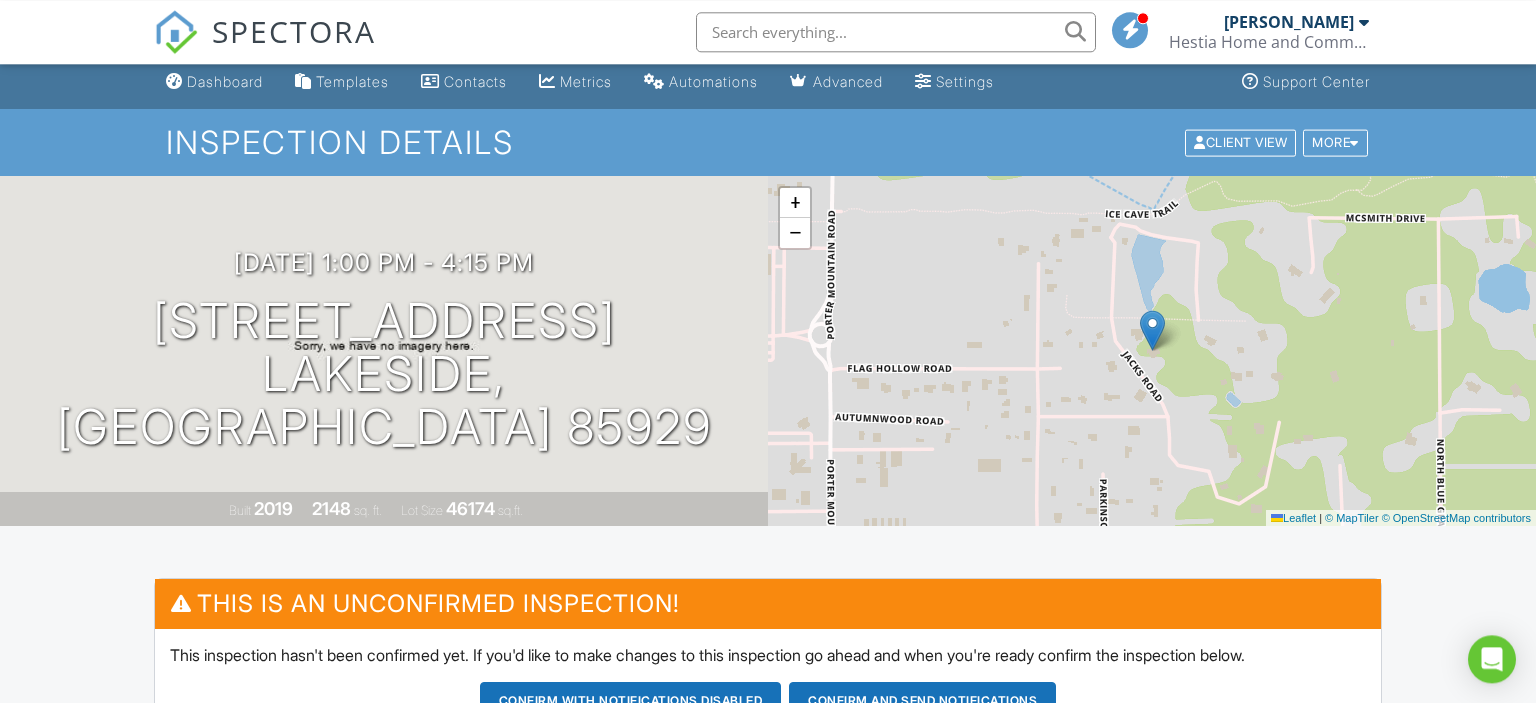 scroll, scrollTop: 0, scrollLeft: 0, axis: both 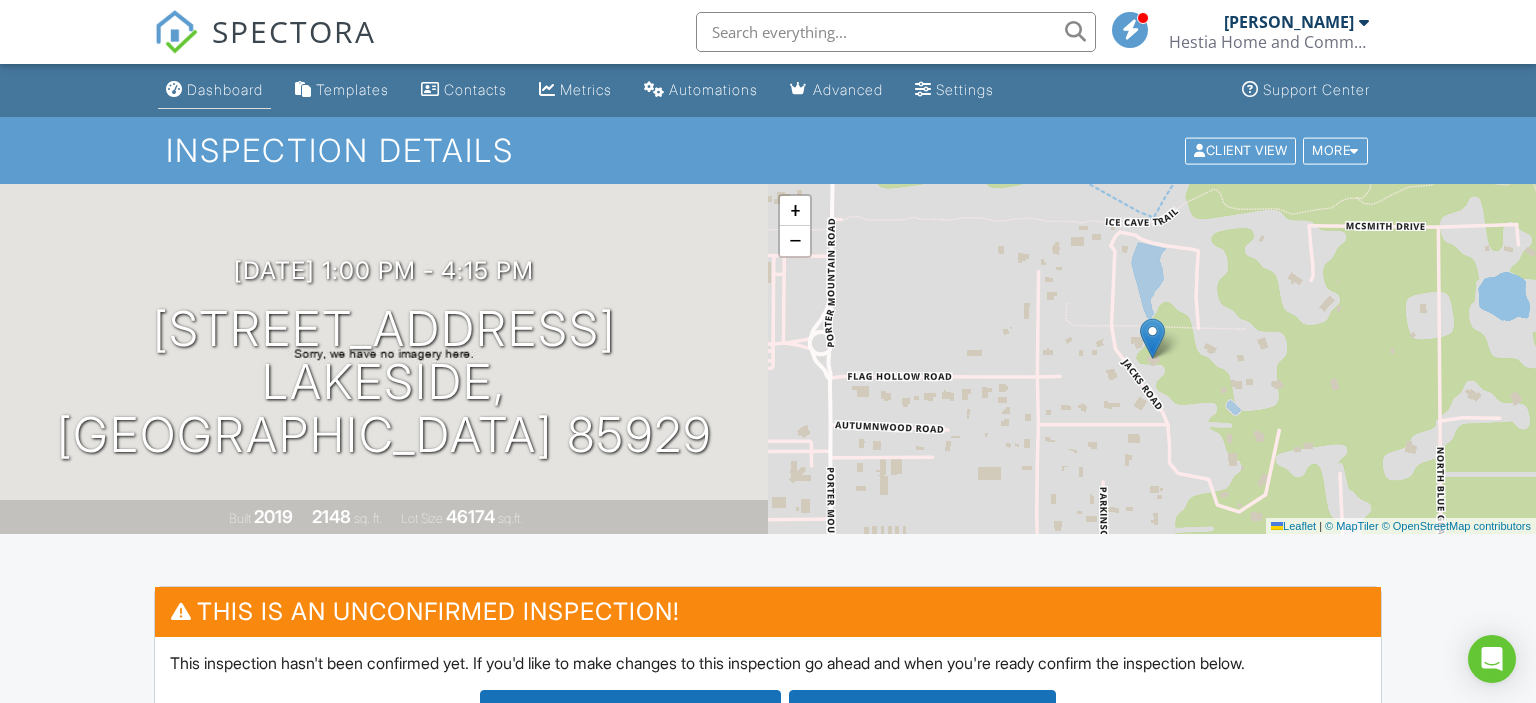 click on "Dashboard" at bounding box center [225, 89] 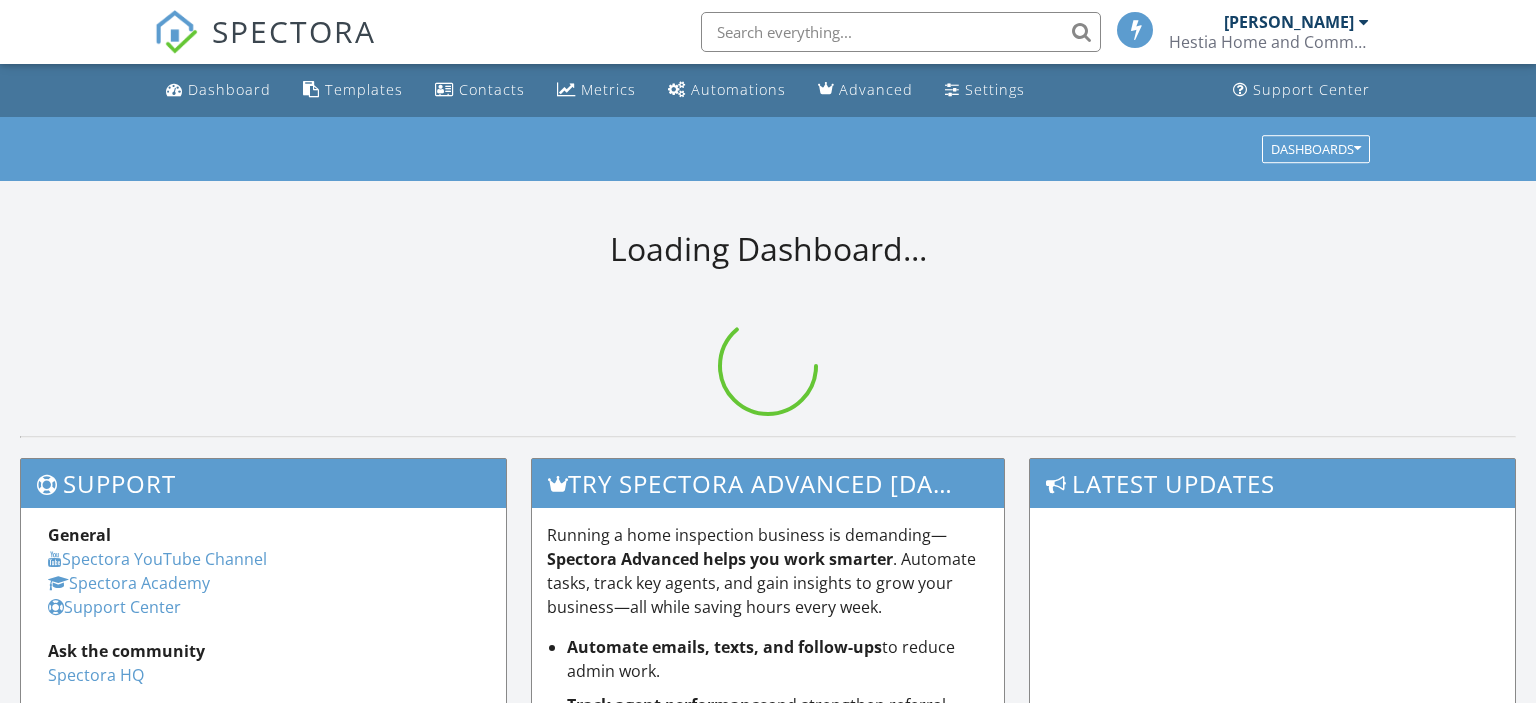 scroll, scrollTop: 0, scrollLeft: 0, axis: both 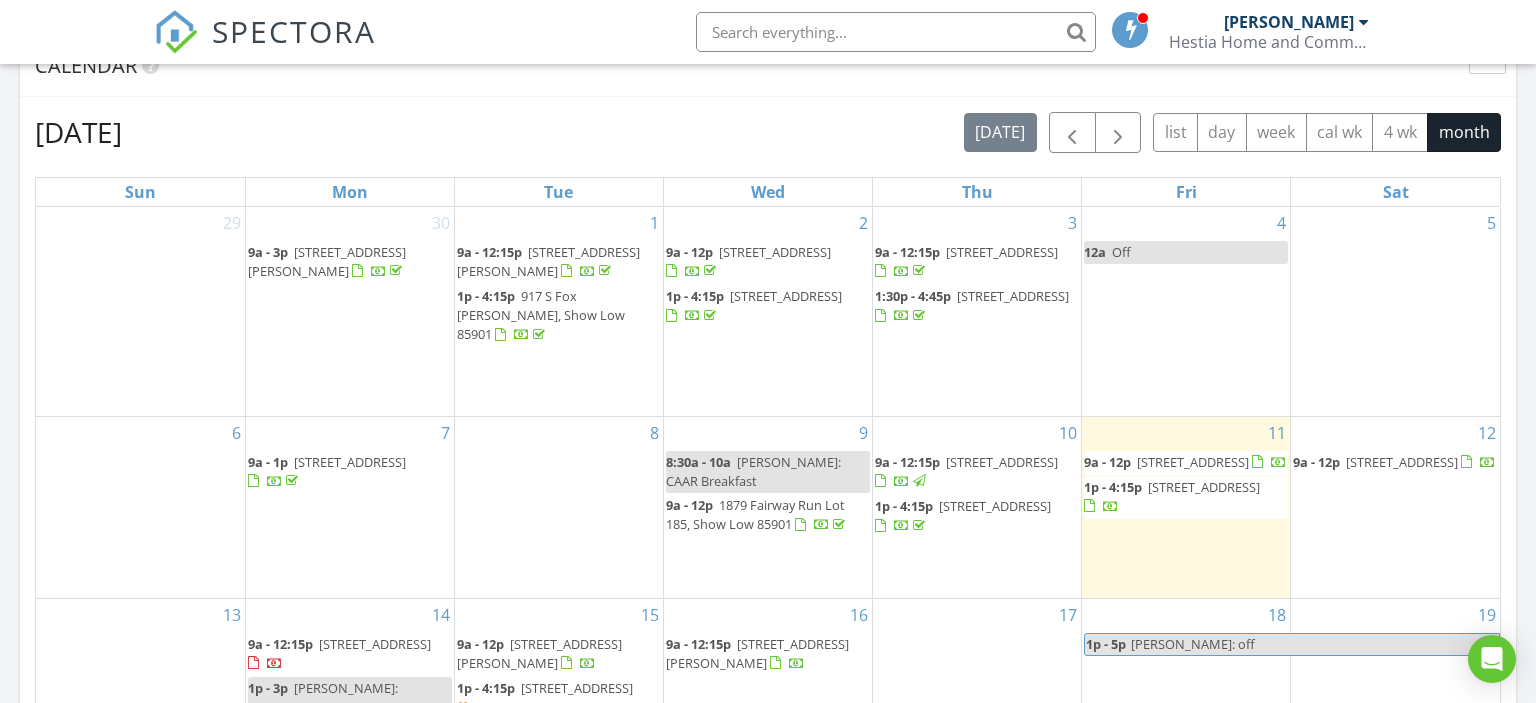 click on "28 Green Dr, Concho 85924" at bounding box center [375, 644] 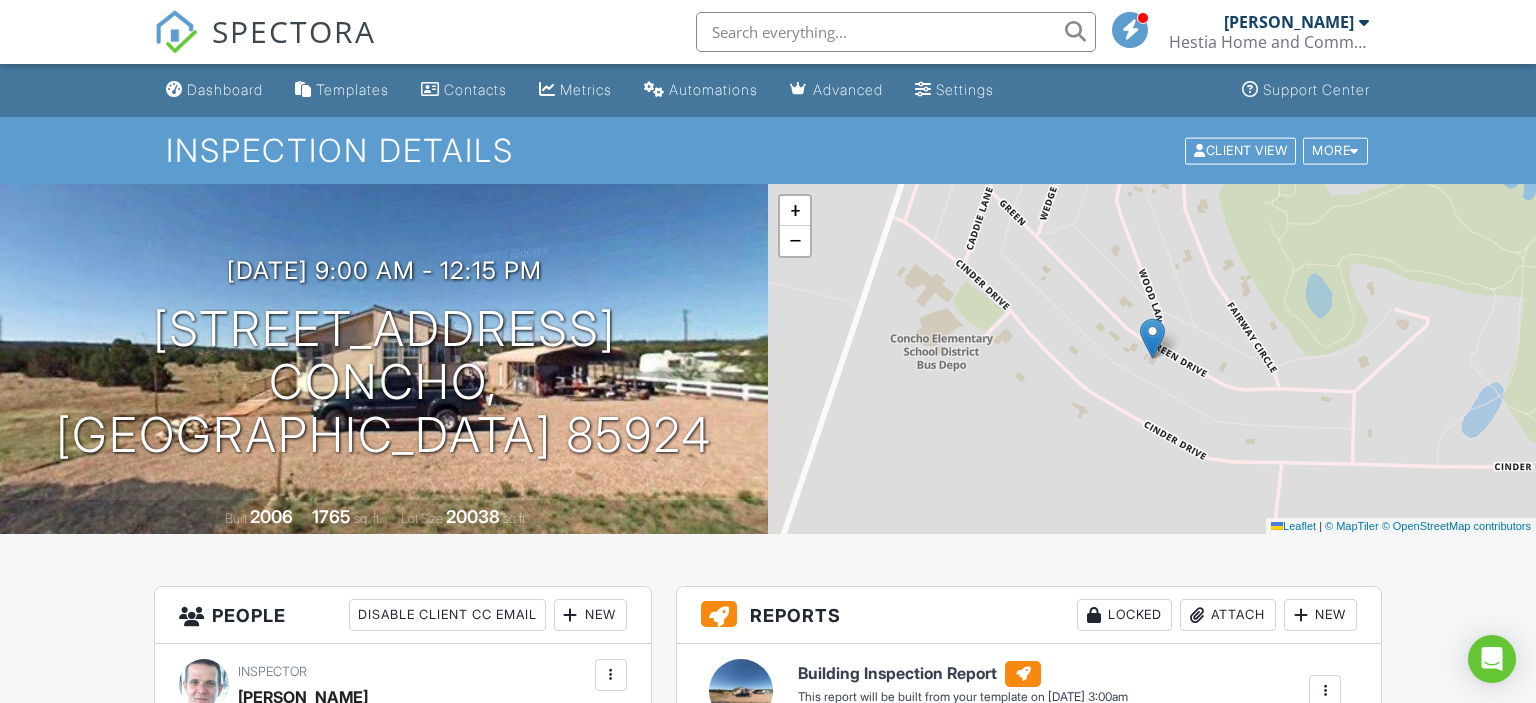 scroll, scrollTop: 0, scrollLeft: 0, axis: both 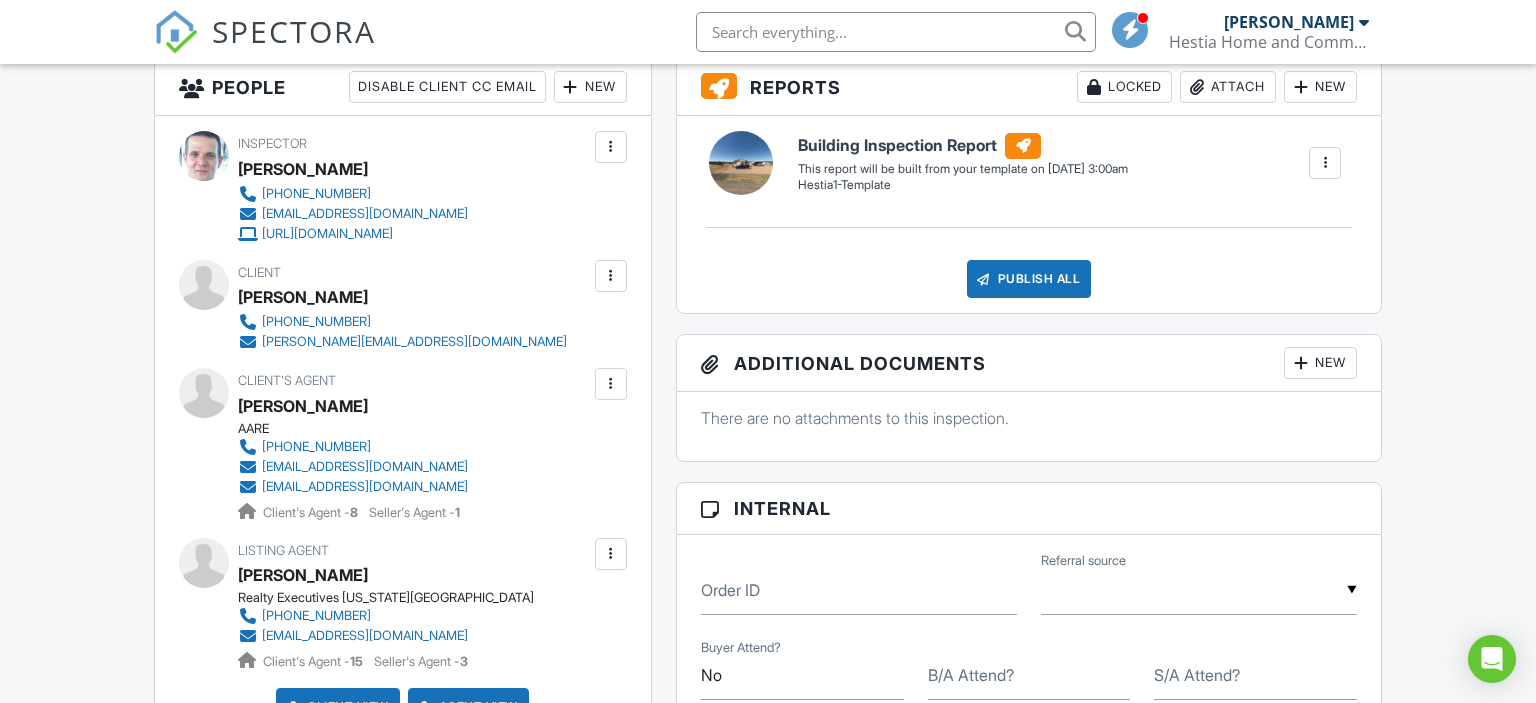 click at bounding box center (1325, 163) 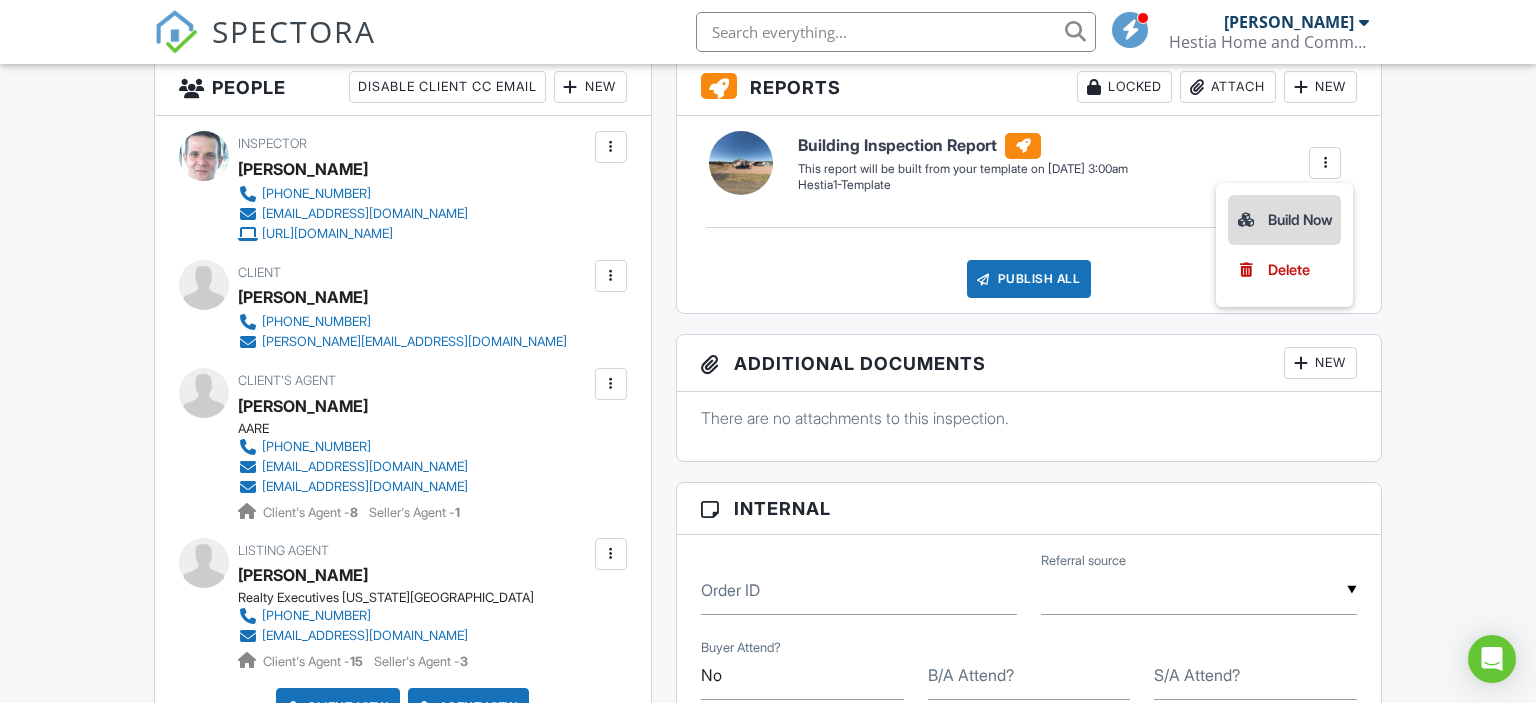 click on "Build Now" at bounding box center [1284, 220] 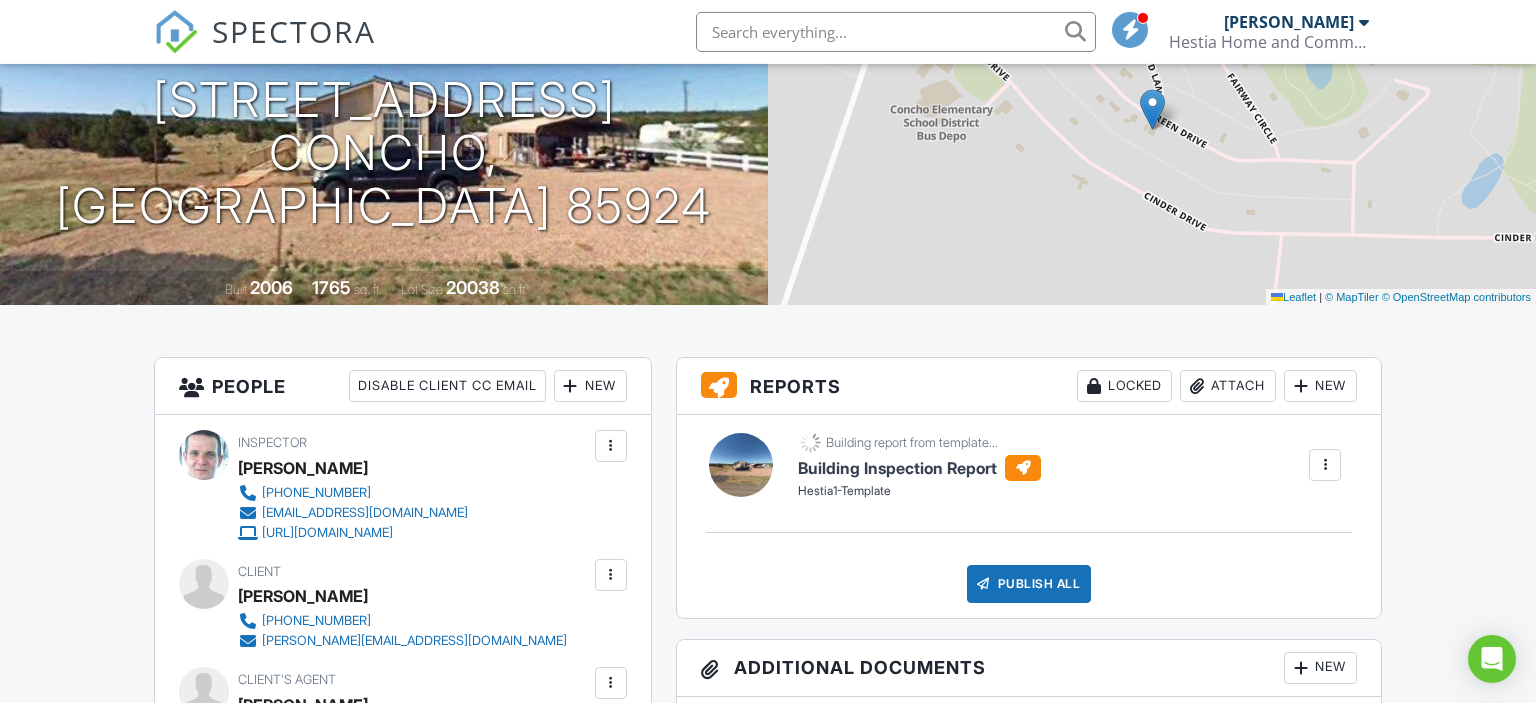 scroll, scrollTop: 316, scrollLeft: 0, axis: vertical 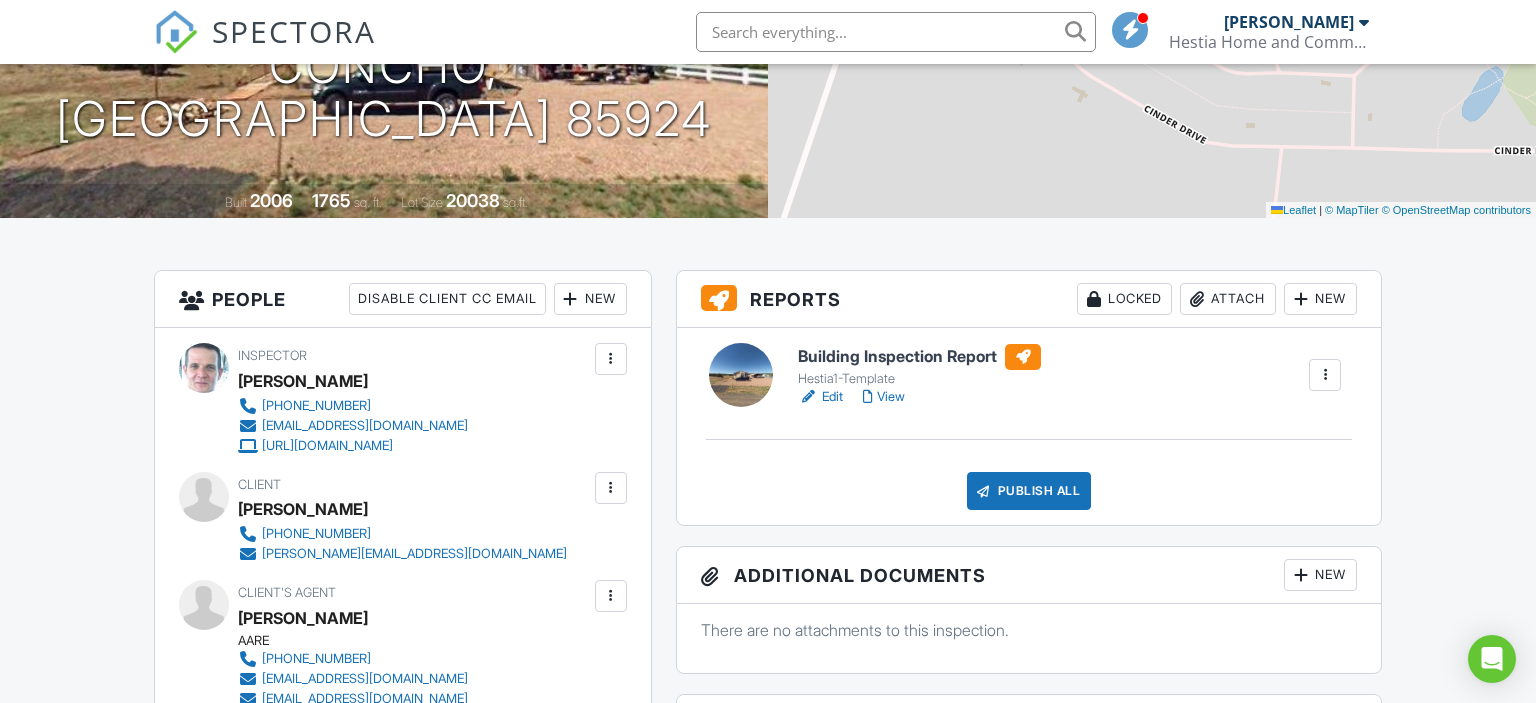 click on "Edit" at bounding box center (820, 397) 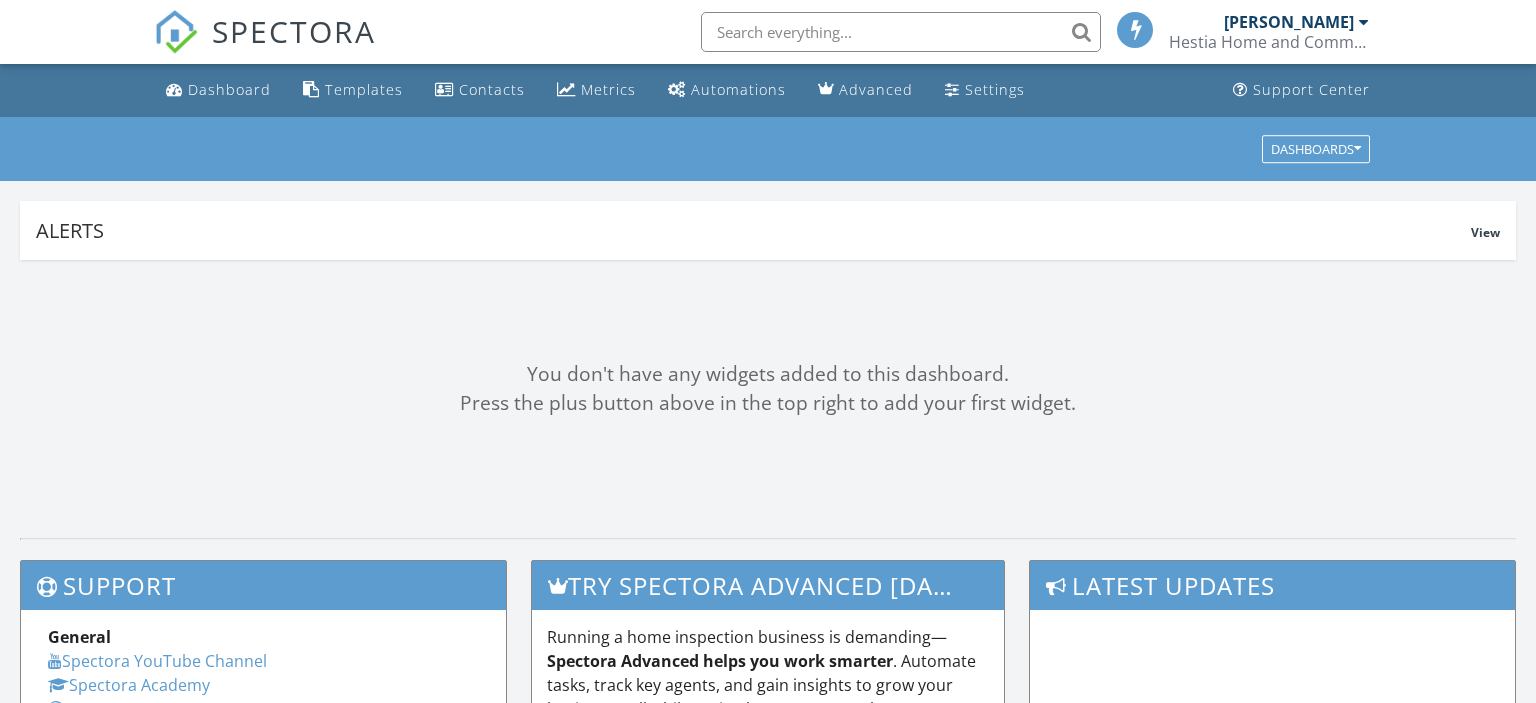scroll, scrollTop: 0, scrollLeft: 0, axis: both 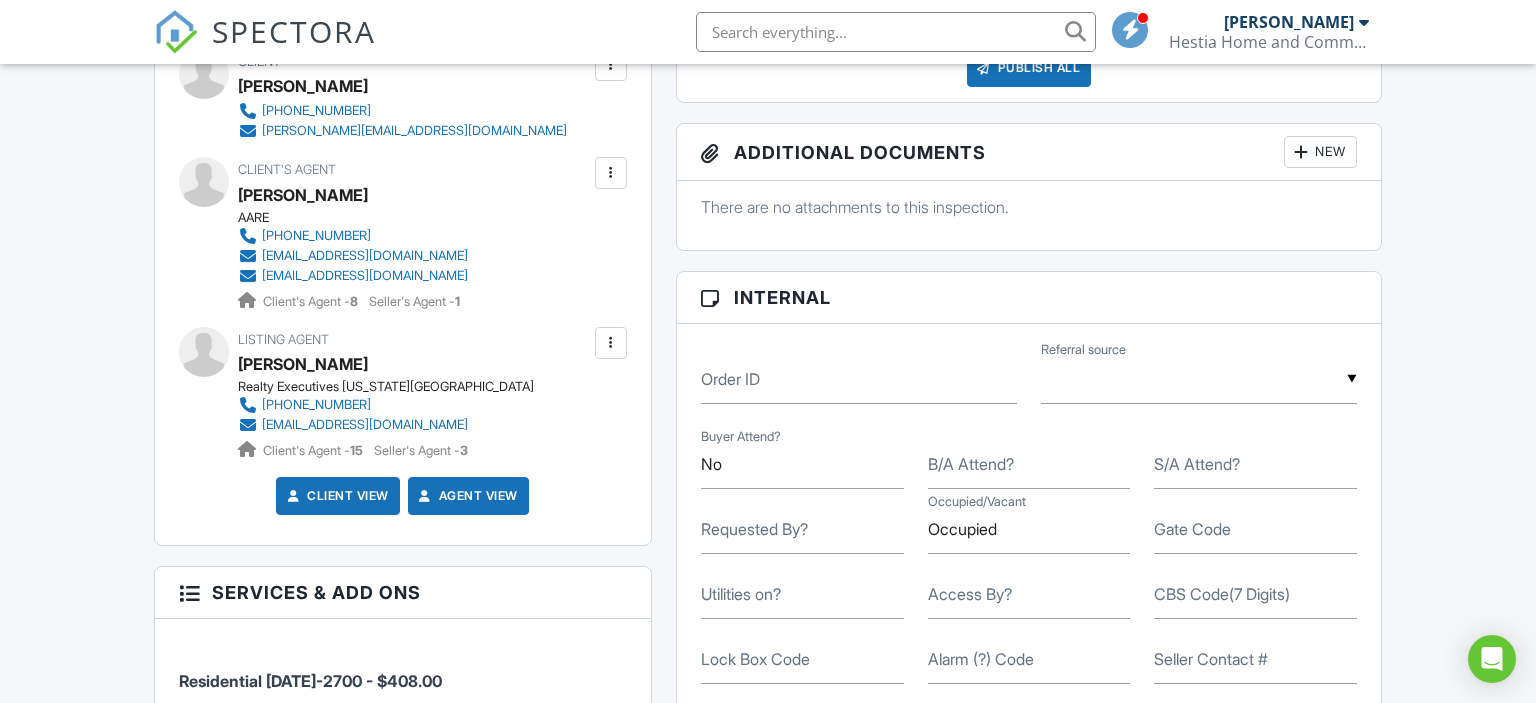 click on "Access By?" at bounding box center (970, 594) 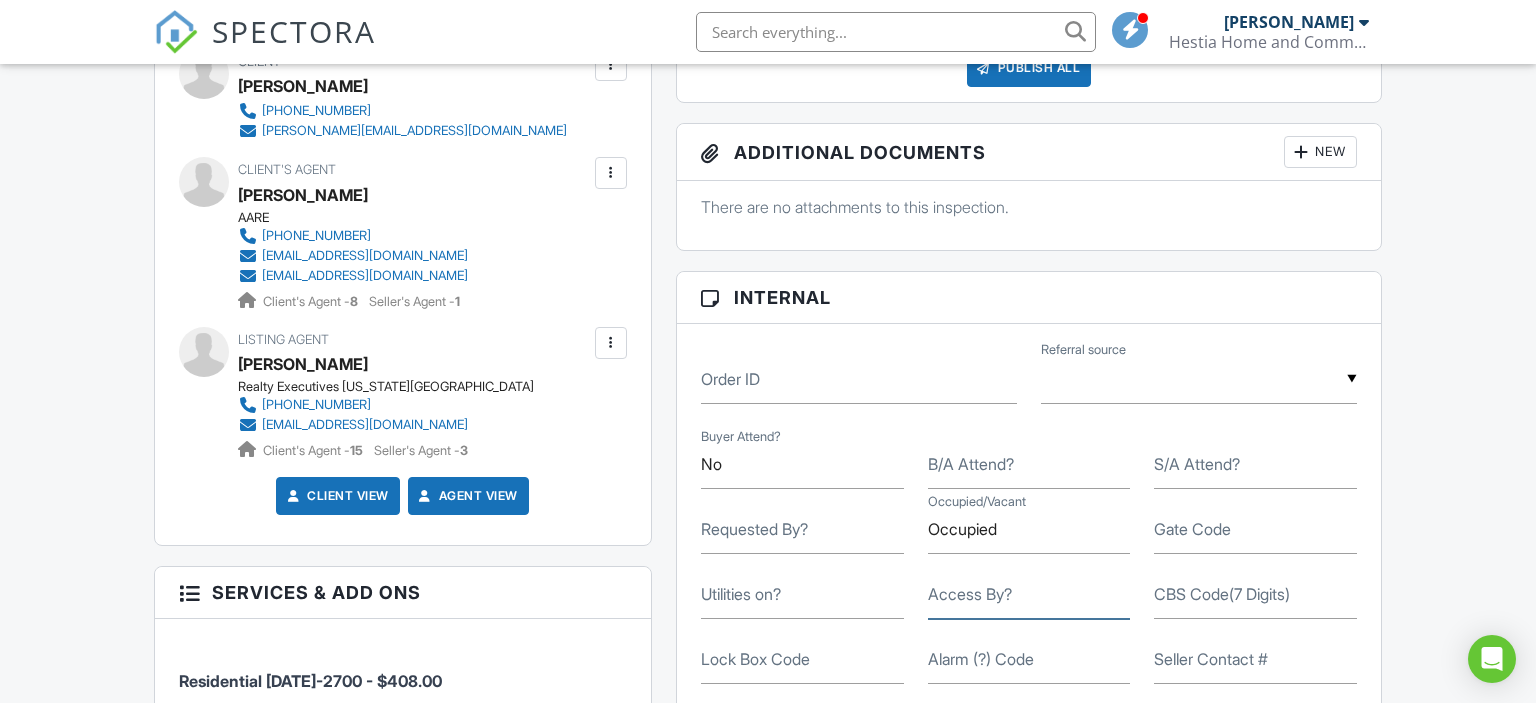 click on "Access By?" at bounding box center [1029, 594] 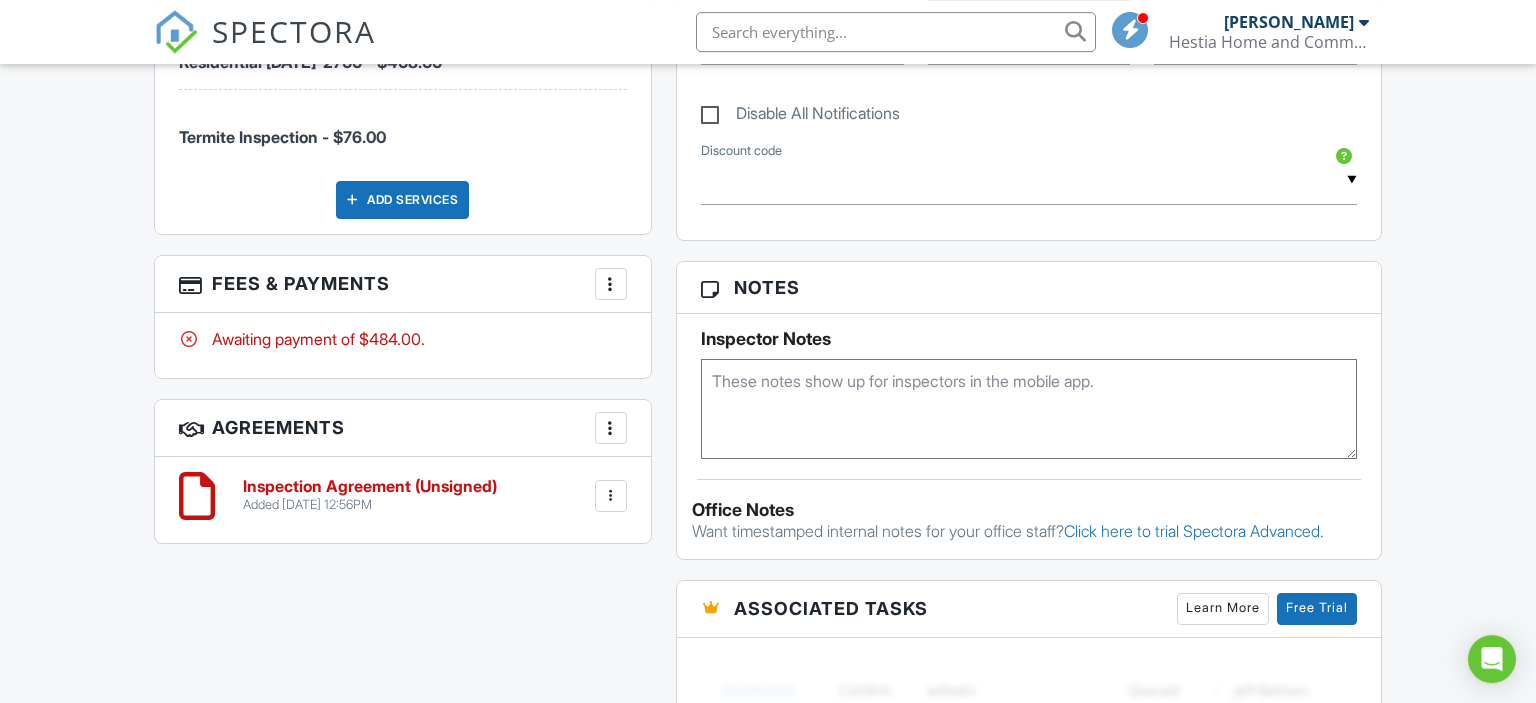 scroll, scrollTop: 1372, scrollLeft: 0, axis: vertical 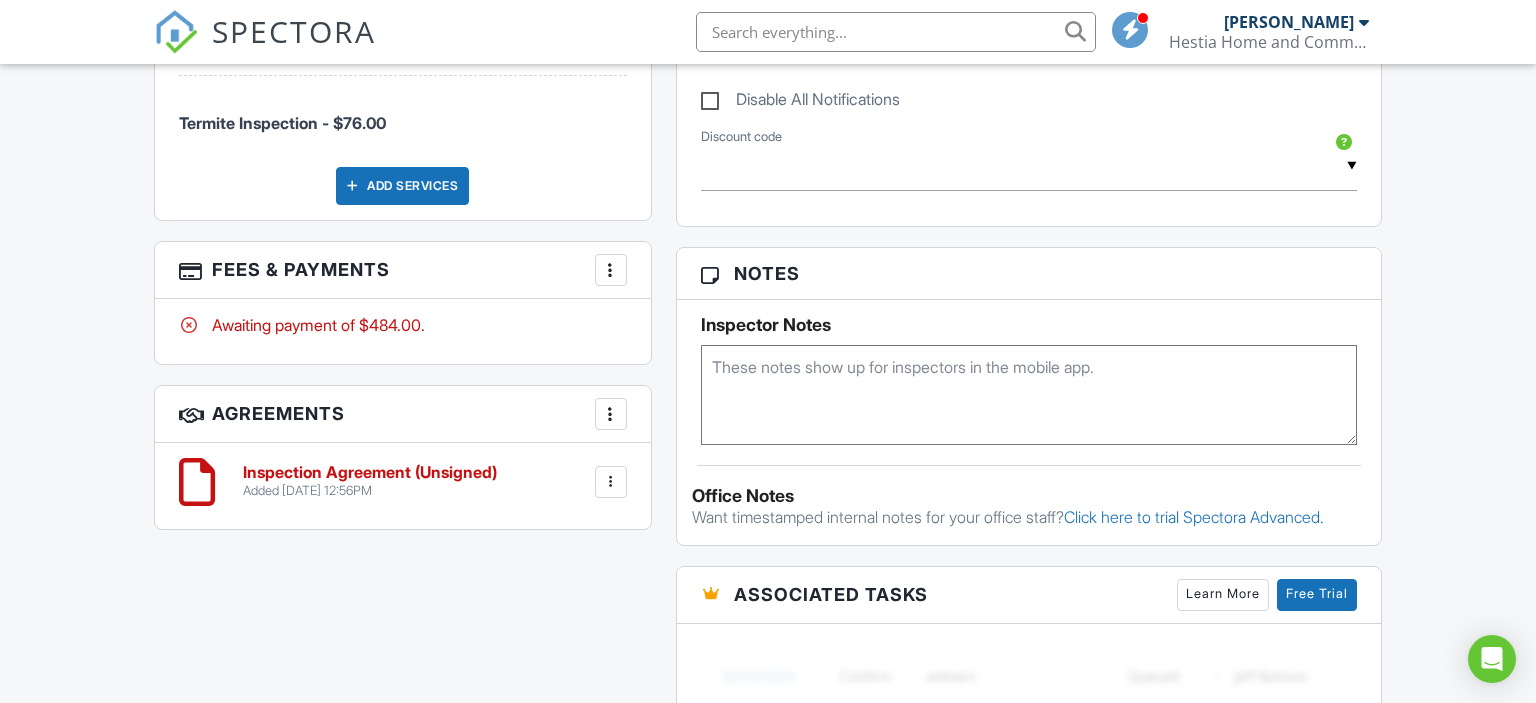 type on "[PERSON_NAME]" 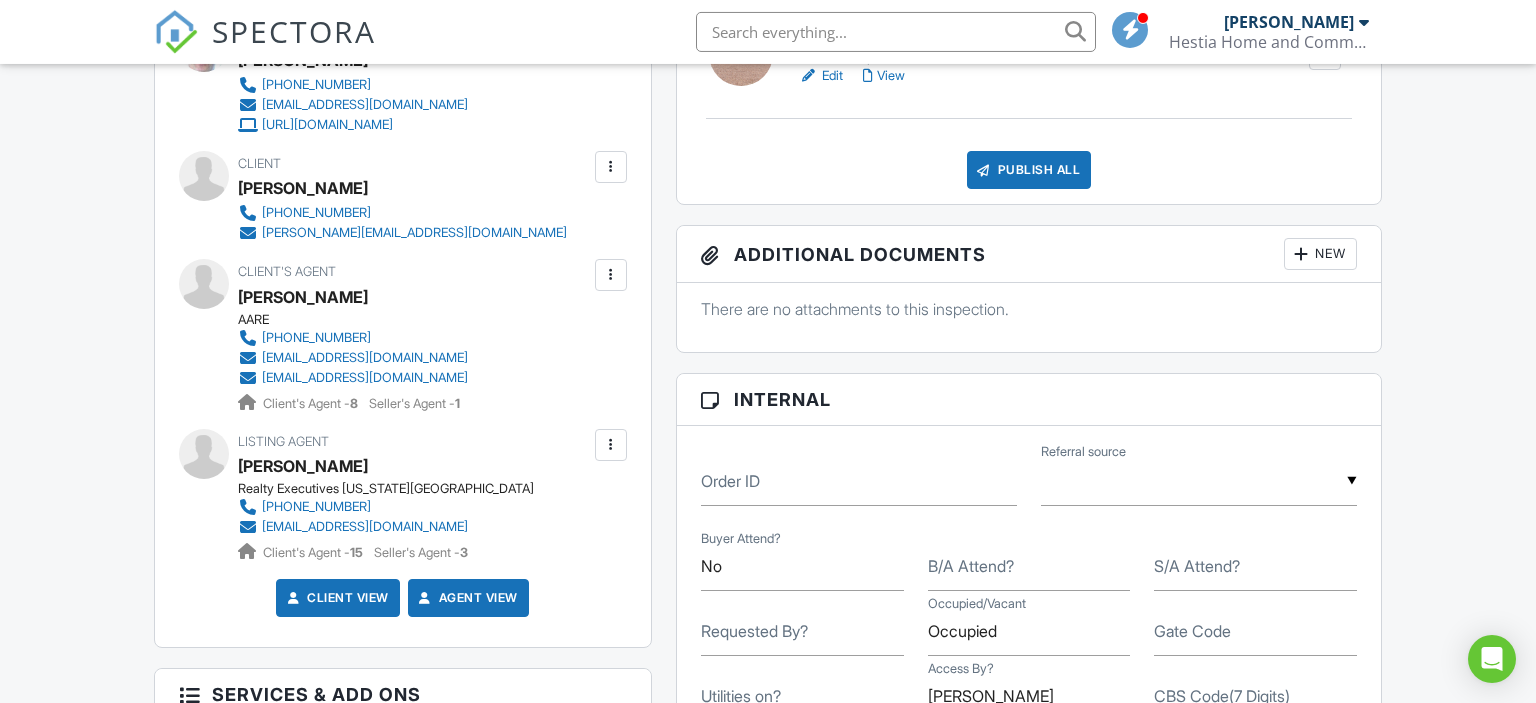 scroll, scrollTop: 633, scrollLeft: 0, axis: vertical 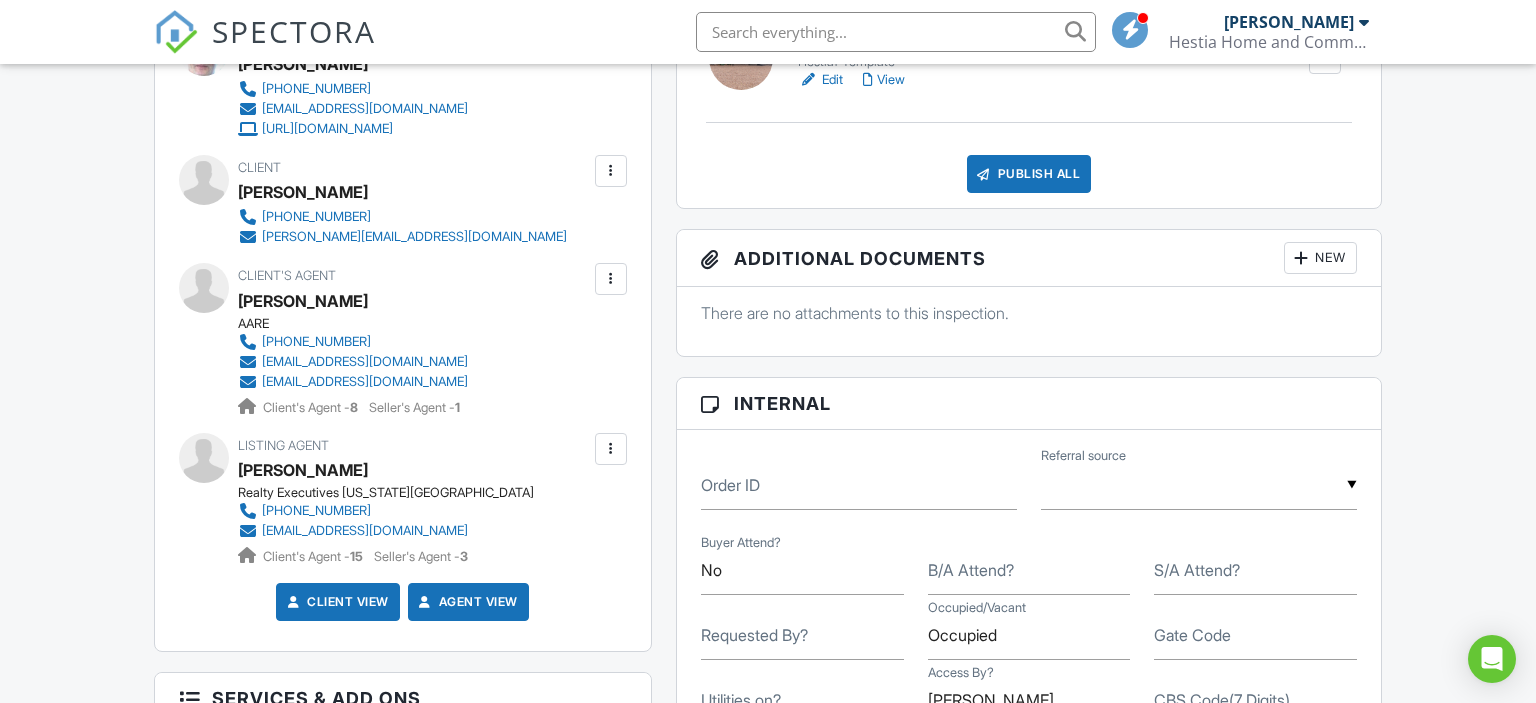 type on "-Sean will let you in and be there for the duration of the inspection per seller's request." 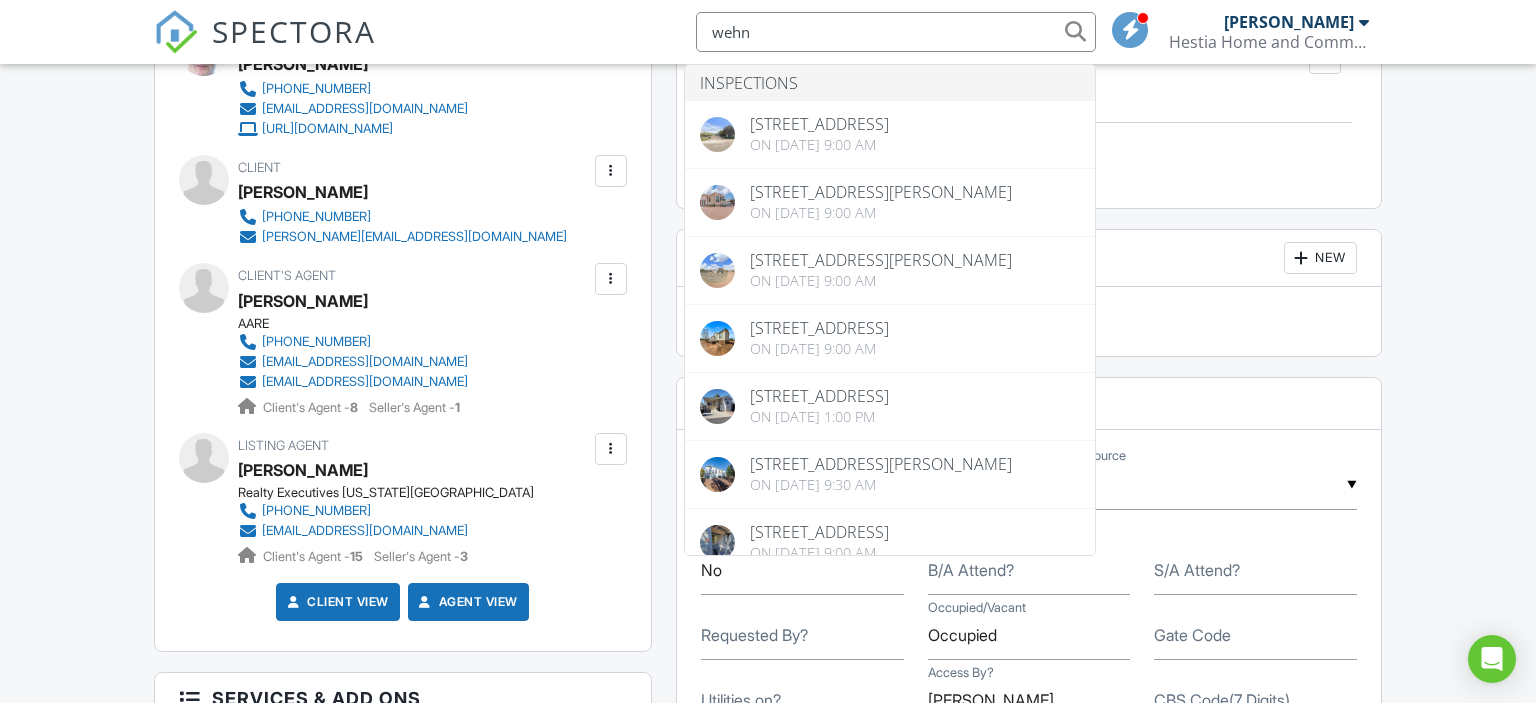 type on "wehn" 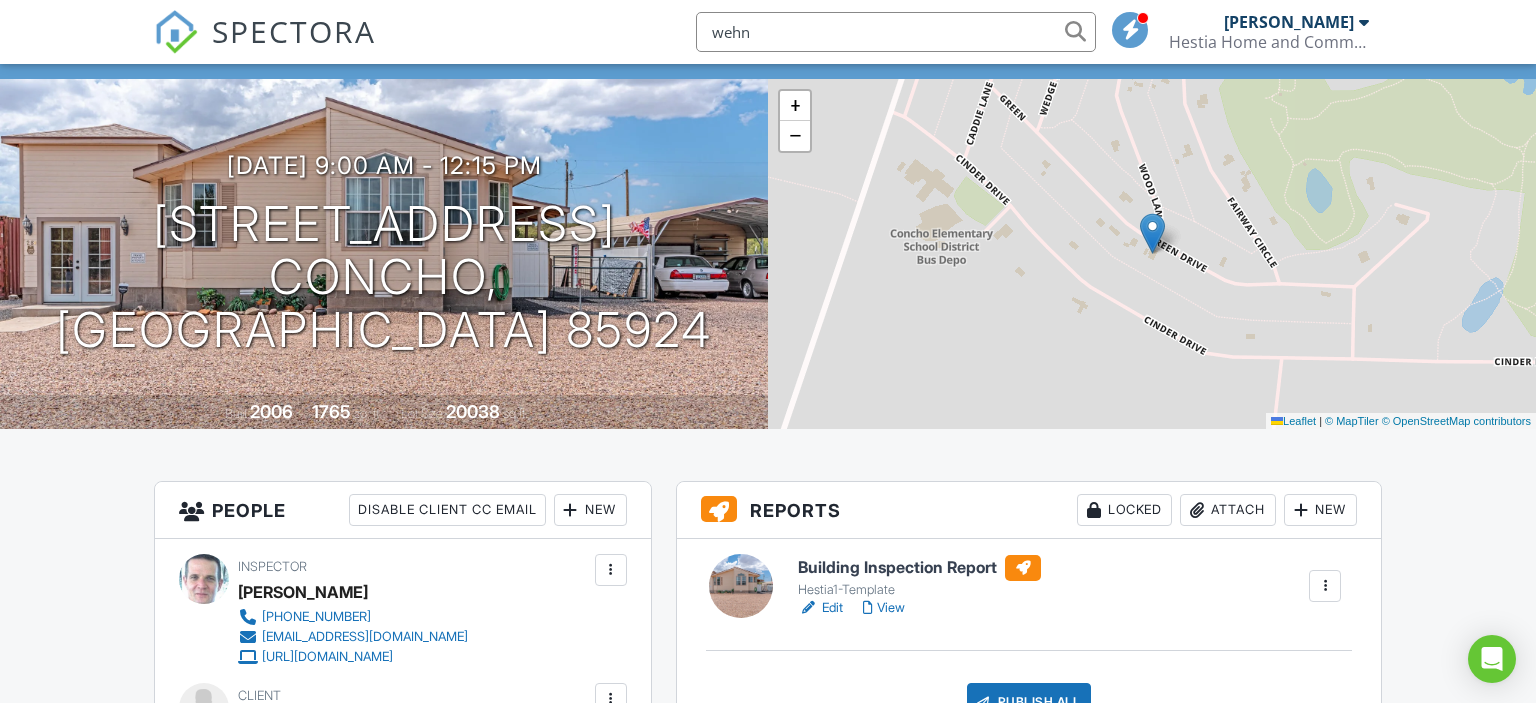 scroll, scrollTop: 0, scrollLeft: 0, axis: both 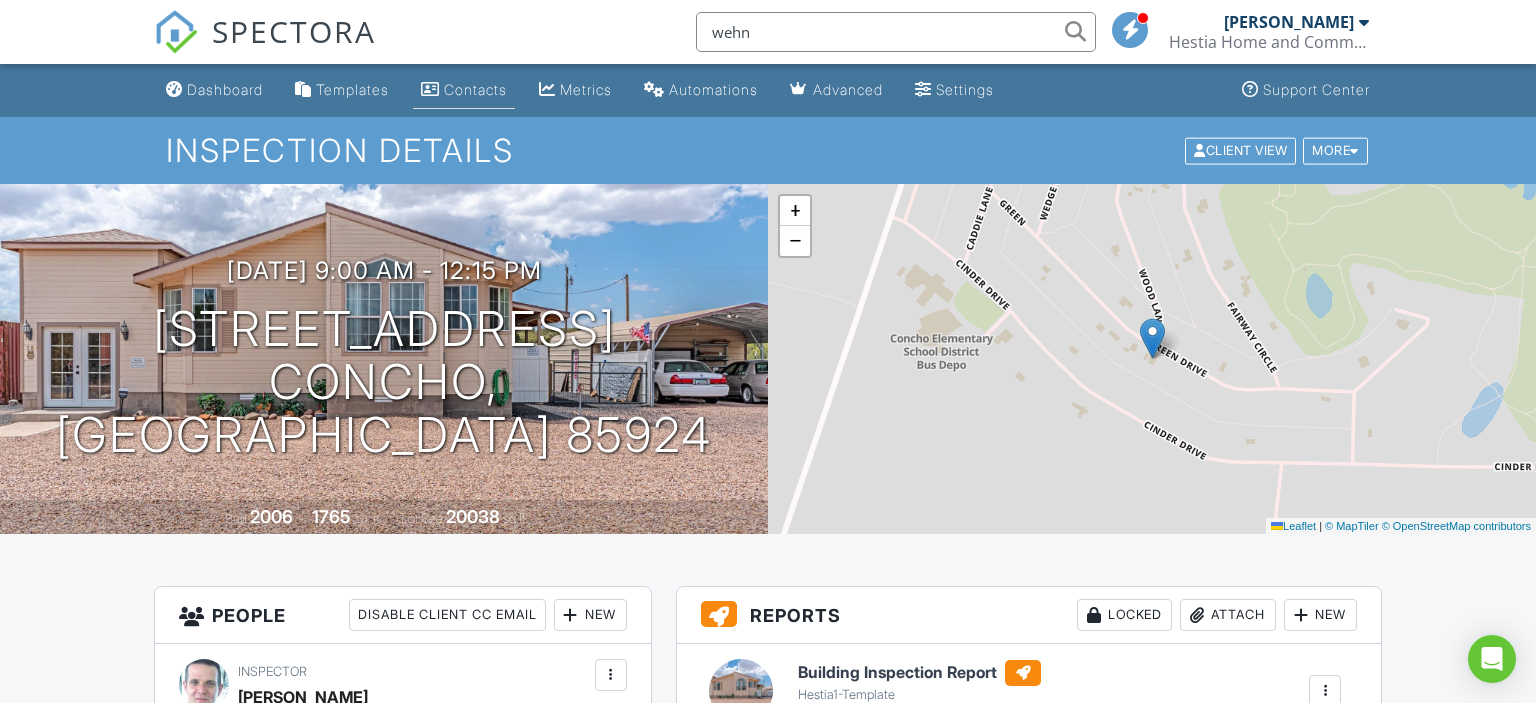 click on "Contacts" at bounding box center [475, 89] 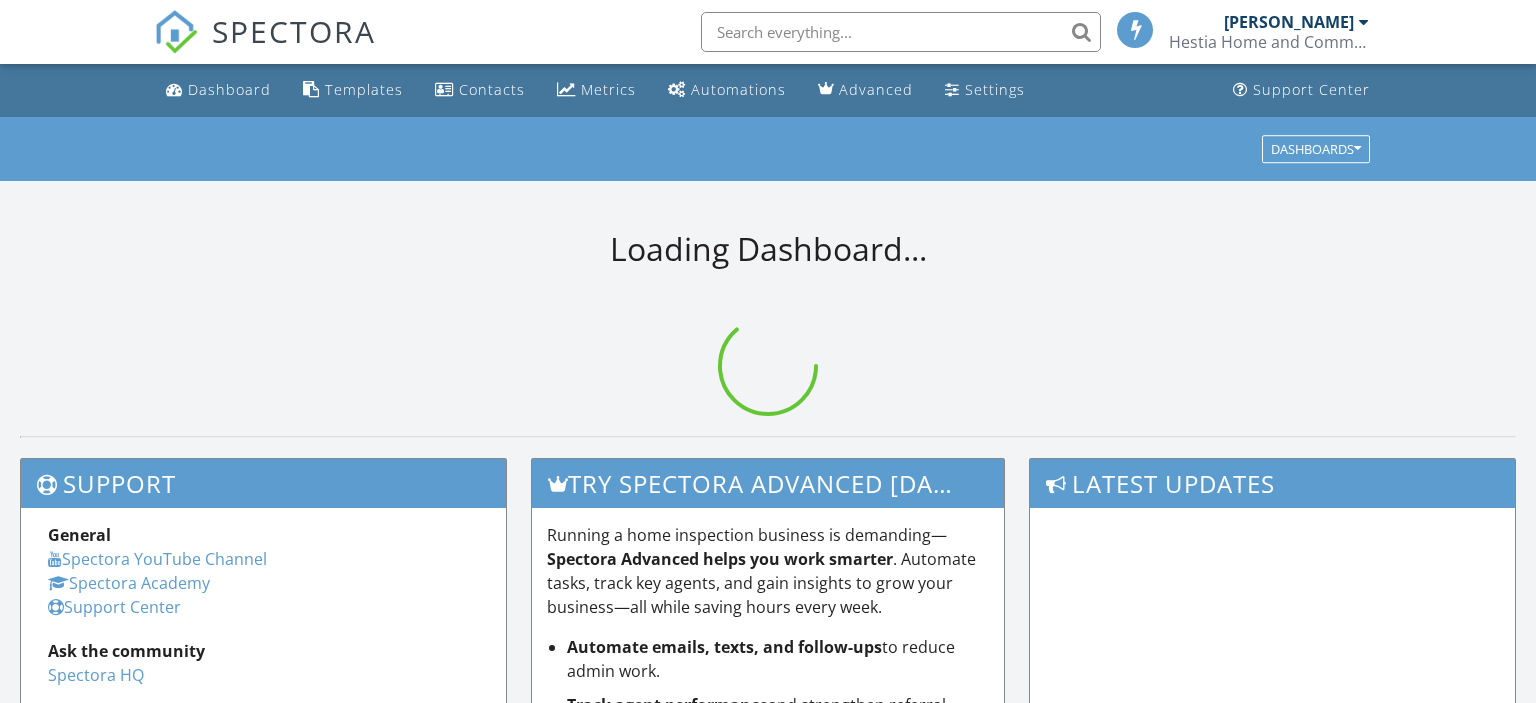 scroll, scrollTop: 0, scrollLeft: 0, axis: both 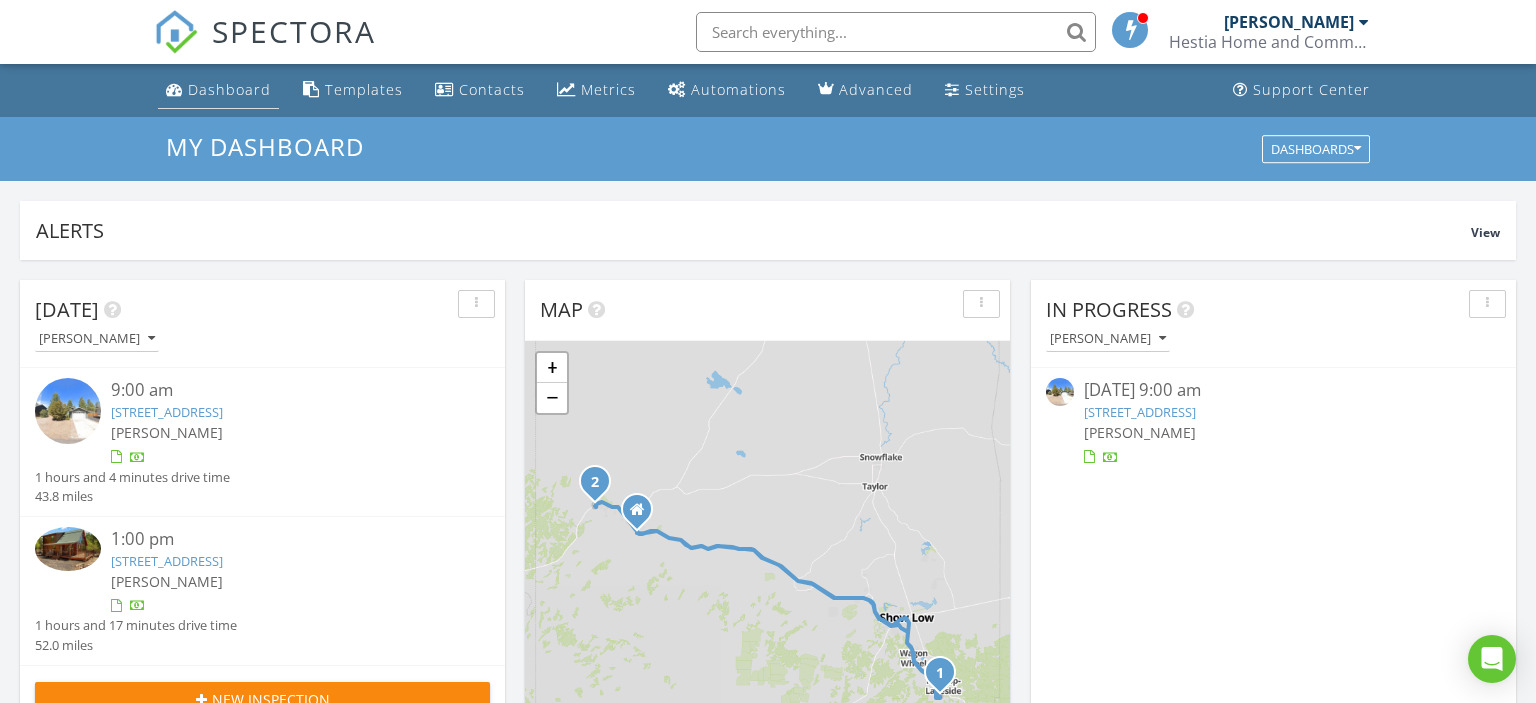 click on "Dashboard" at bounding box center (229, 89) 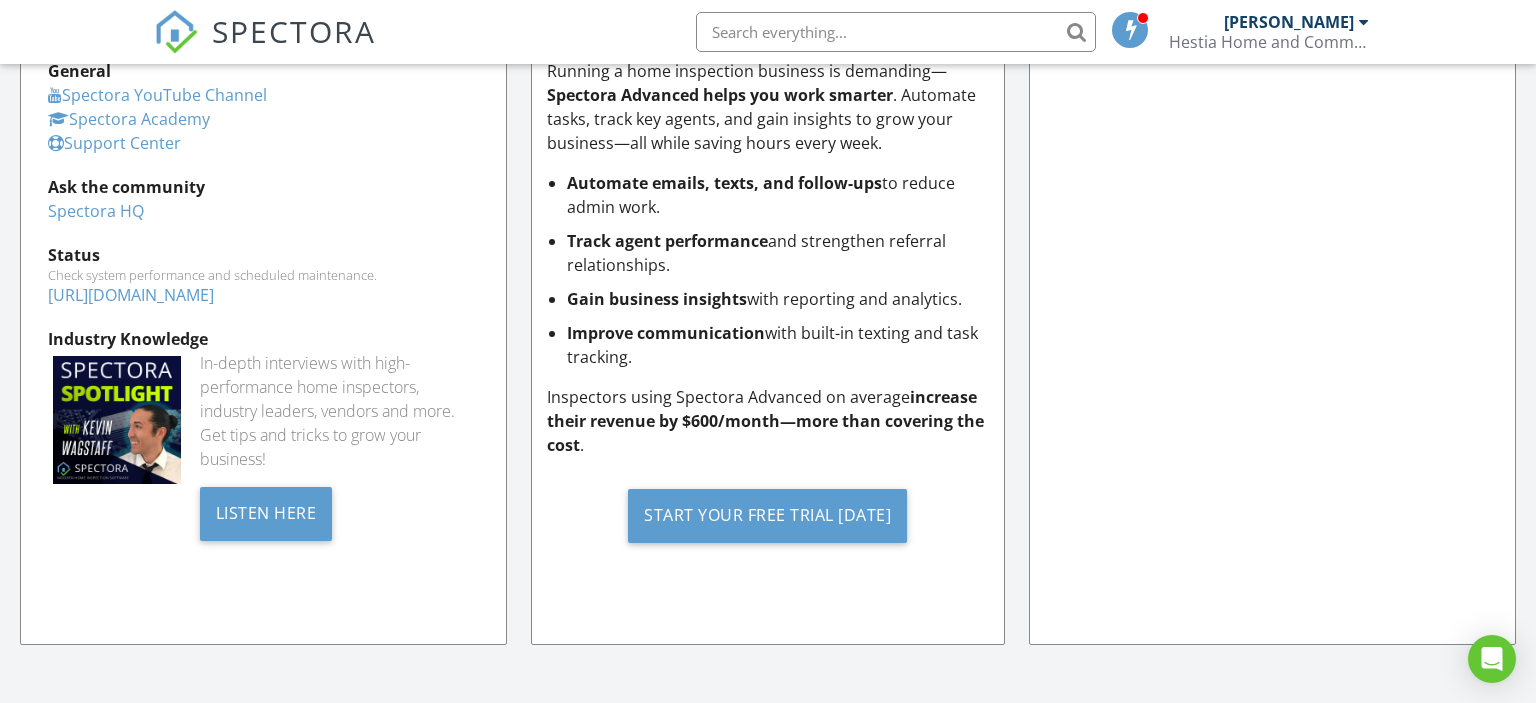 scroll, scrollTop: 547, scrollLeft: 0, axis: vertical 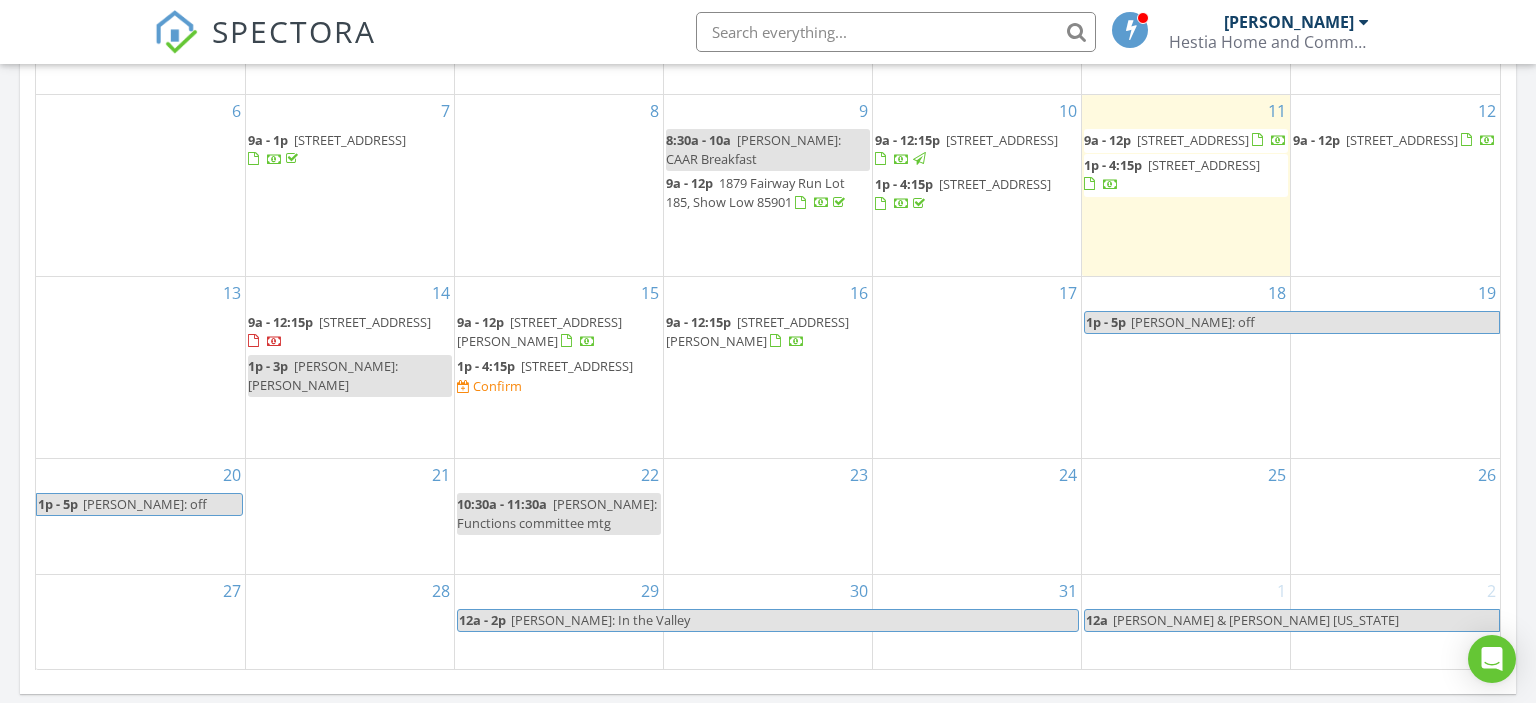 click on "28 Green Dr, Concho 85924" at bounding box center (375, 322) 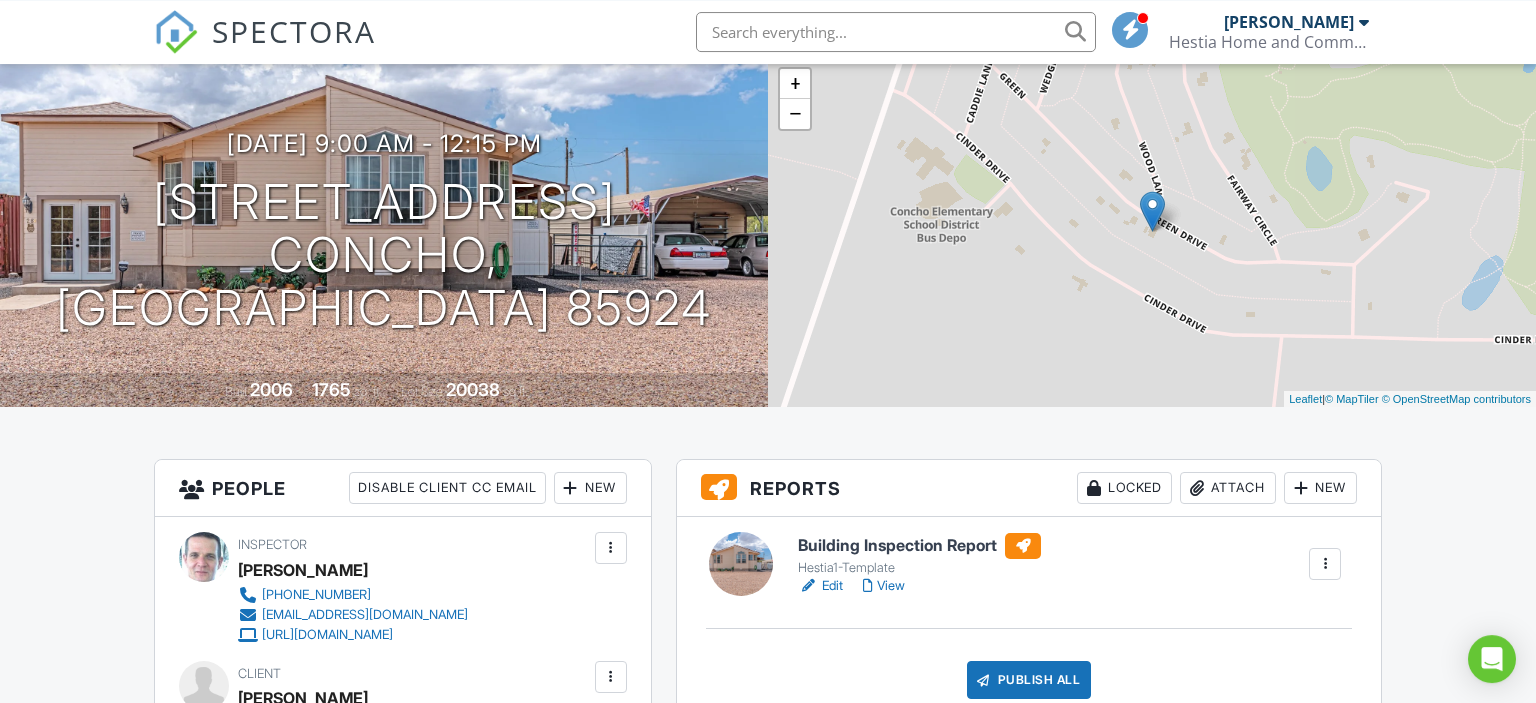 scroll, scrollTop: 0, scrollLeft: 0, axis: both 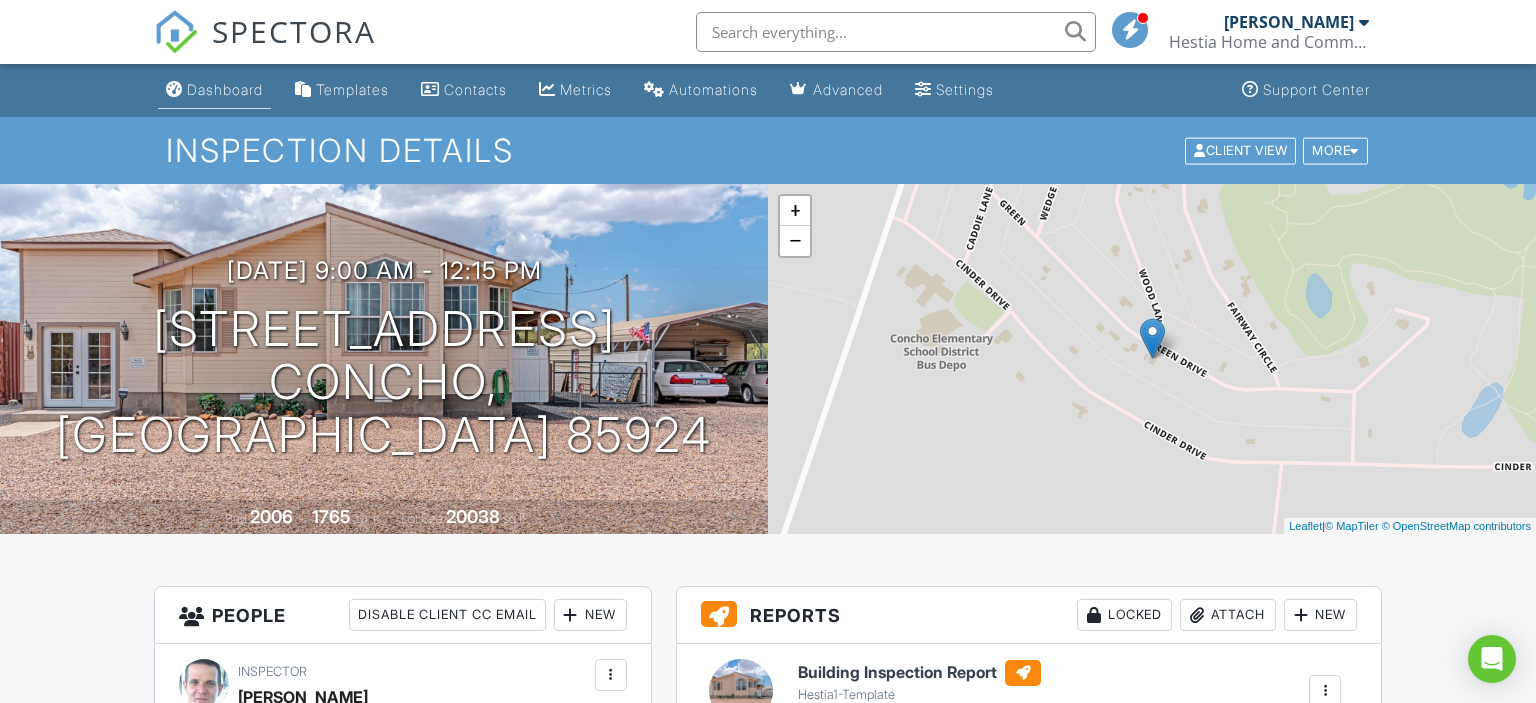 click on "Dashboard" at bounding box center [225, 89] 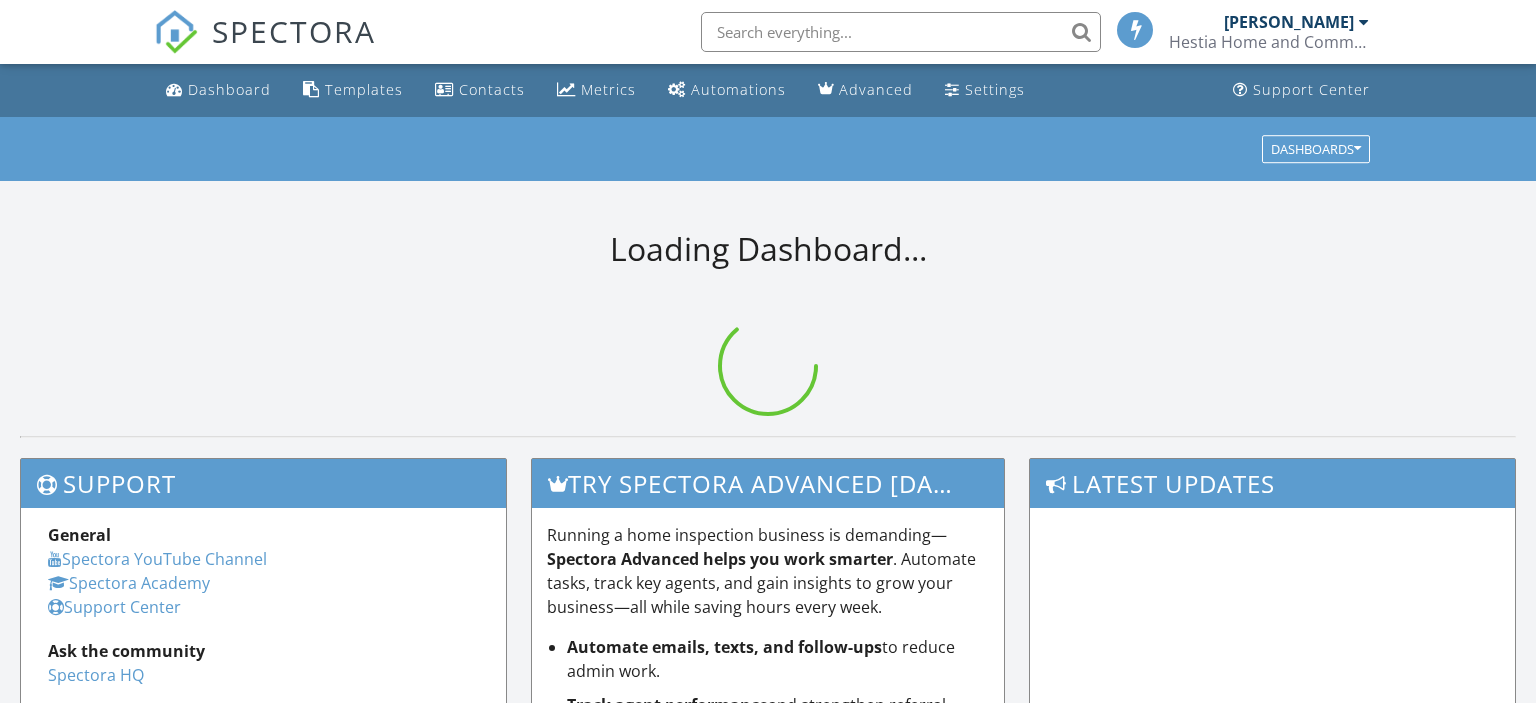 scroll, scrollTop: 0, scrollLeft: 0, axis: both 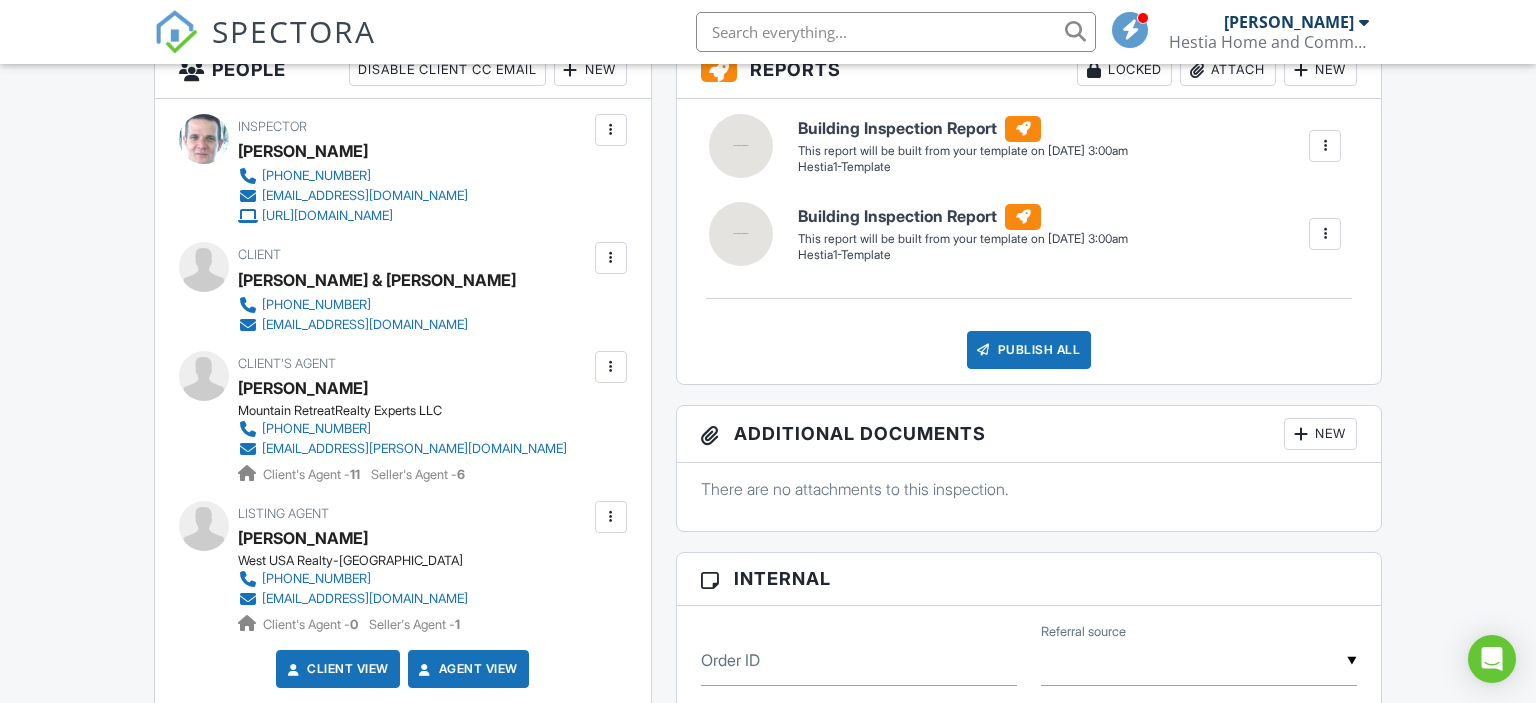 click at bounding box center [1325, 146] 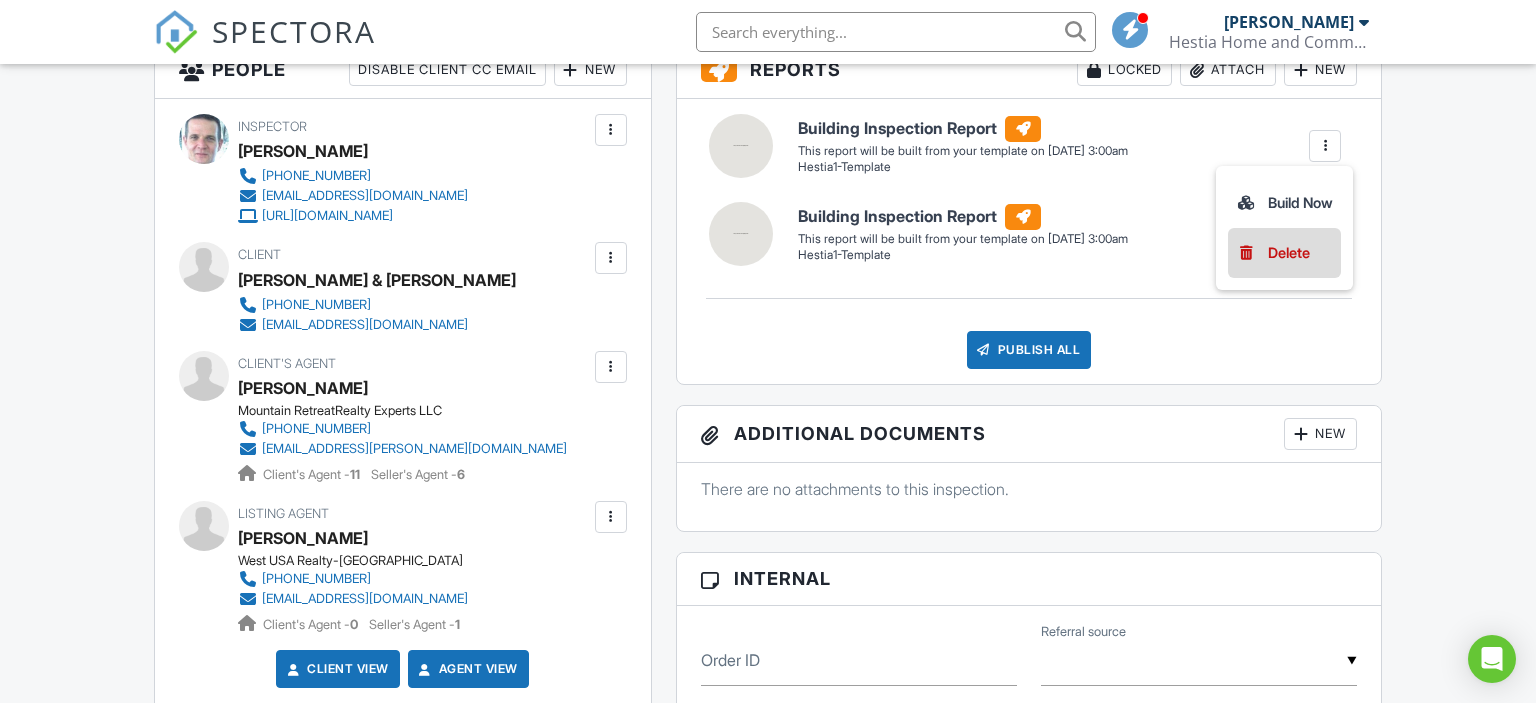 click on "Delete" at bounding box center [1289, 253] 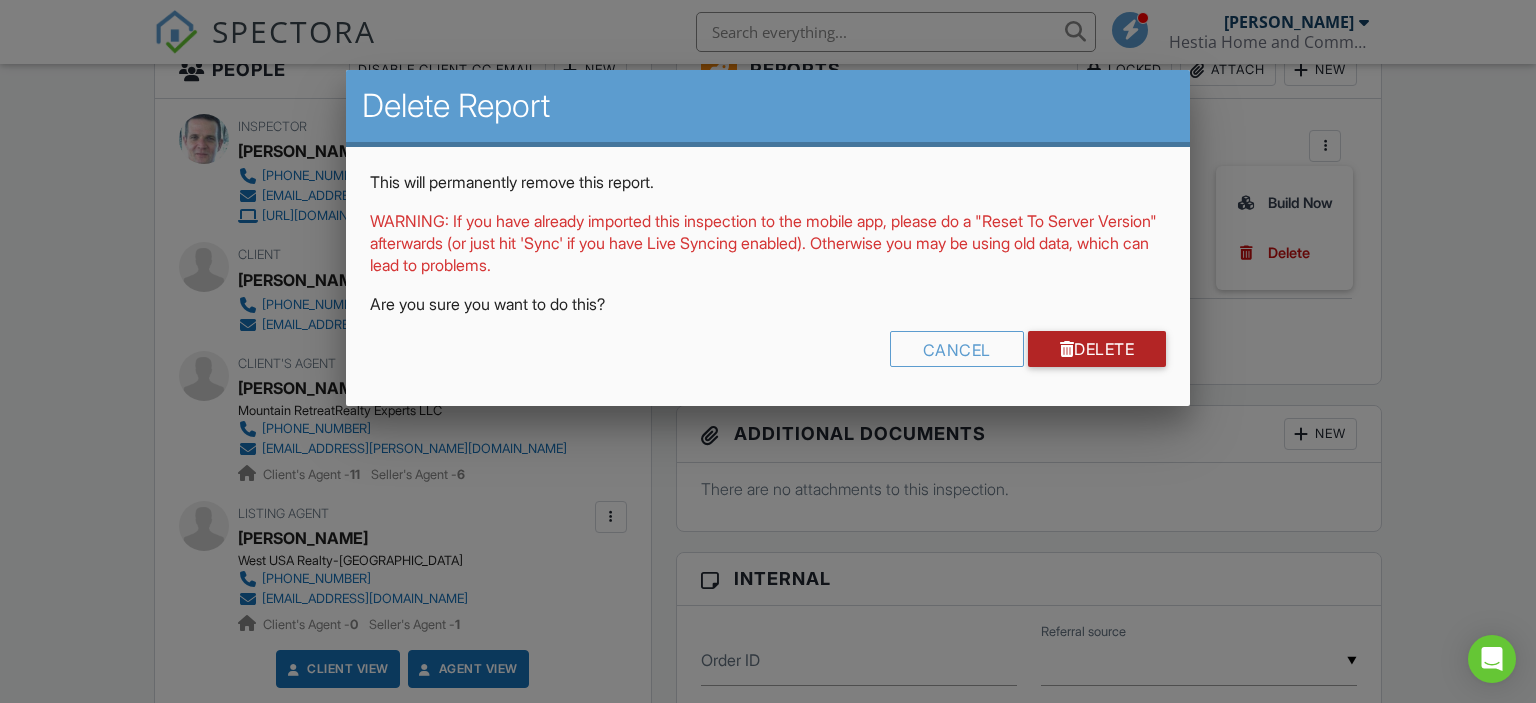 click on "Delete" at bounding box center [1097, 349] 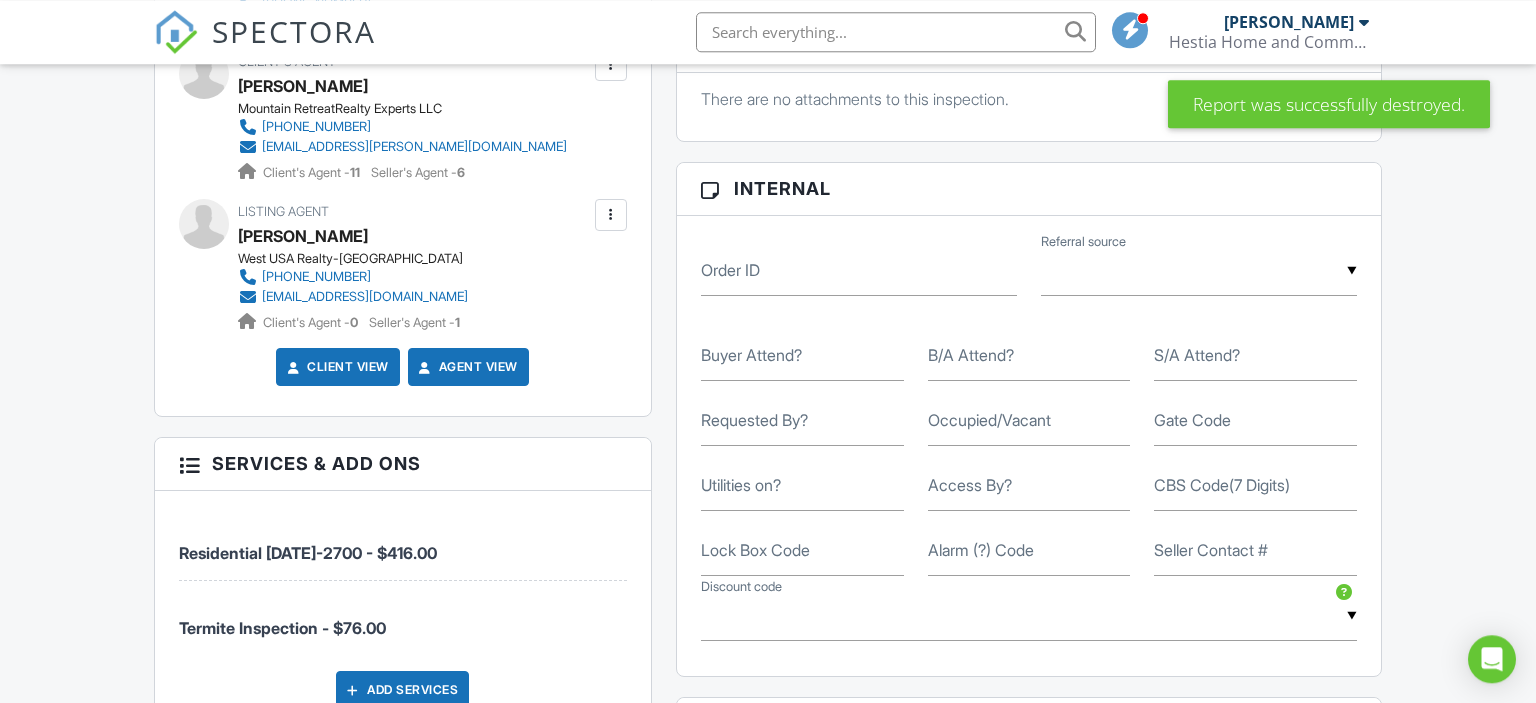 scroll, scrollTop: 1056, scrollLeft: 0, axis: vertical 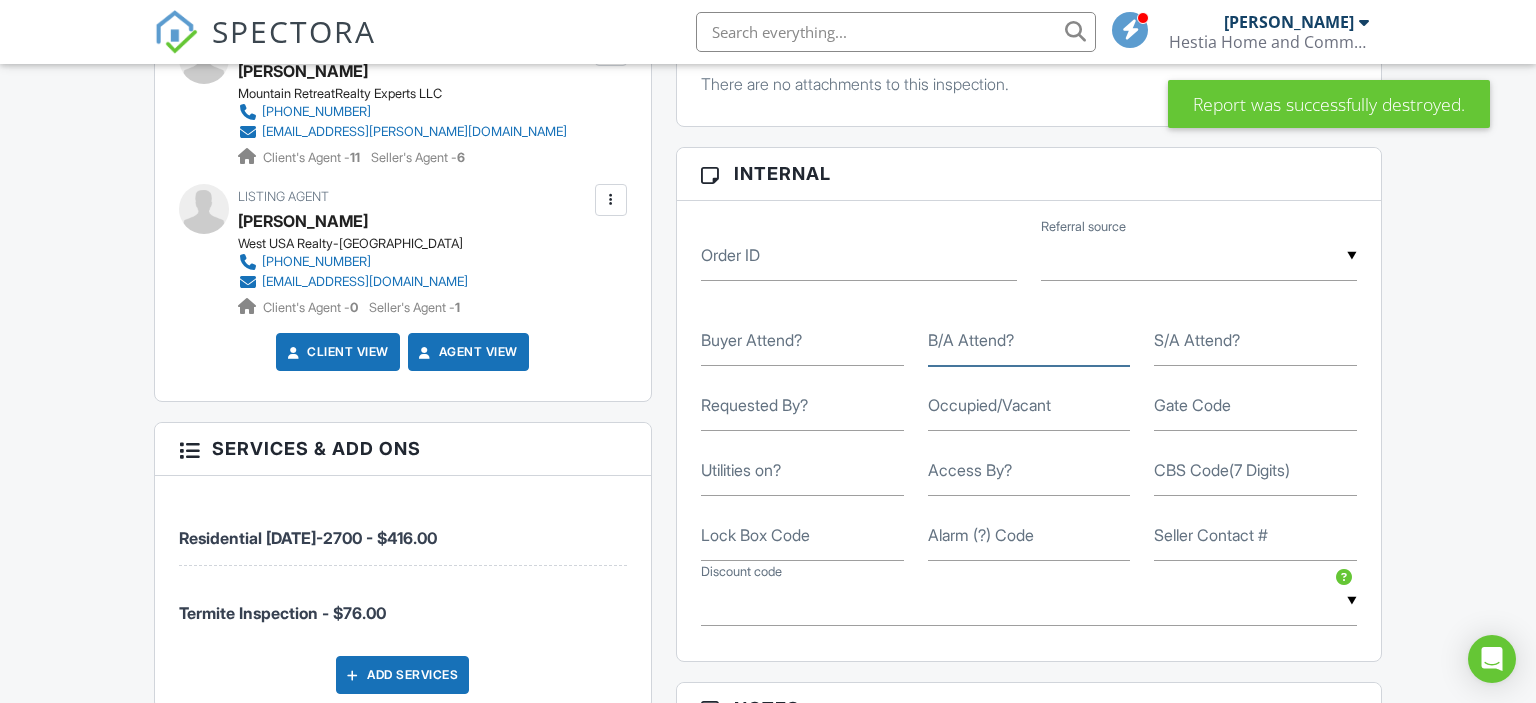 click on "B/A Attend?" at bounding box center (1029, 341) 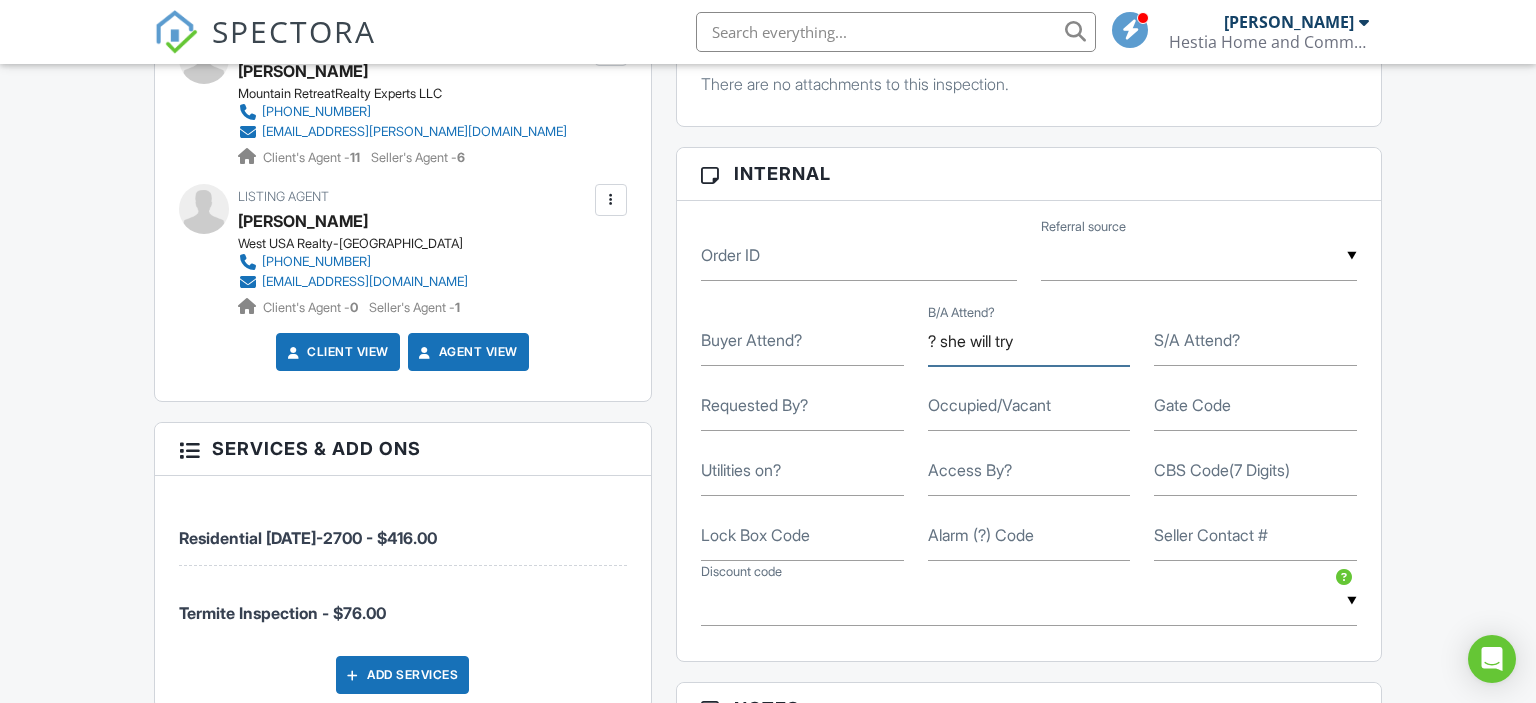 type on "? she will try" 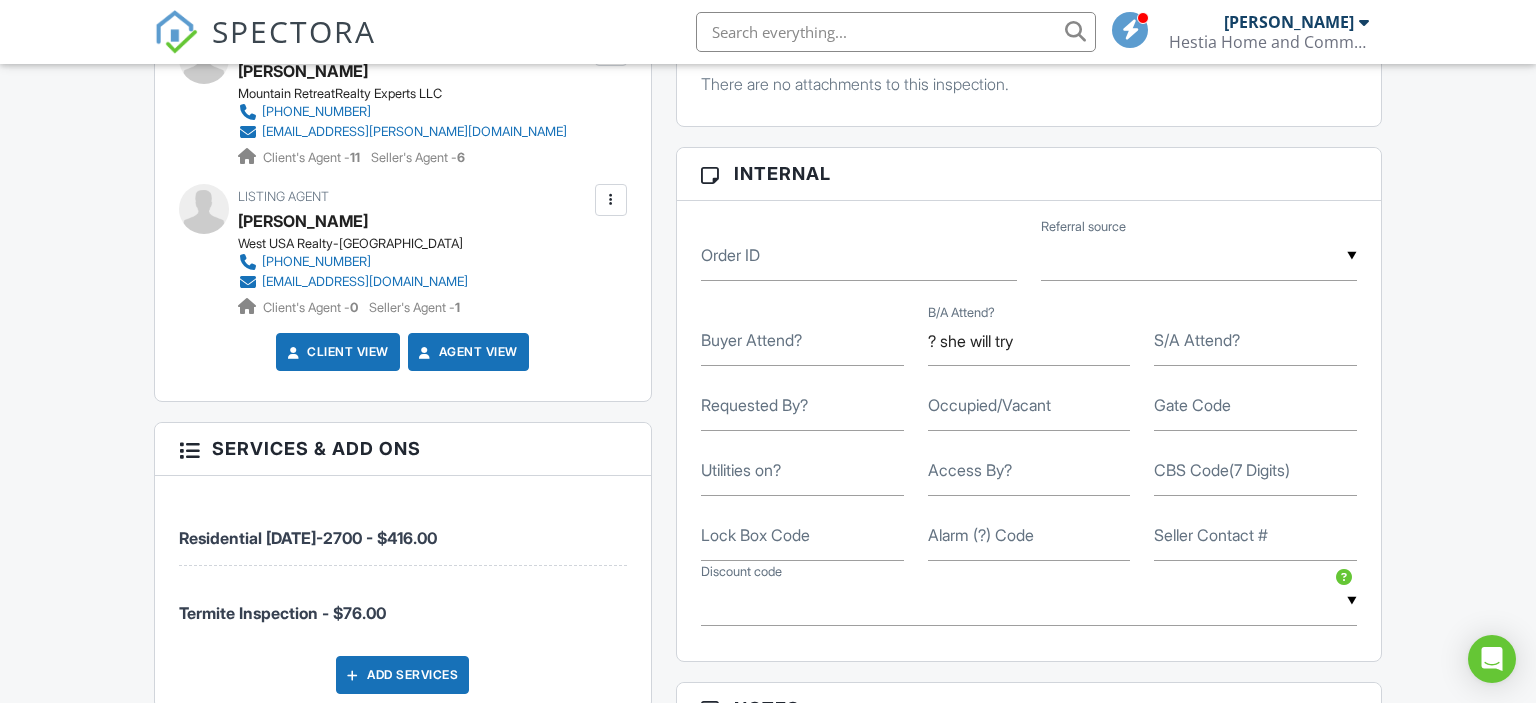 click on "Buyer Attend?" at bounding box center (751, 340) 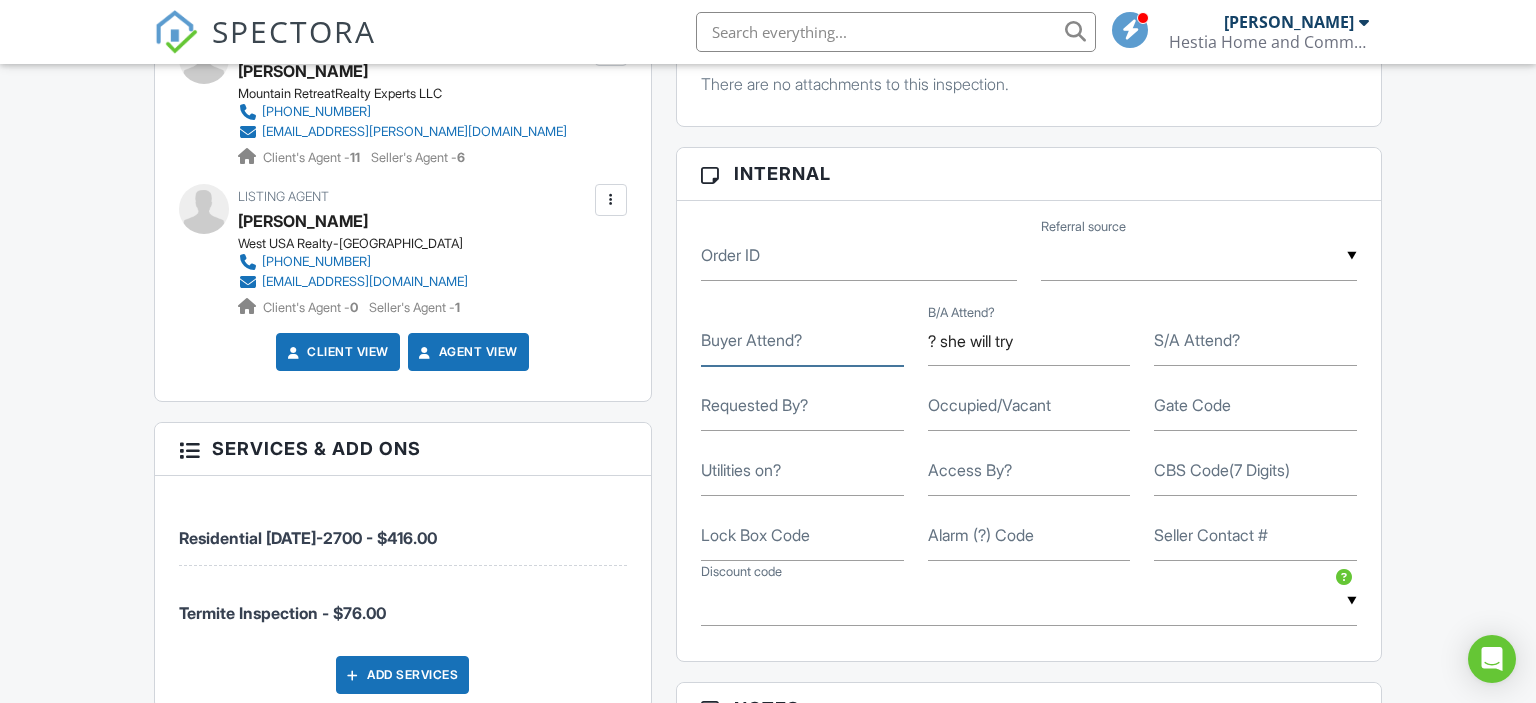 click on "Buyer Attend?" at bounding box center (802, 341) 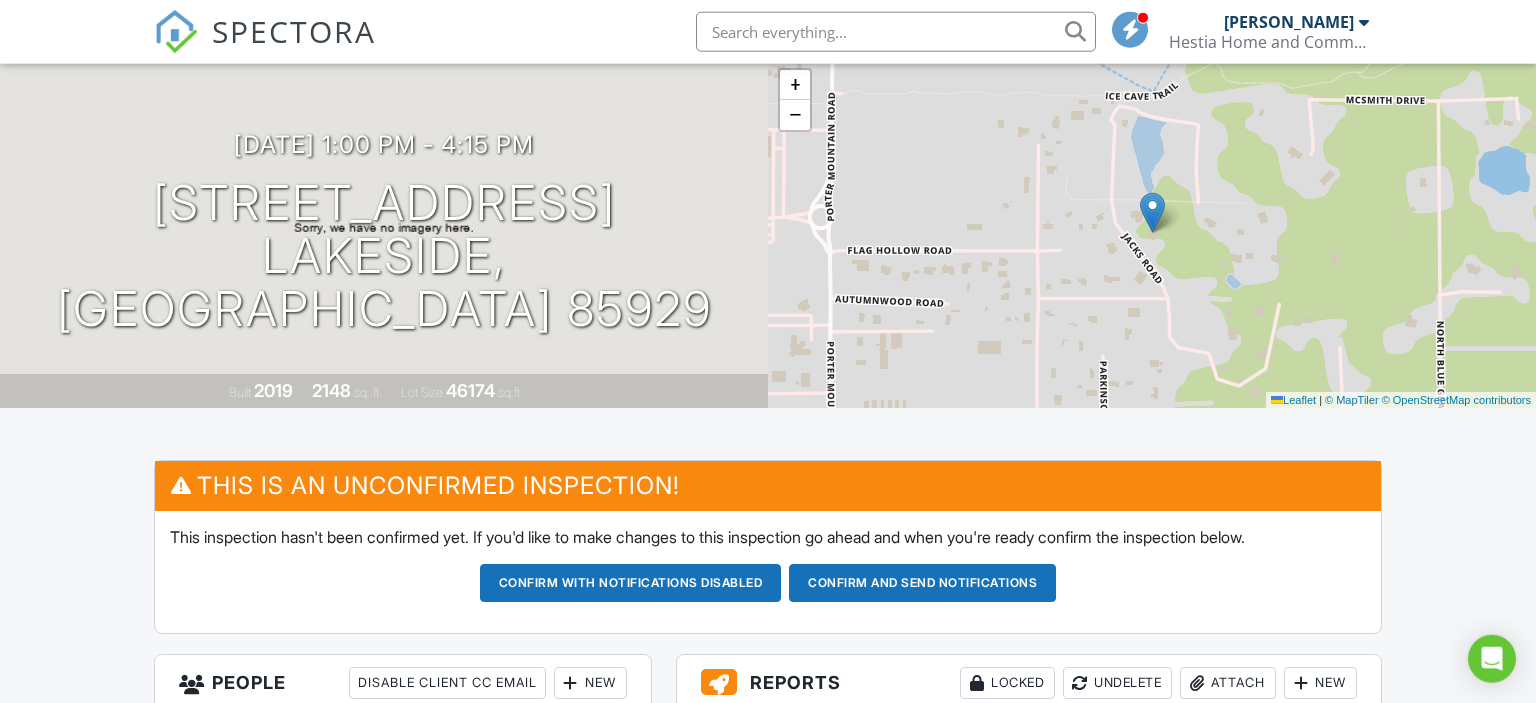 scroll, scrollTop: 0, scrollLeft: 0, axis: both 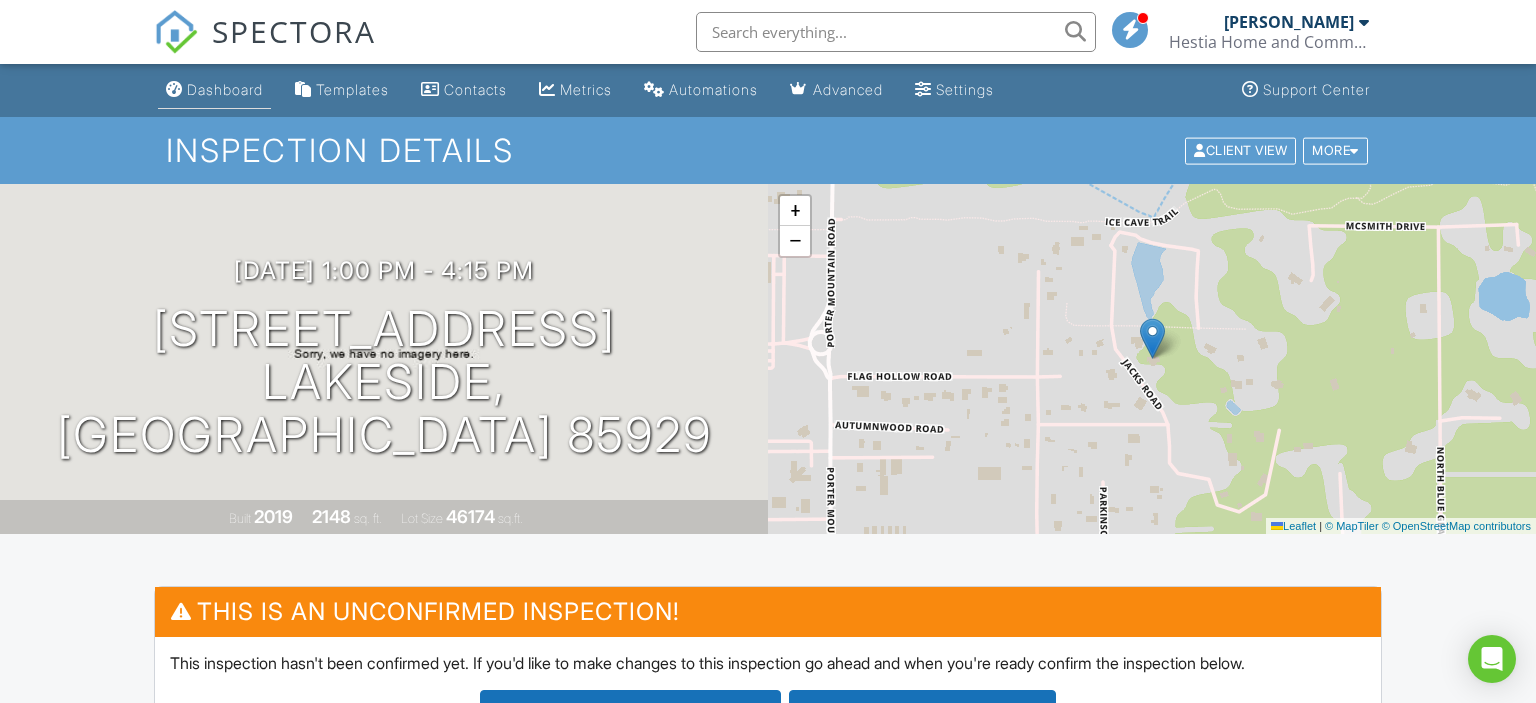type on "Yes: buyers or their friends" 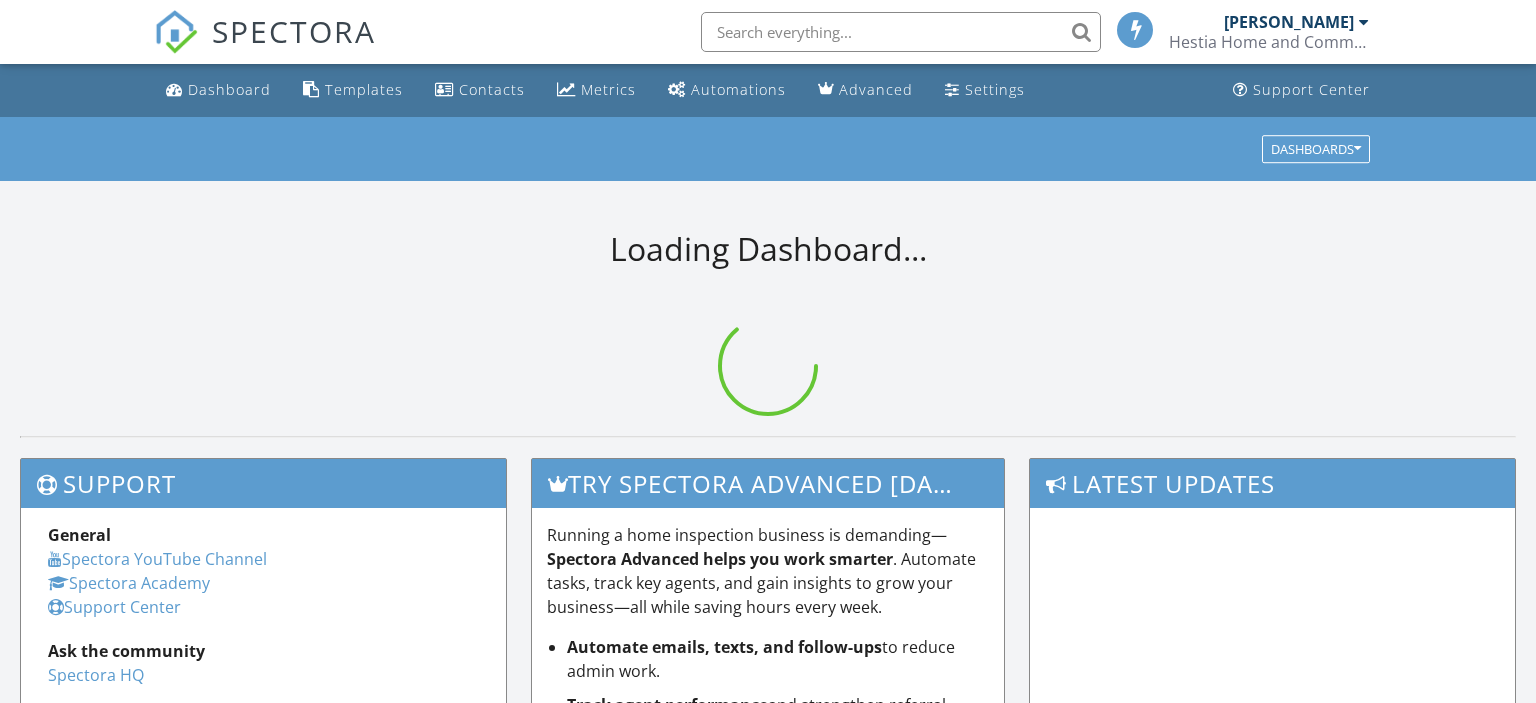 scroll, scrollTop: 0, scrollLeft: 0, axis: both 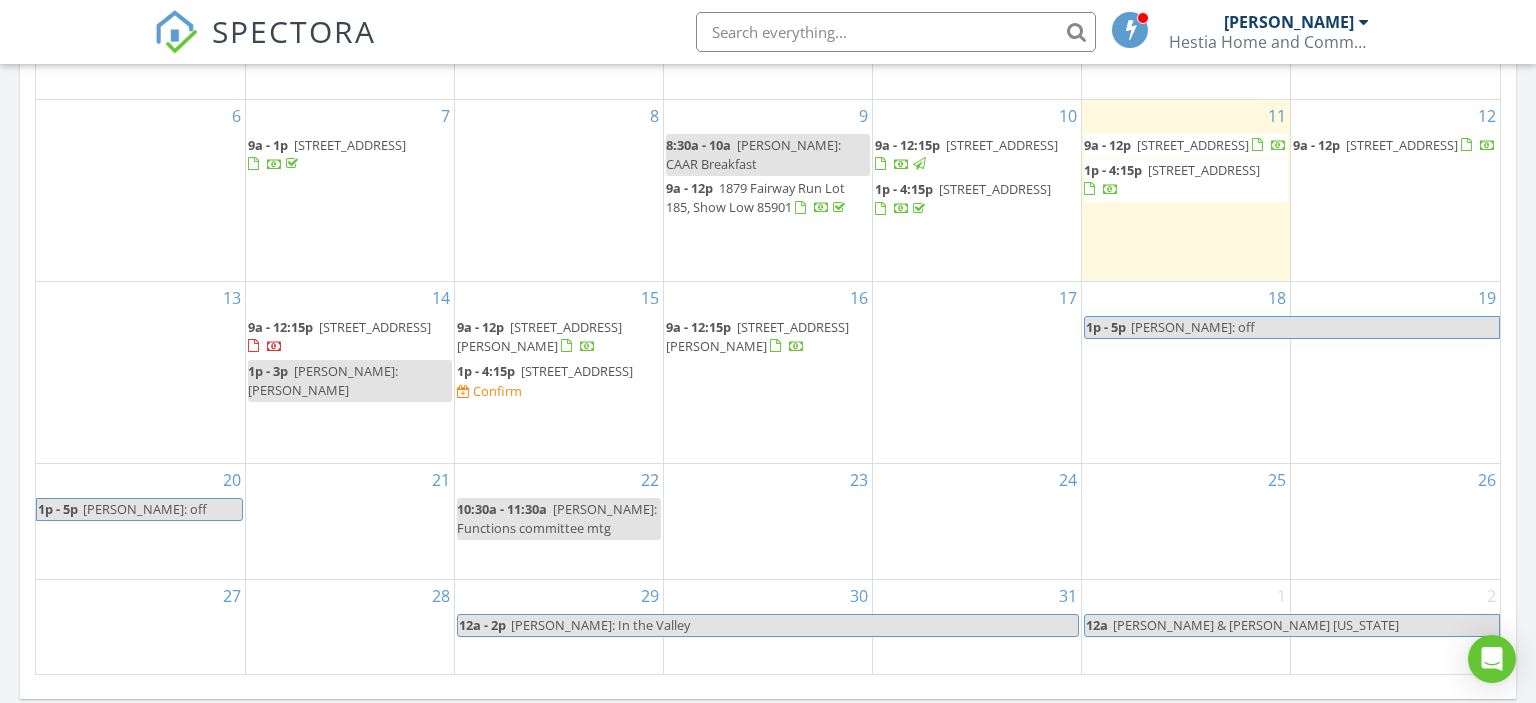 click at bounding box center (578, 346) 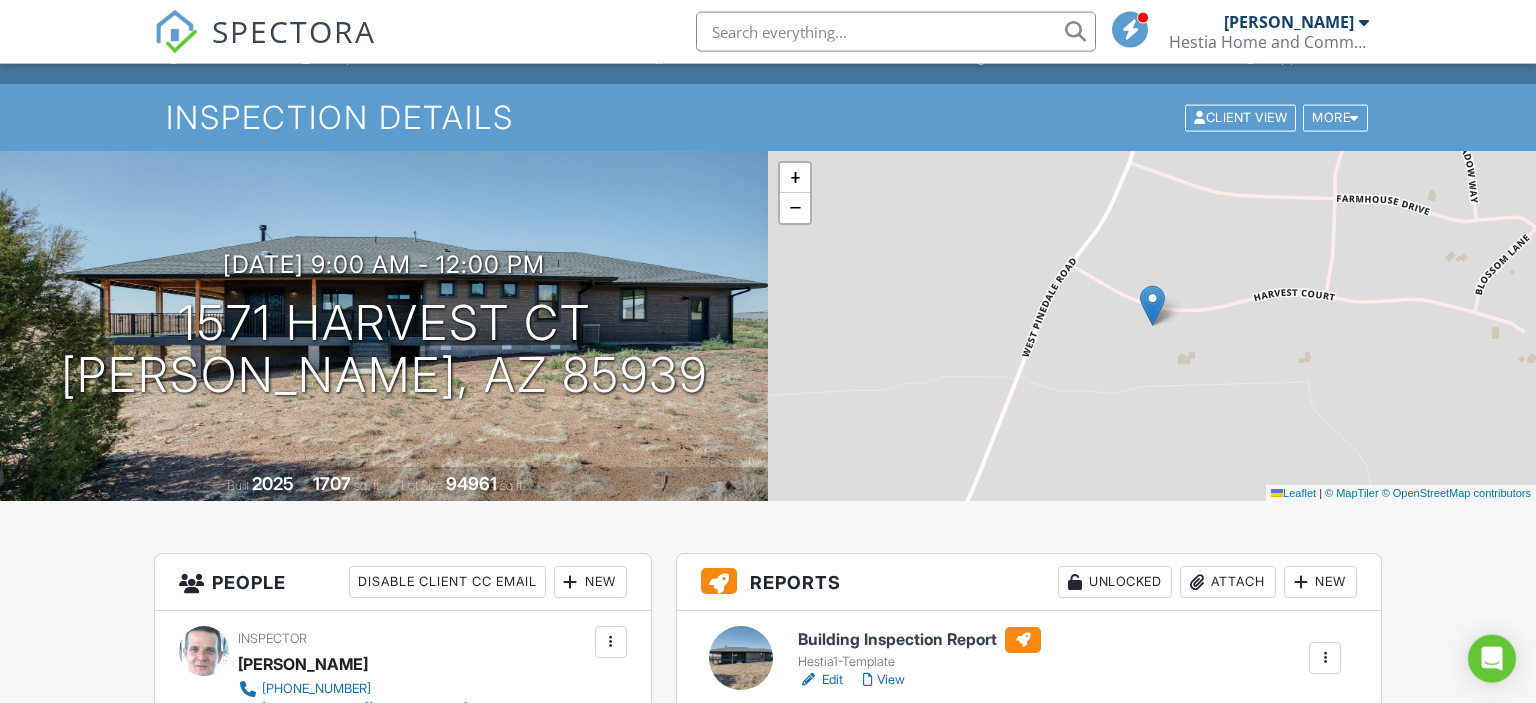 scroll, scrollTop: 0, scrollLeft: 0, axis: both 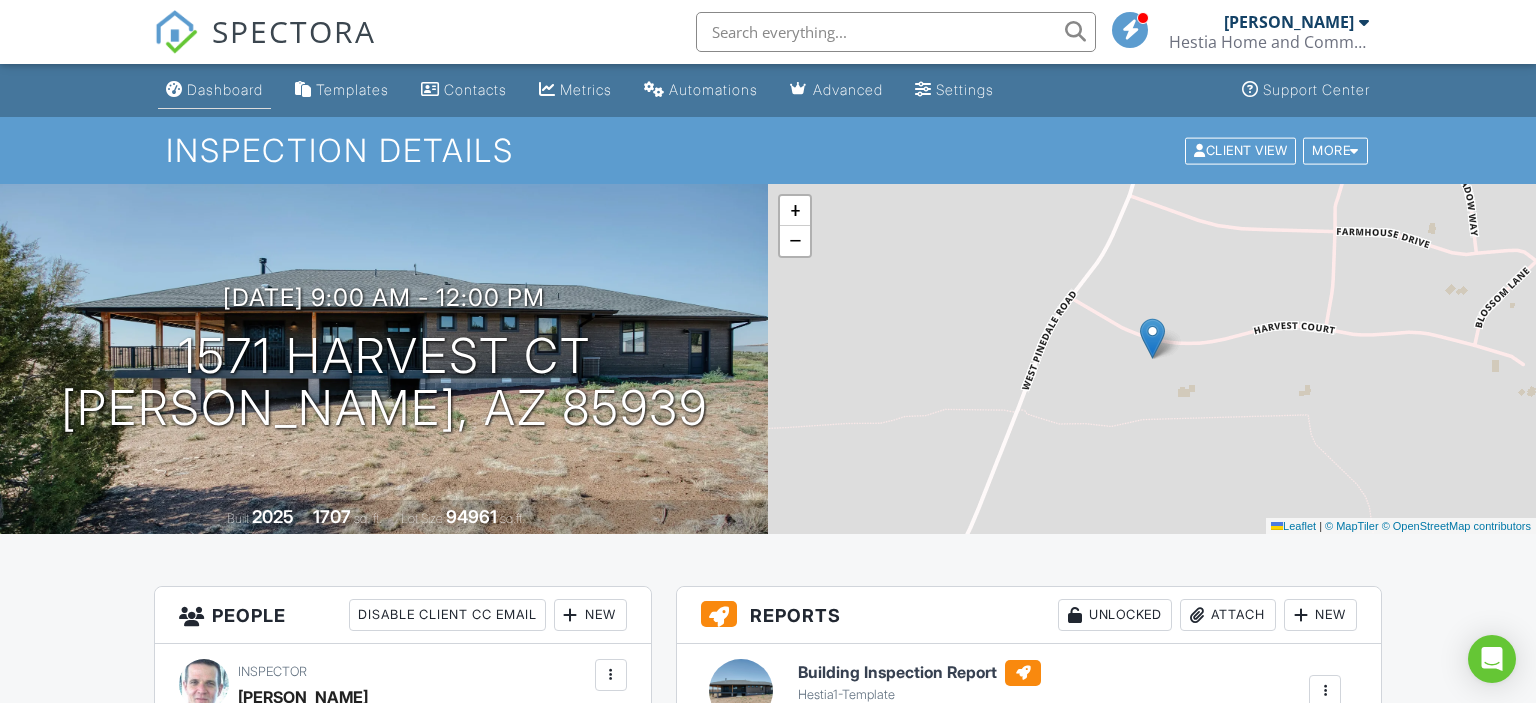 click on "Dashboard" at bounding box center [225, 89] 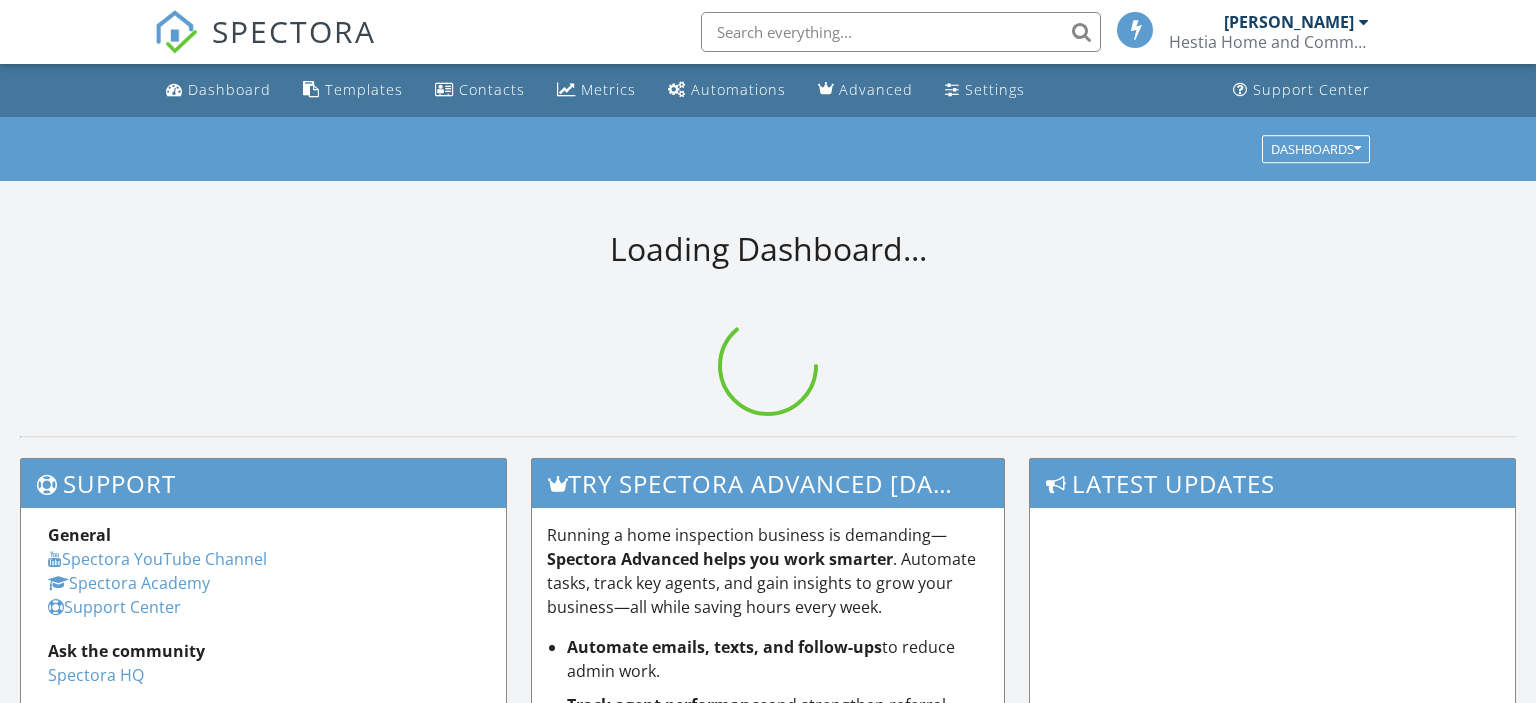 scroll, scrollTop: 0, scrollLeft: 0, axis: both 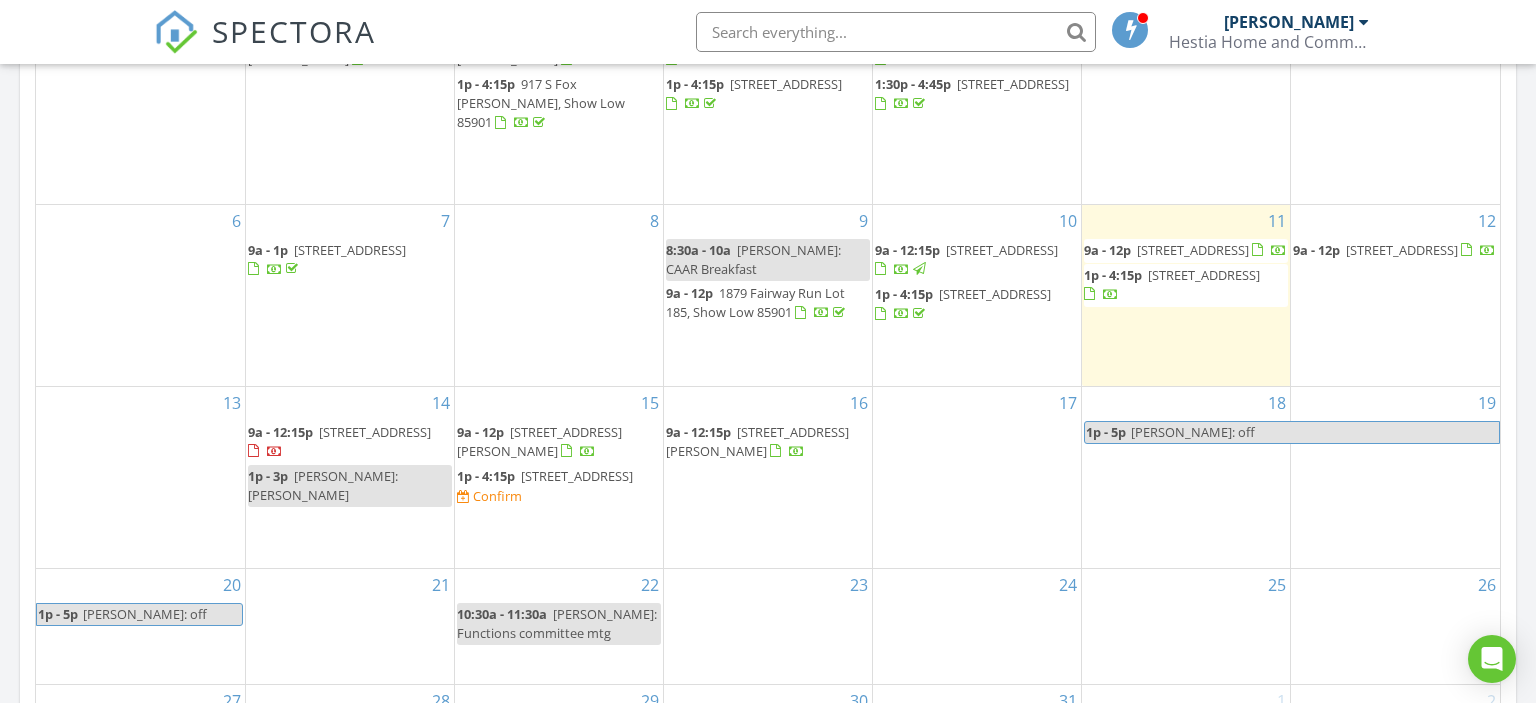 click on "9a - 12:15p" at bounding box center (698, 432) 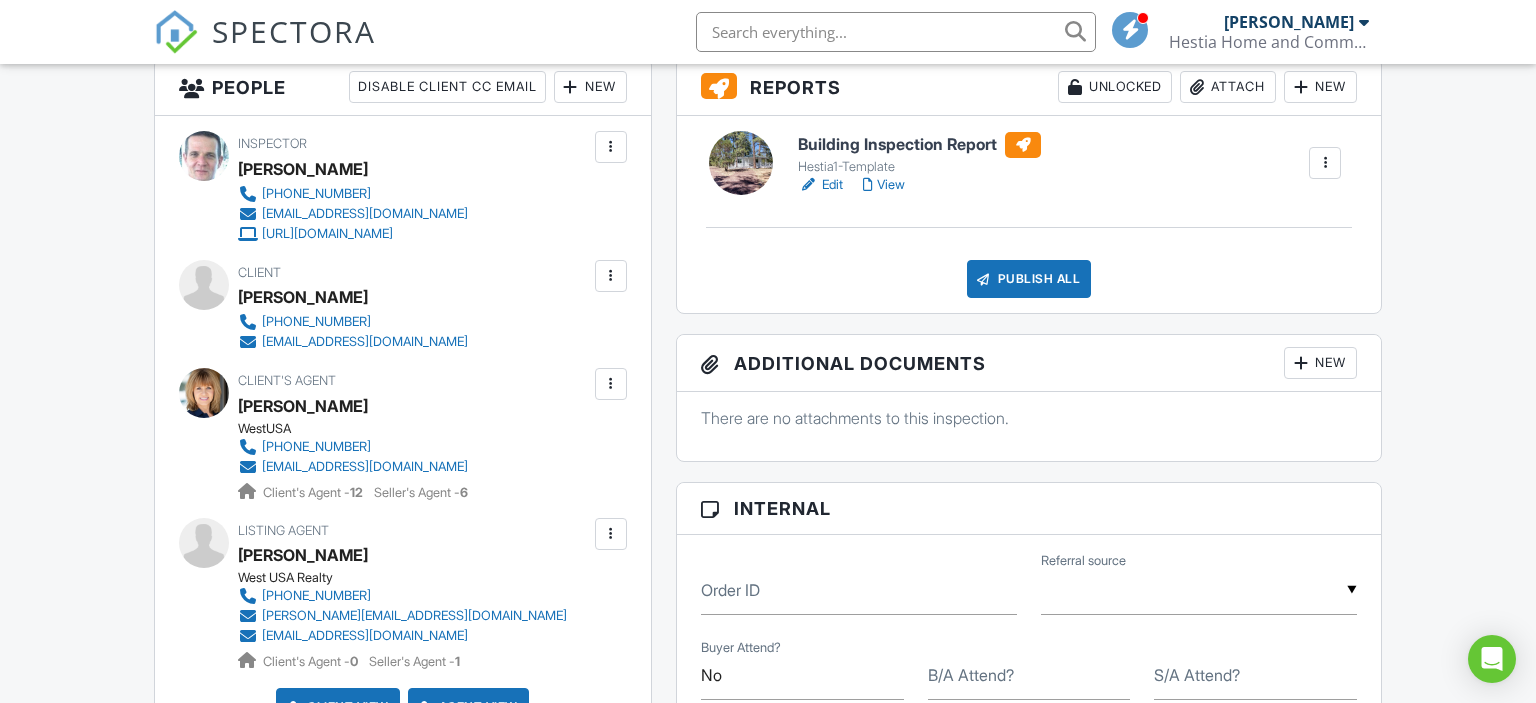 scroll, scrollTop: 0, scrollLeft: 0, axis: both 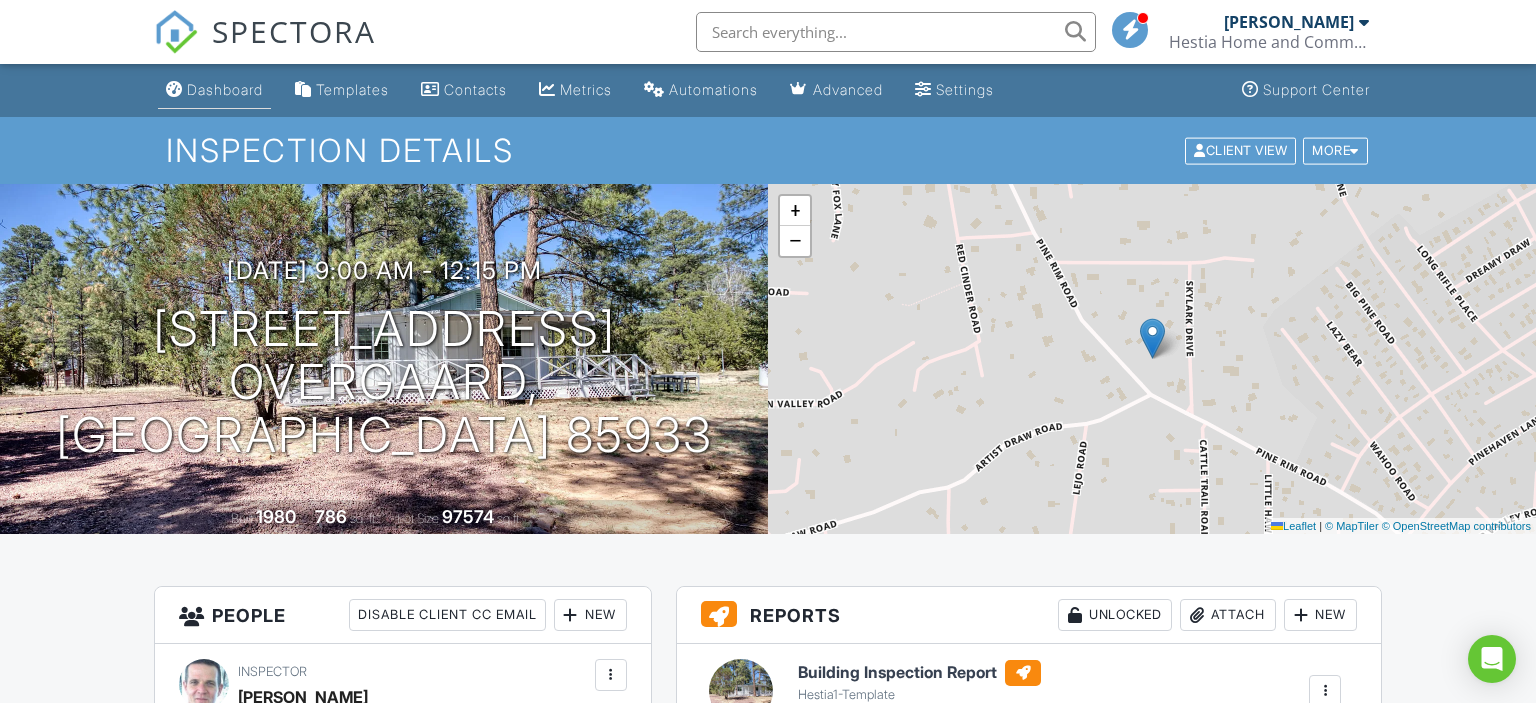 click on "Dashboard" at bounding box center (225, 89) 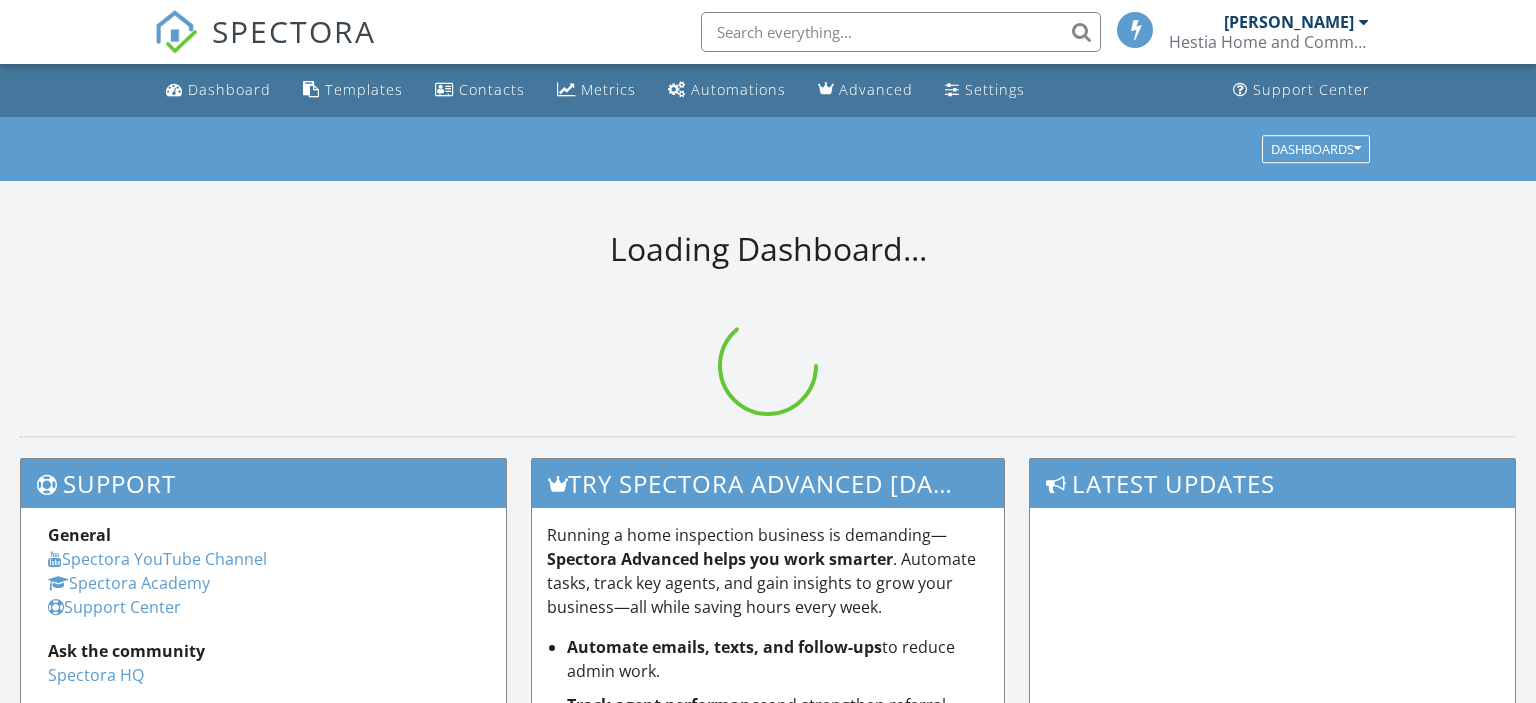 scroll, scrollTop: 0, scrollLeft: 0, axis: both 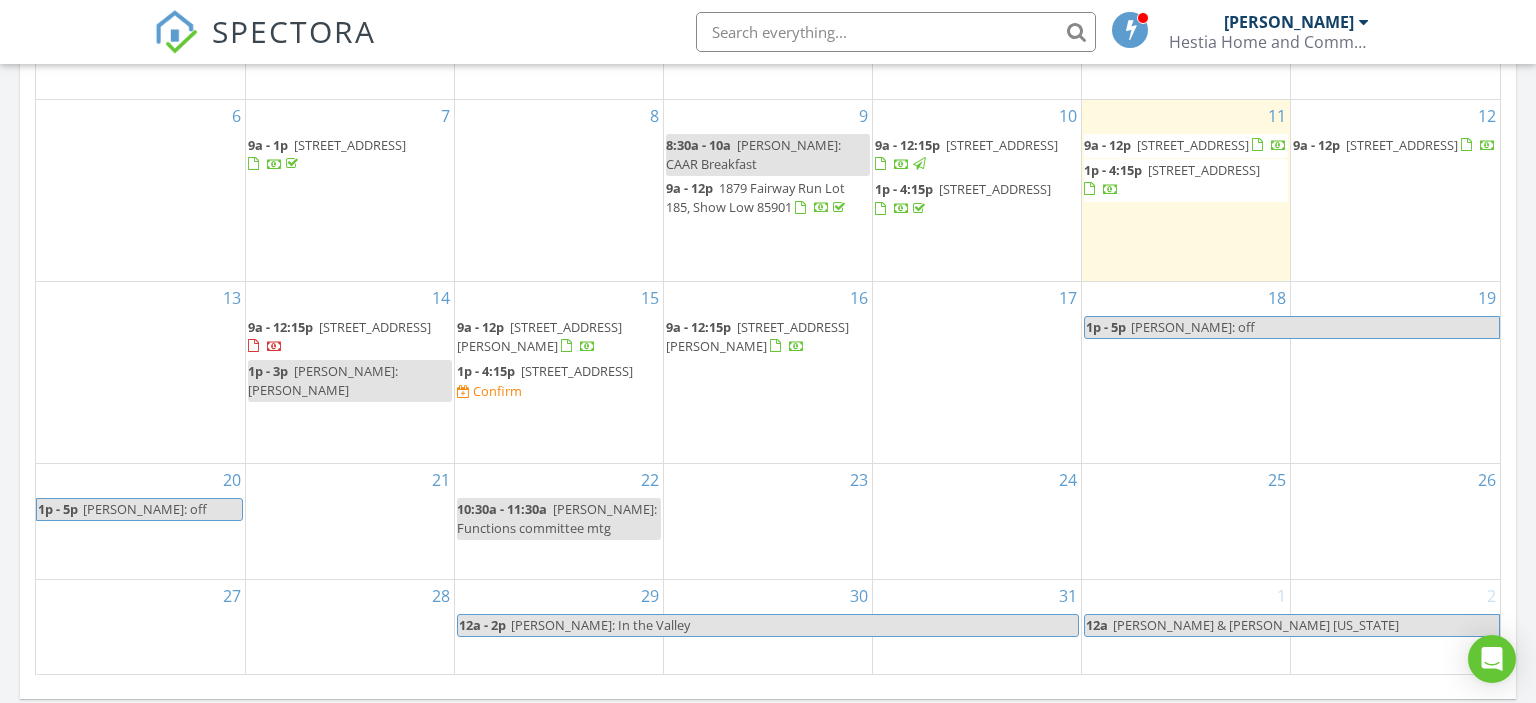 click on "2905 Pine Rim Rd, Overgaard 85933" at bounding box center (757, 336) 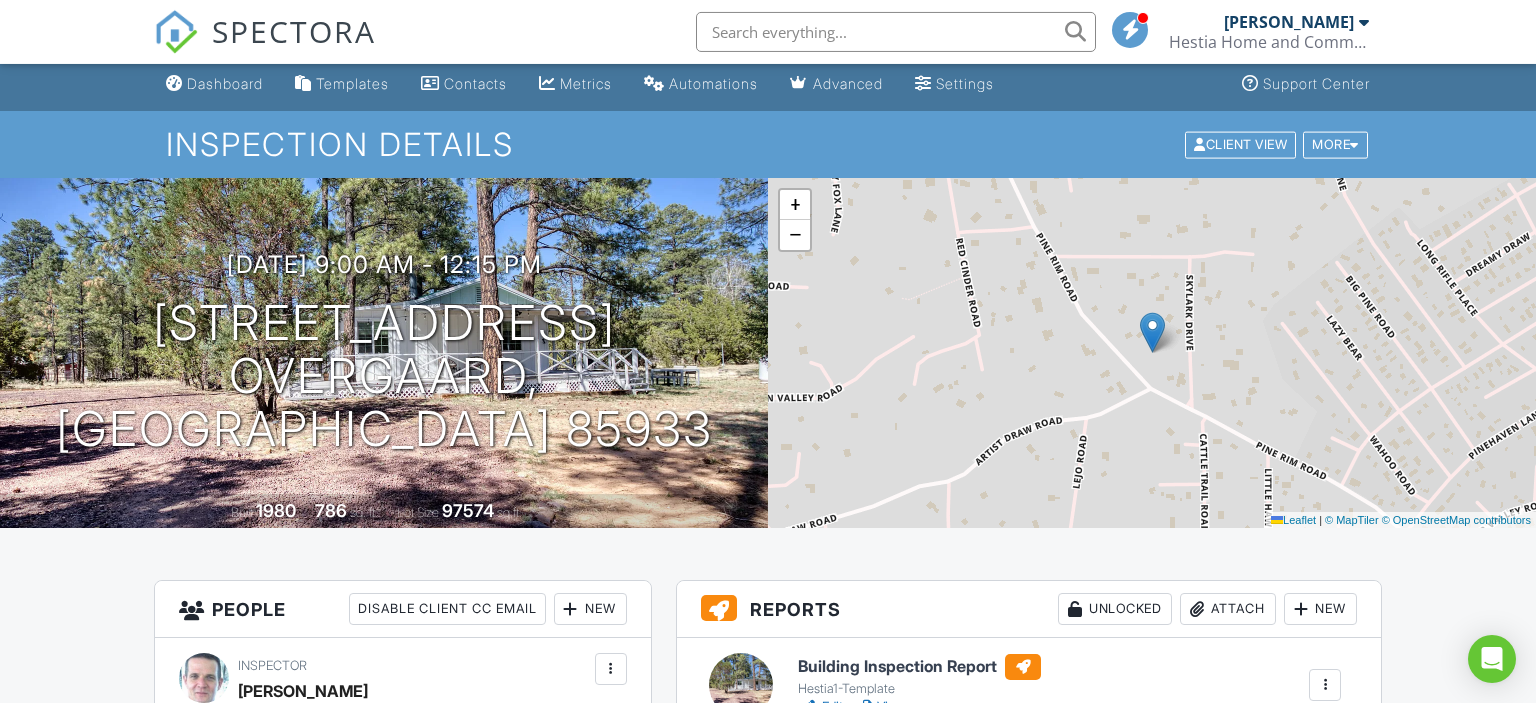 scroll, scrollTop: 0, scrollLeft: 0, axis: both 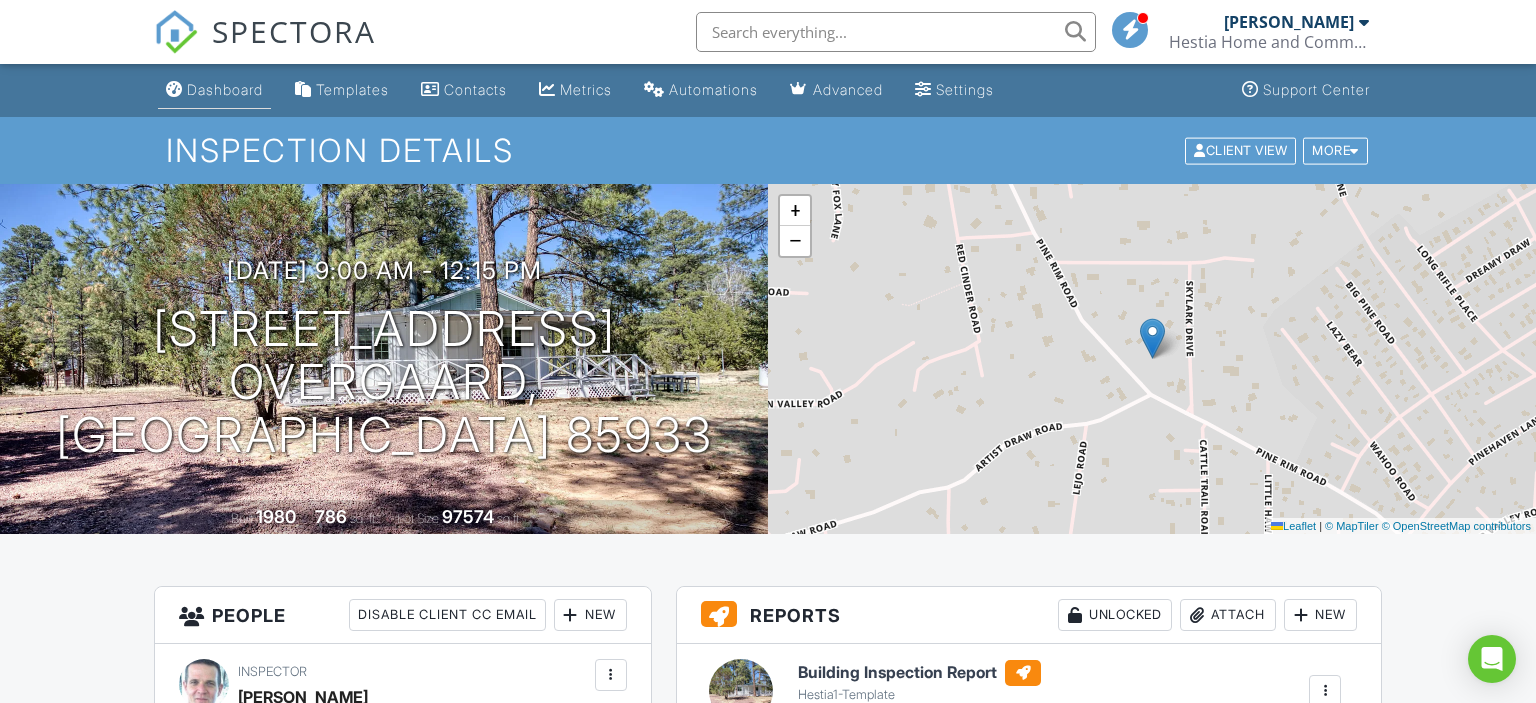 click on "Dashboard" at bounding box center [225, 89] 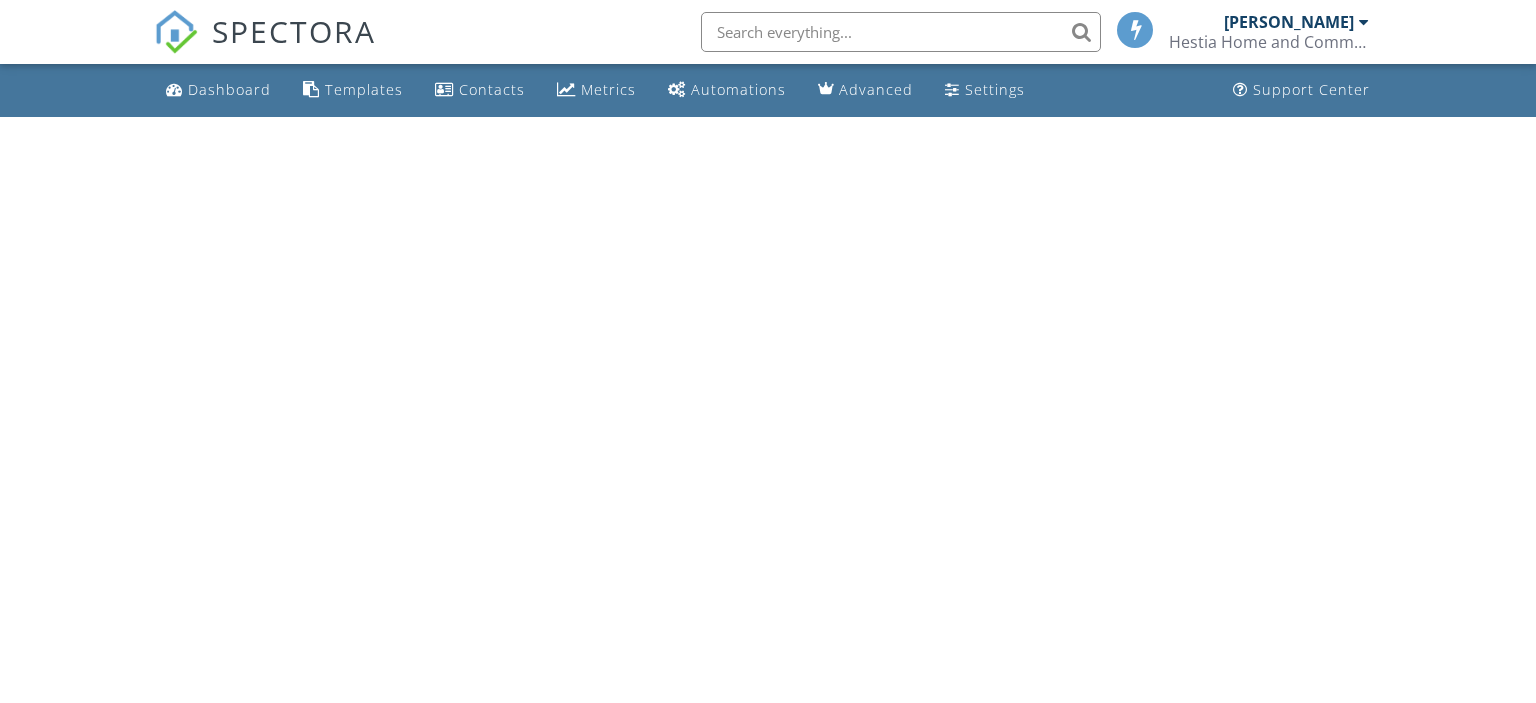 scroll, scrollTop: 0, scrollLeft: 0, axis: both 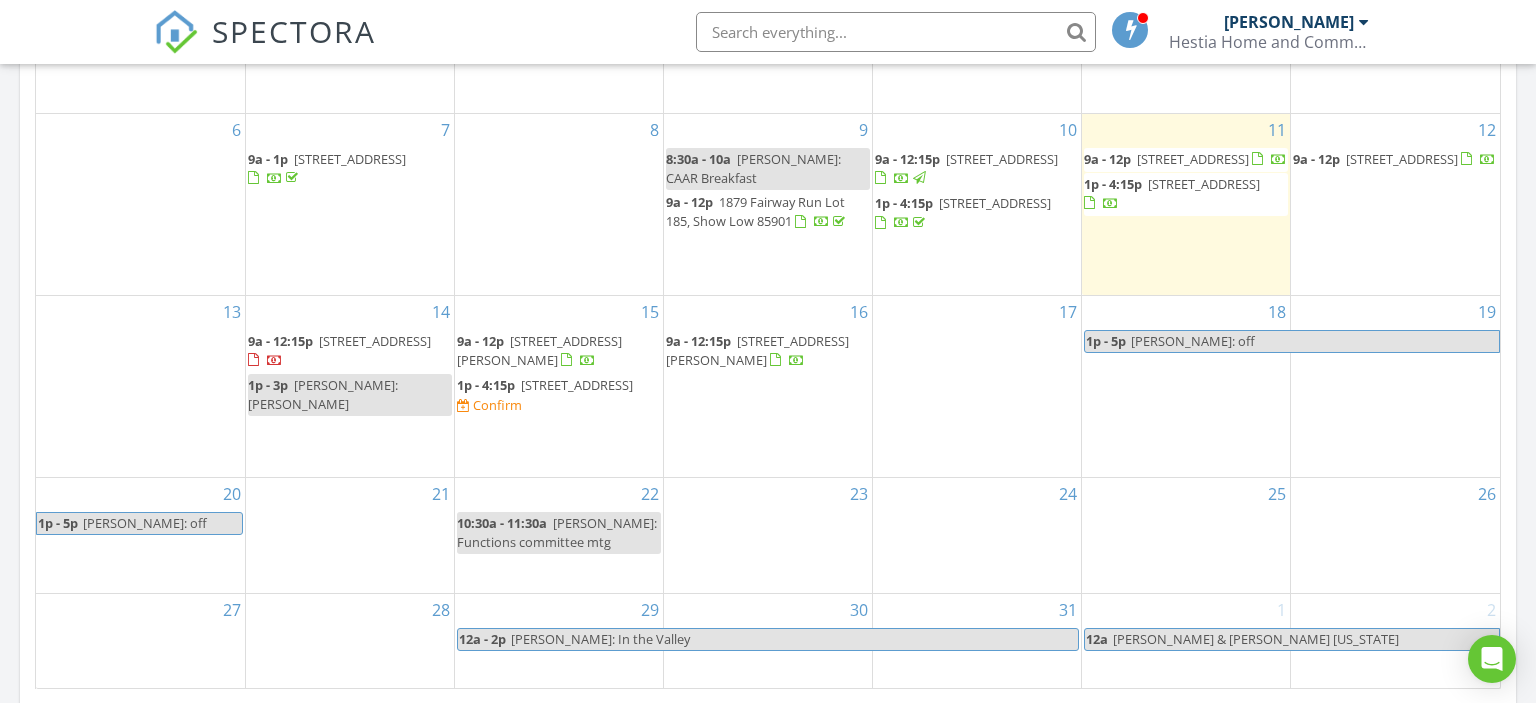 click on "[STREET_ADDRESS][PERSON_NAME]" at bounding box center [757, 350] 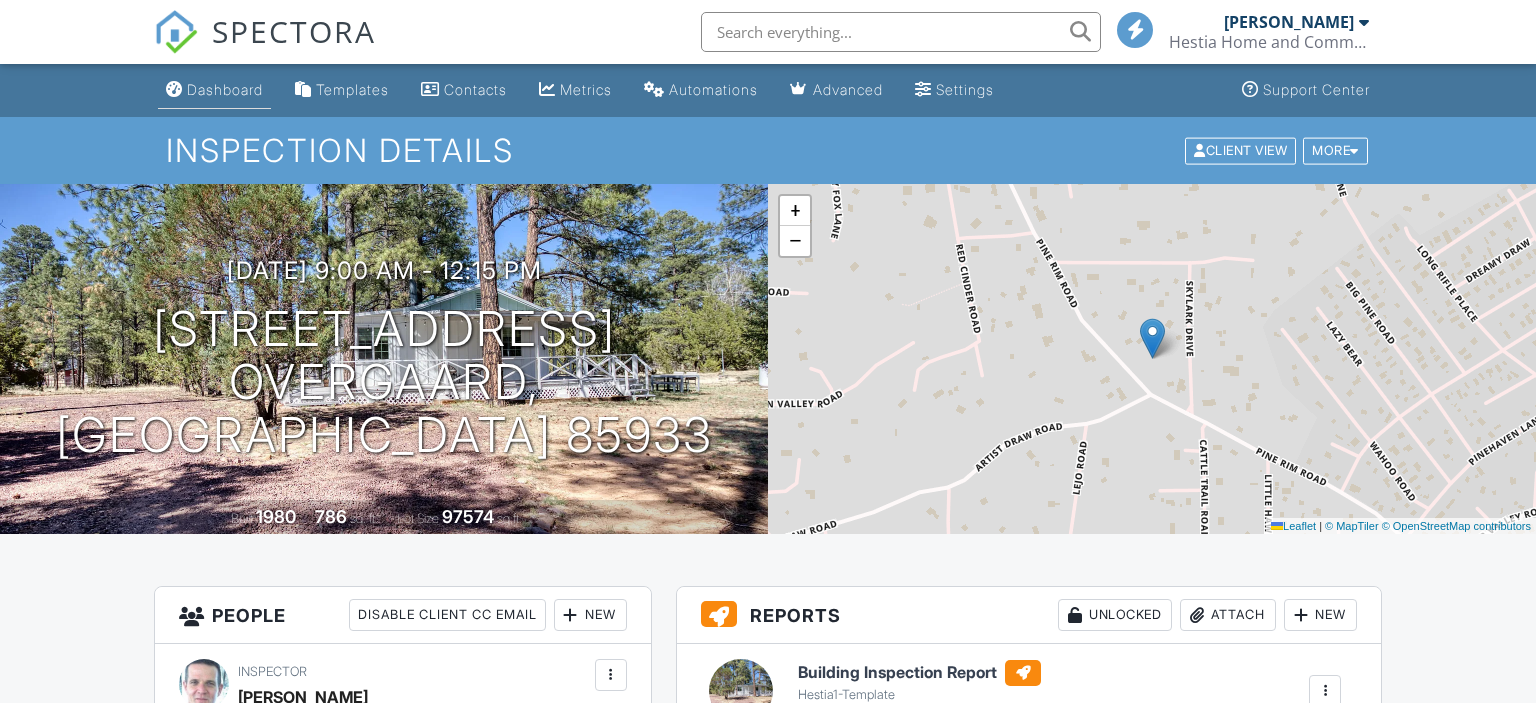 scroll, scrollTop: 0, scrollLeft: 0, axis: both 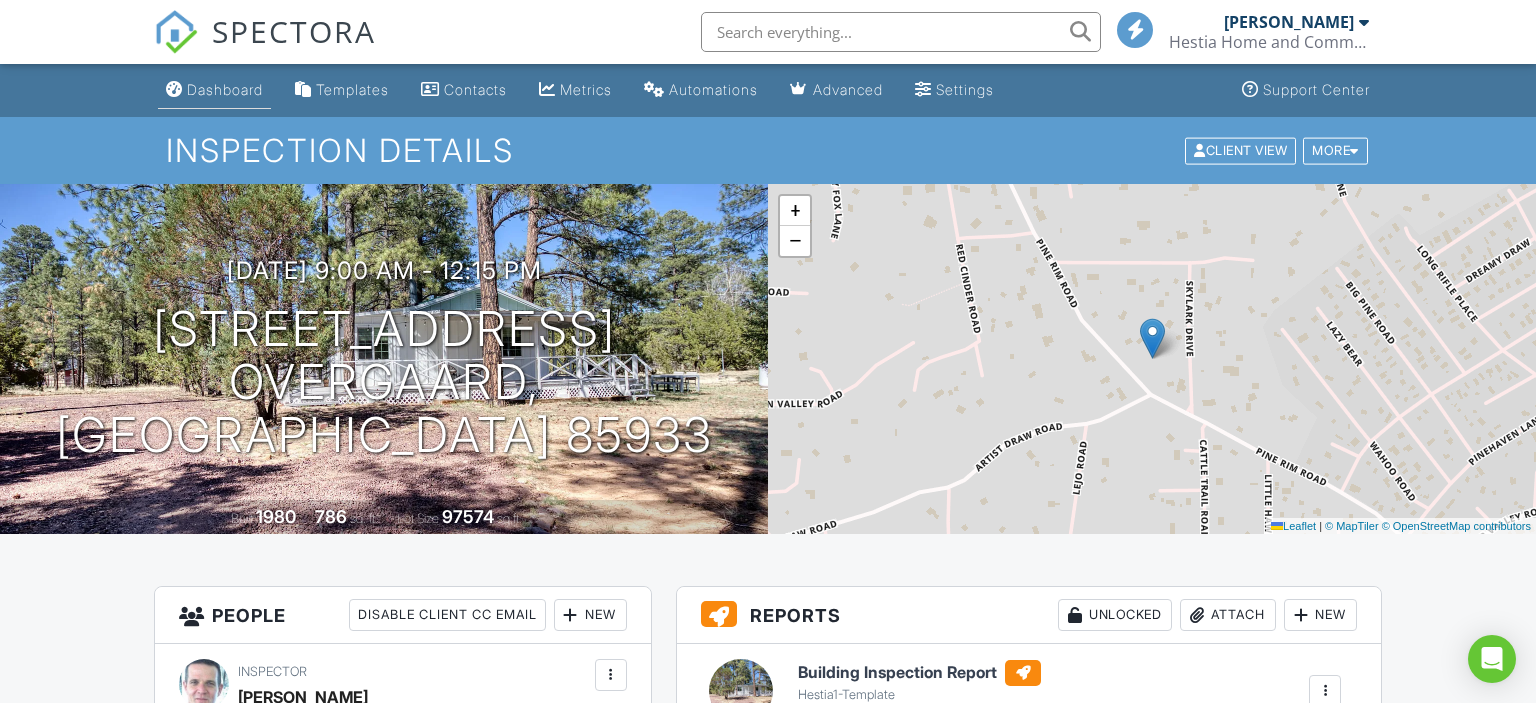 click on "Dashboard" at bounding box center [214, 90] 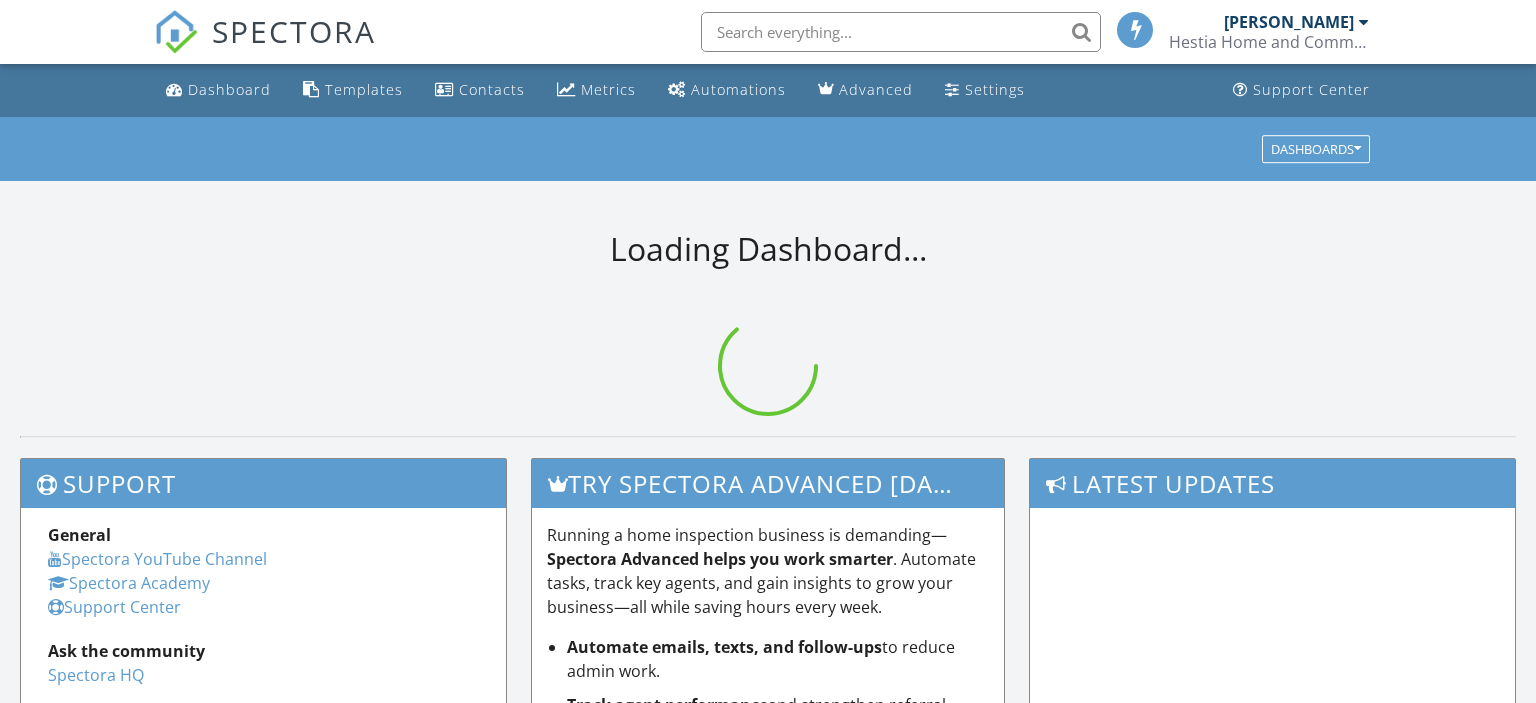scroll, scrollTop: 0, scrollLeft: 0, axis: both 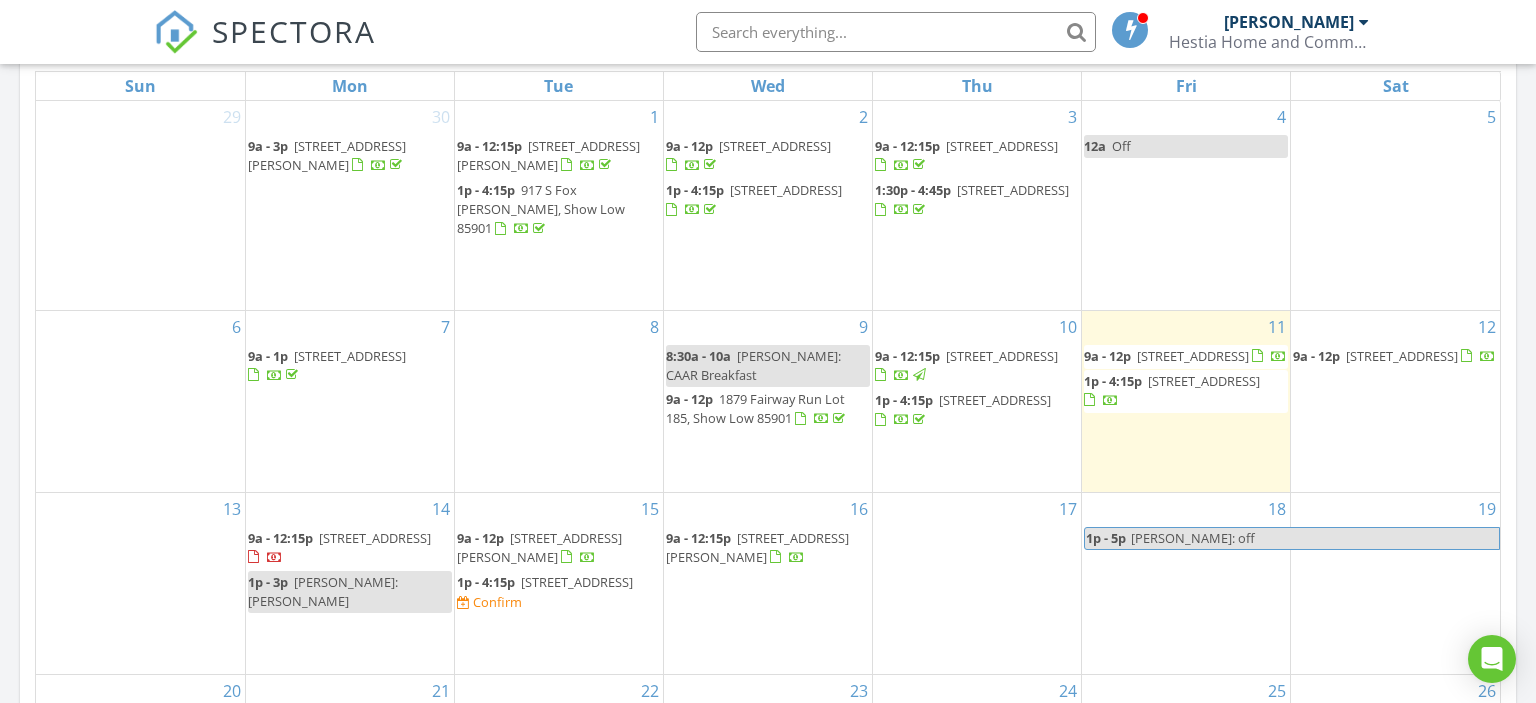 click on "[STREET_ADDRESS][PERSON_NAME]" at bounding box center (757, 547) 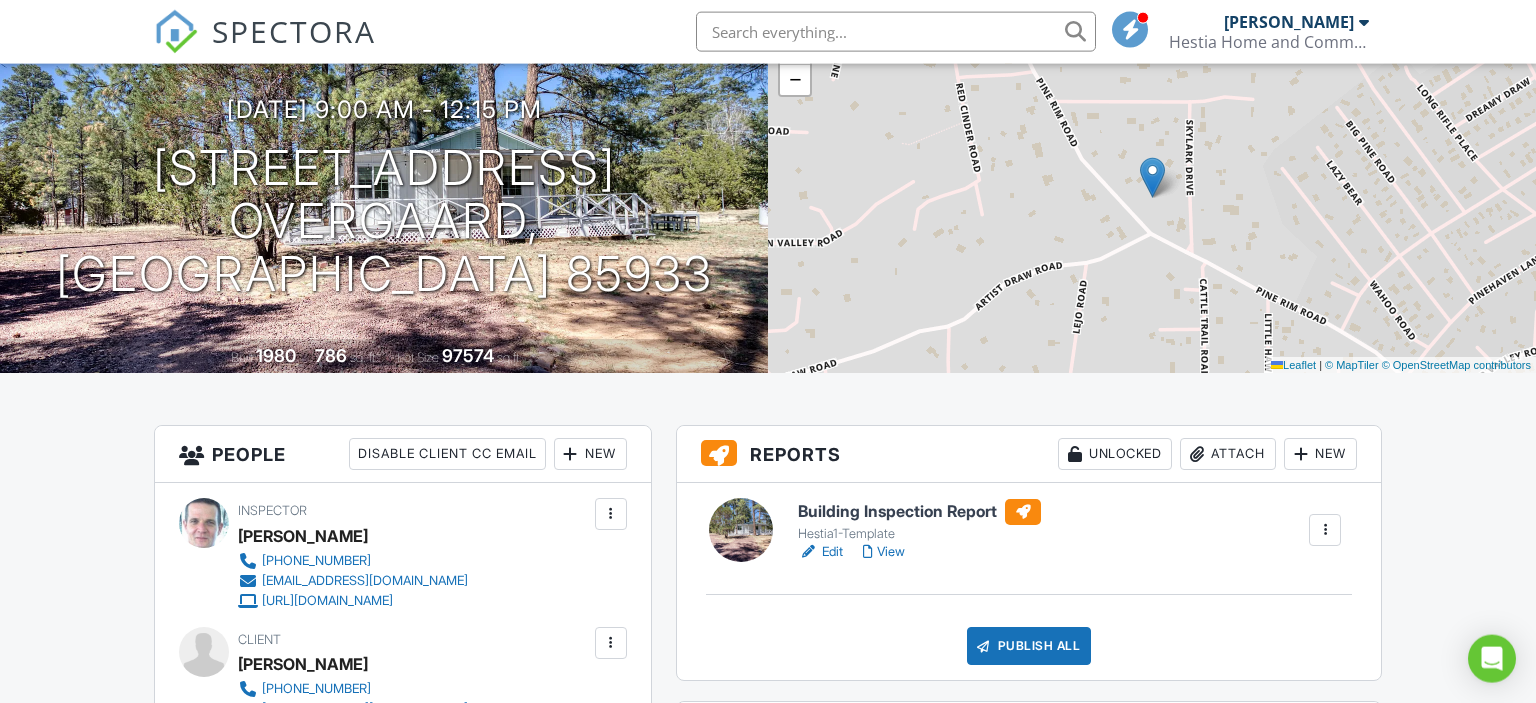 scroll, scrollTop: 0, scrollLeft: 0, axis: both 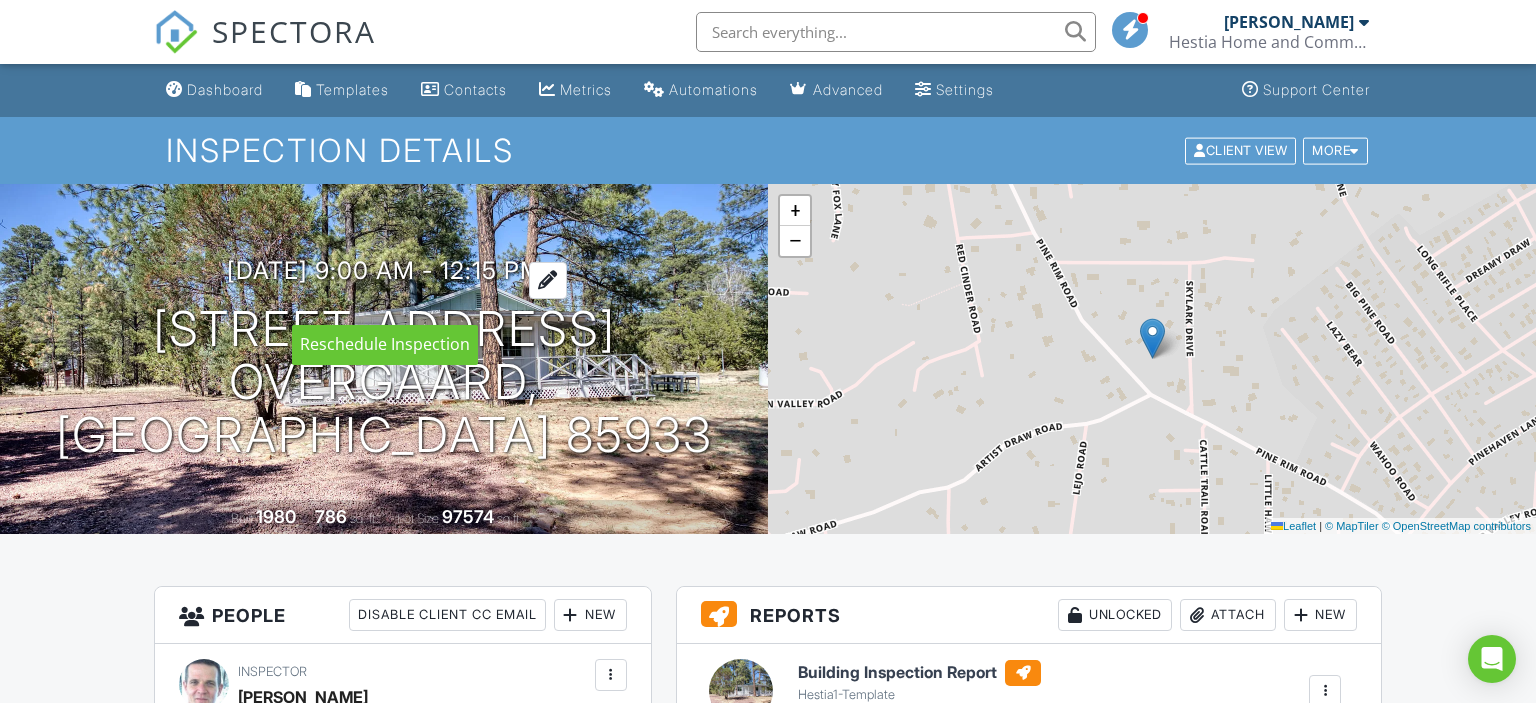 click on "07/16/2025  9:00 am
- 12:15 pm" at bounding box center (384, 270) 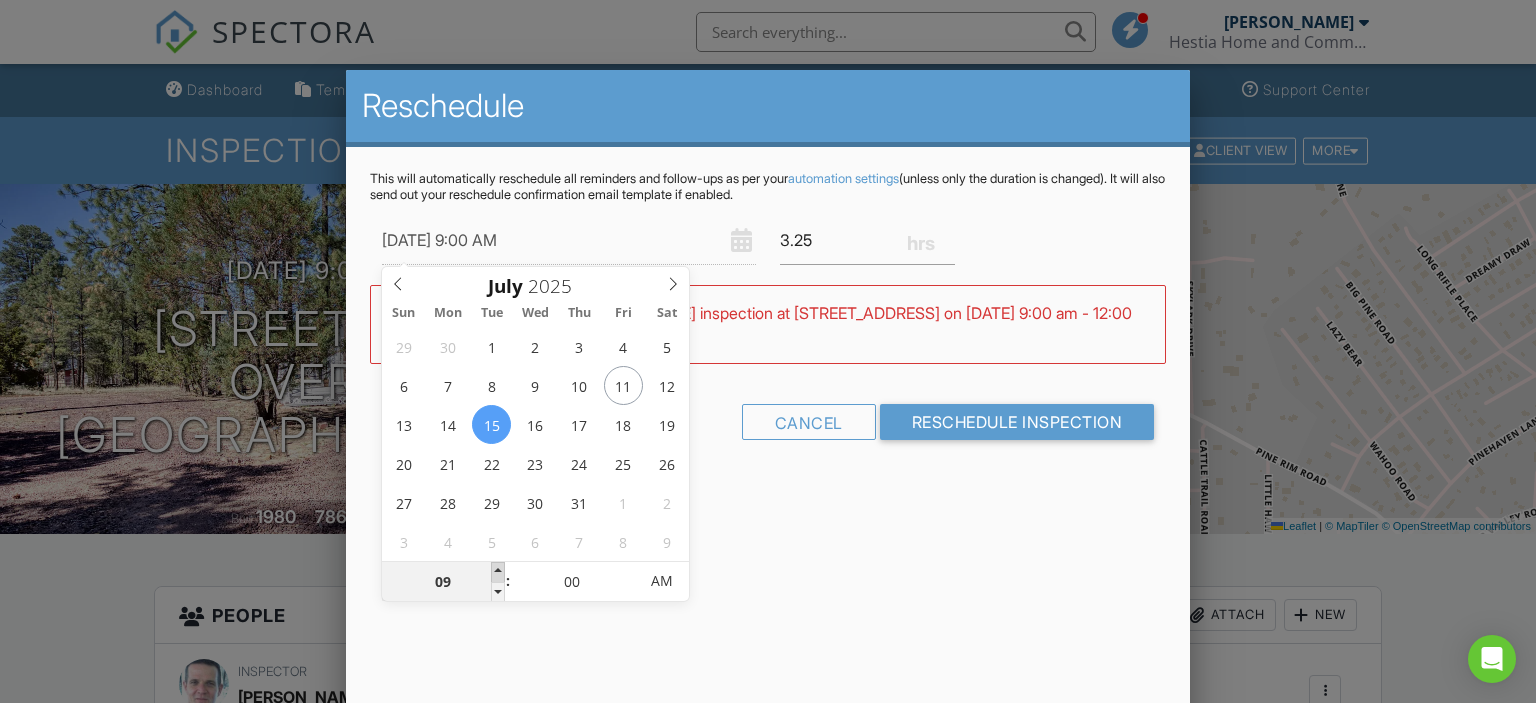 type on "07/15/2025 10:00 AM" 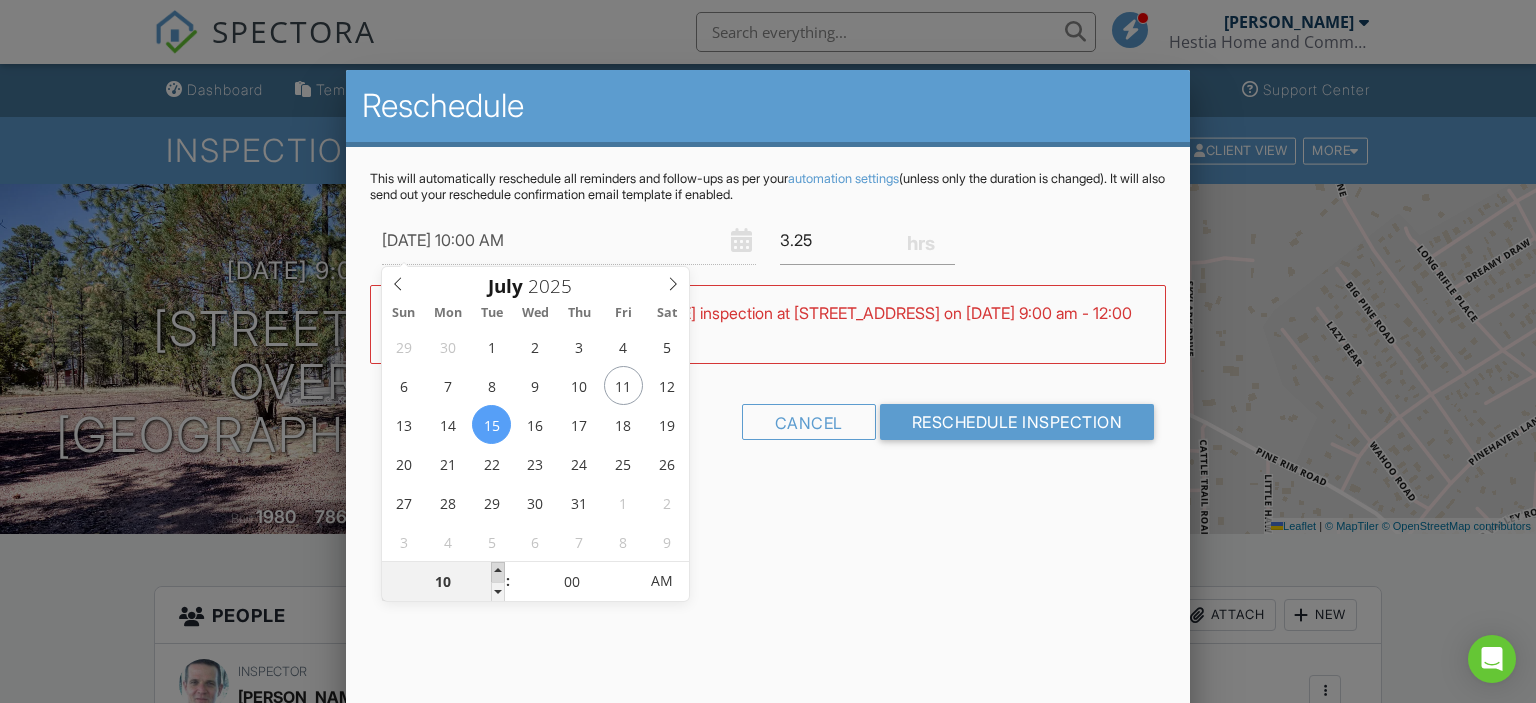 click at bounding box center (498, 572) 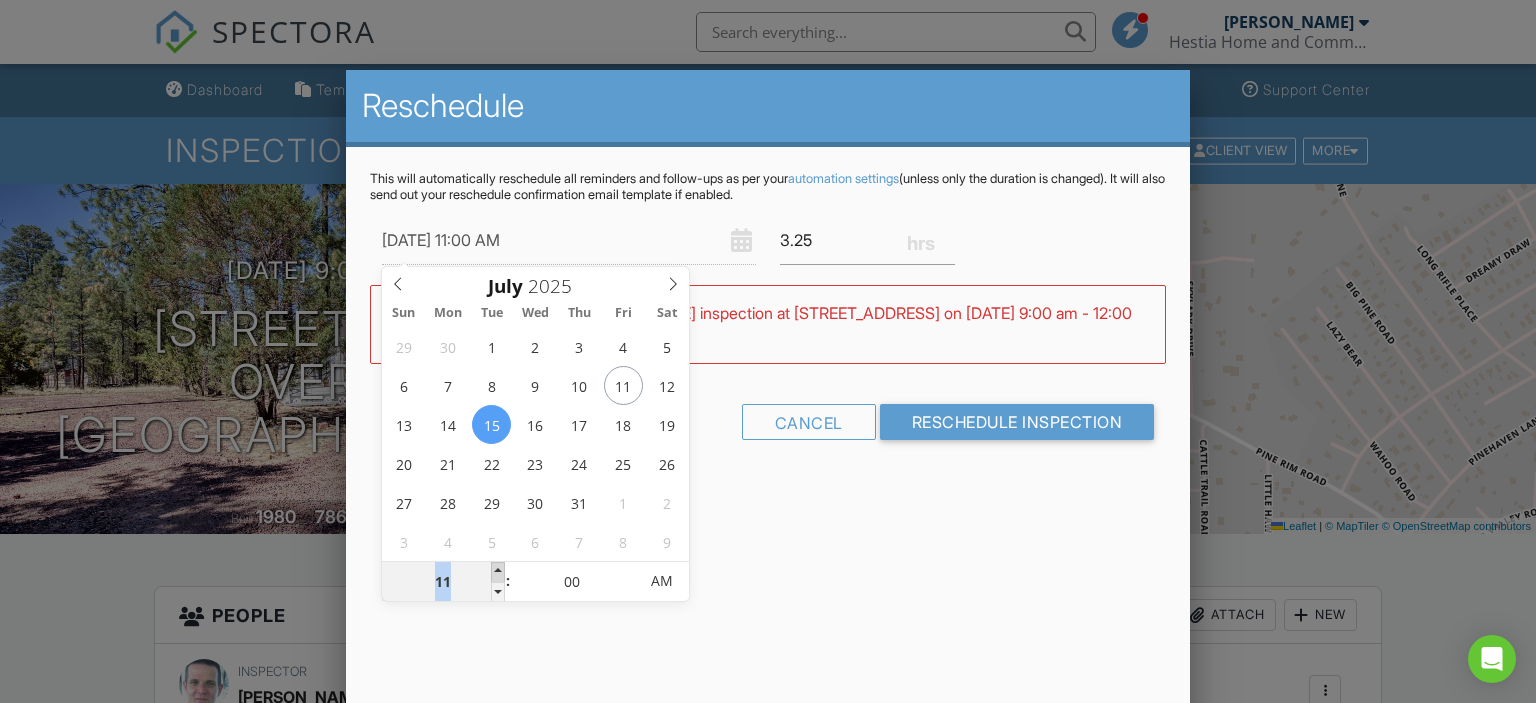 click at bounding box center (498, 572) 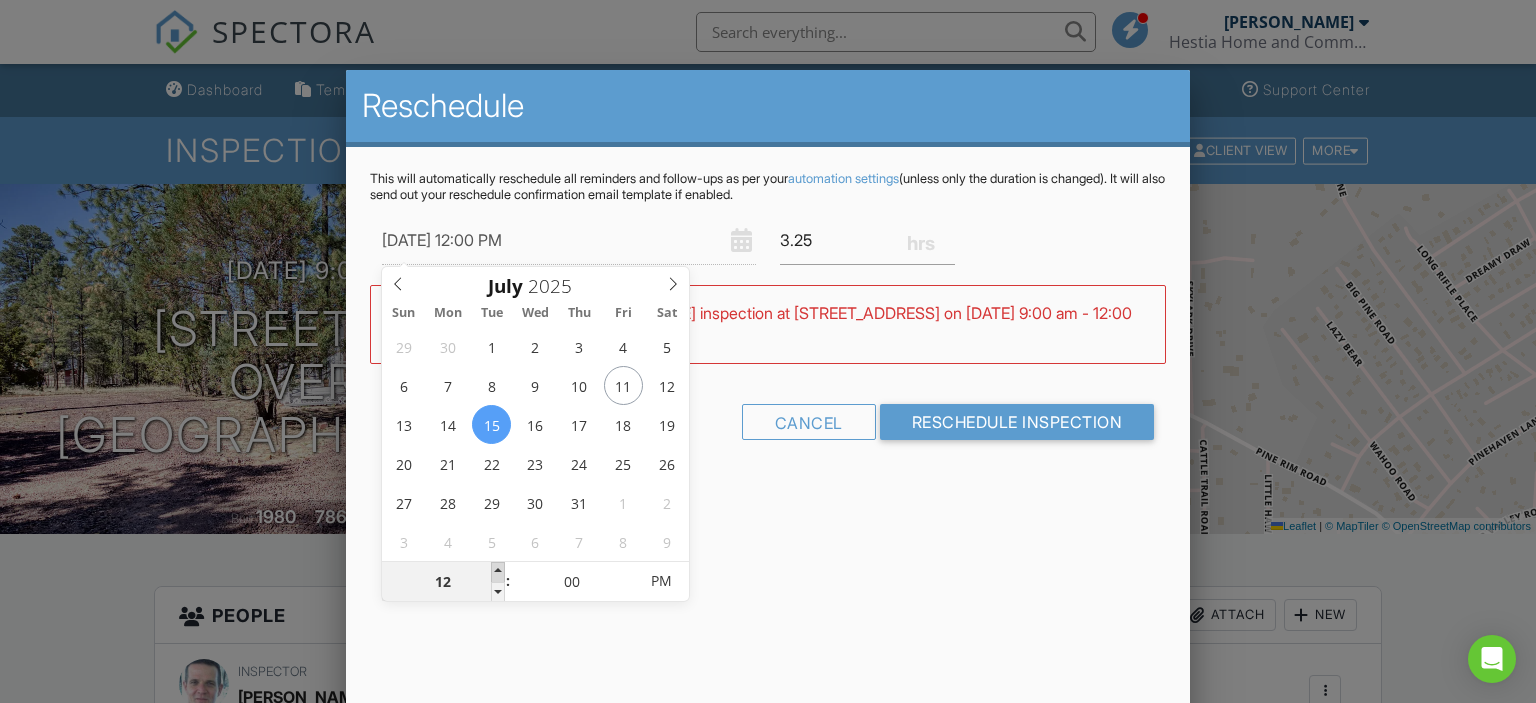 click at bounding box center [498, 572] 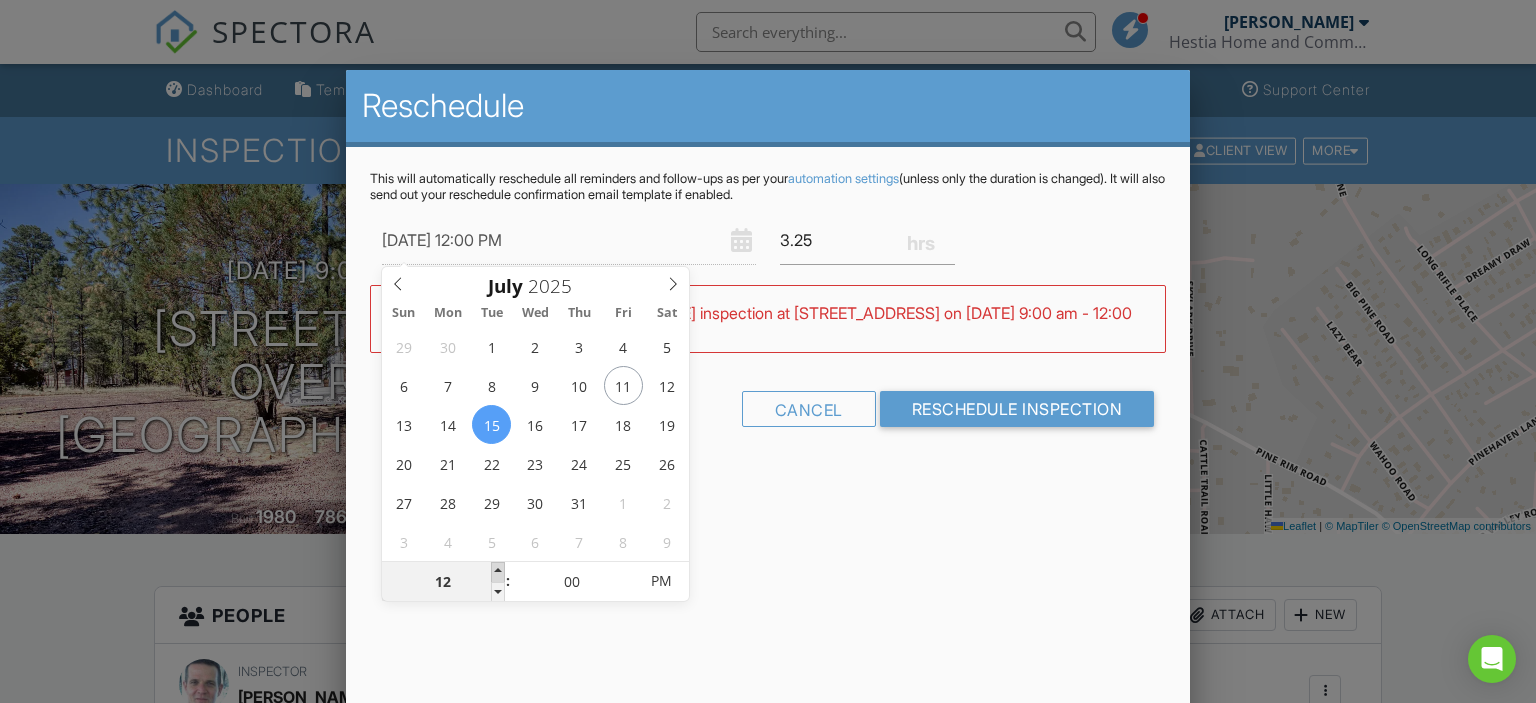 type on "[DATE] 1:00 PM" 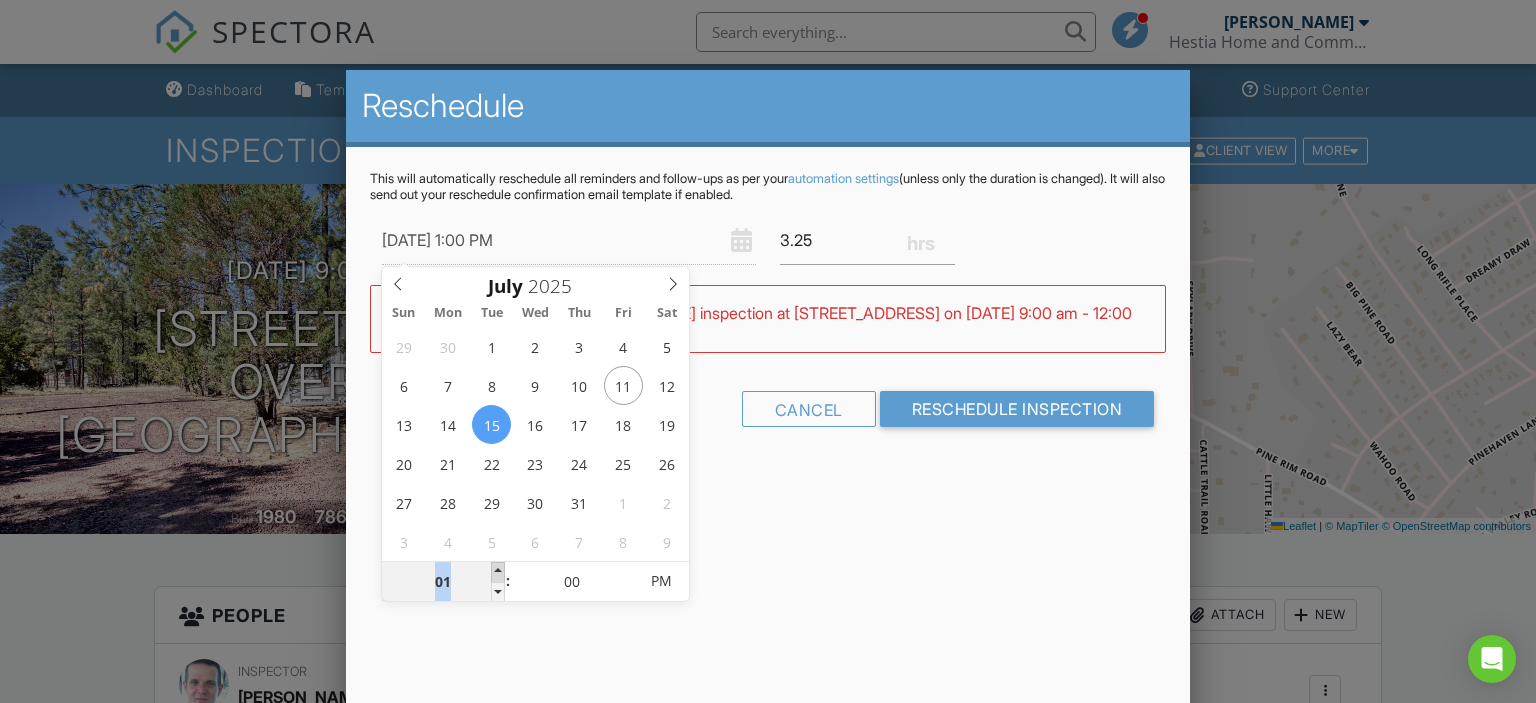 click at bounding box center [498, 572] 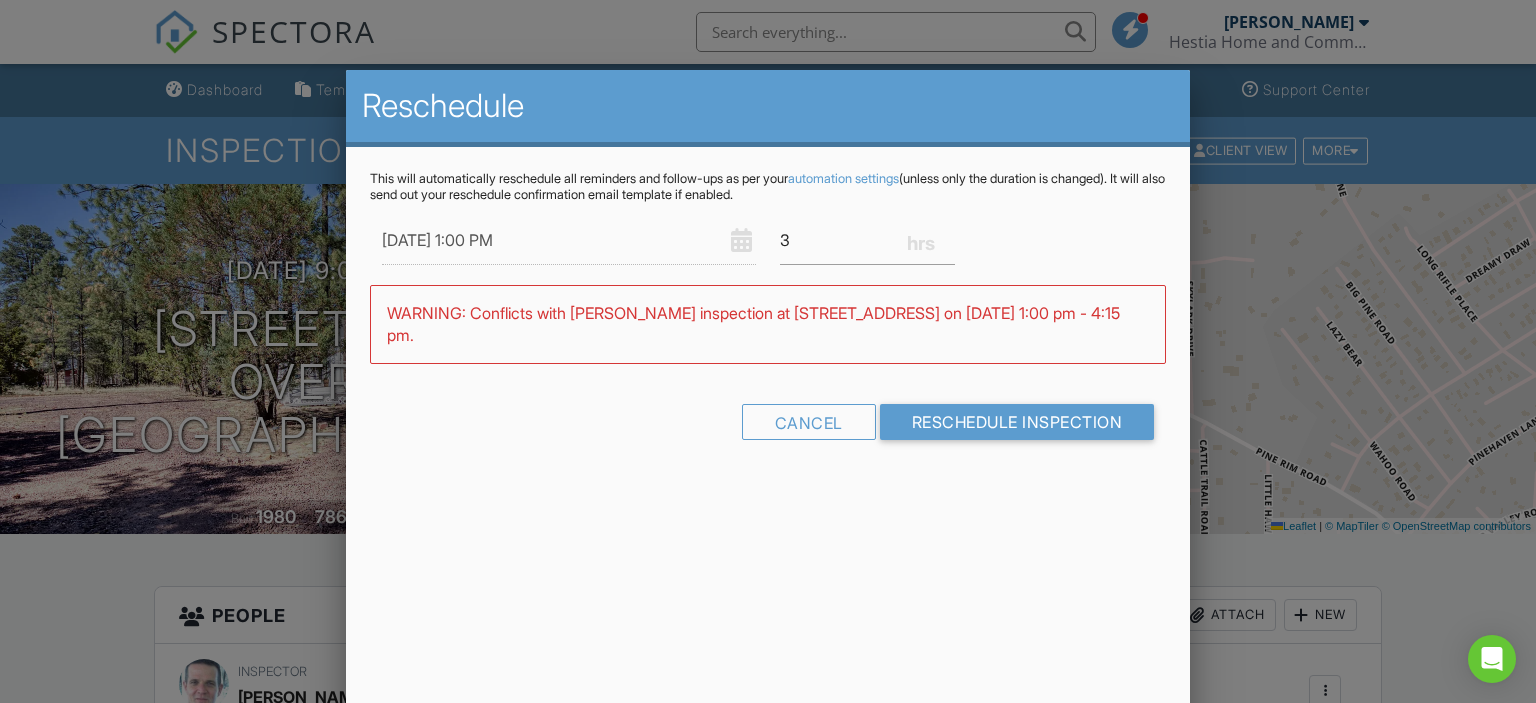 type on "3" 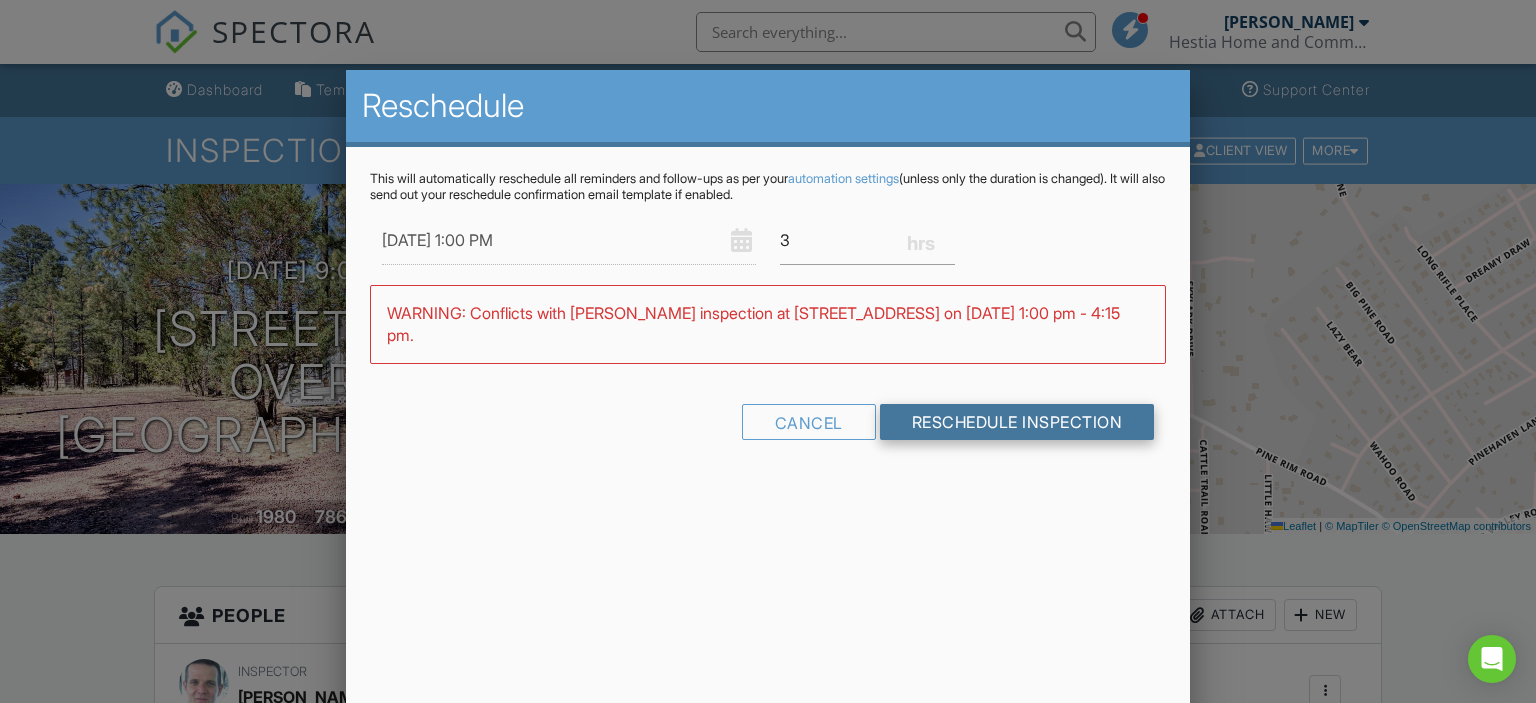 click on "Reschedule Inspection" at bounding box center (1017, 422) 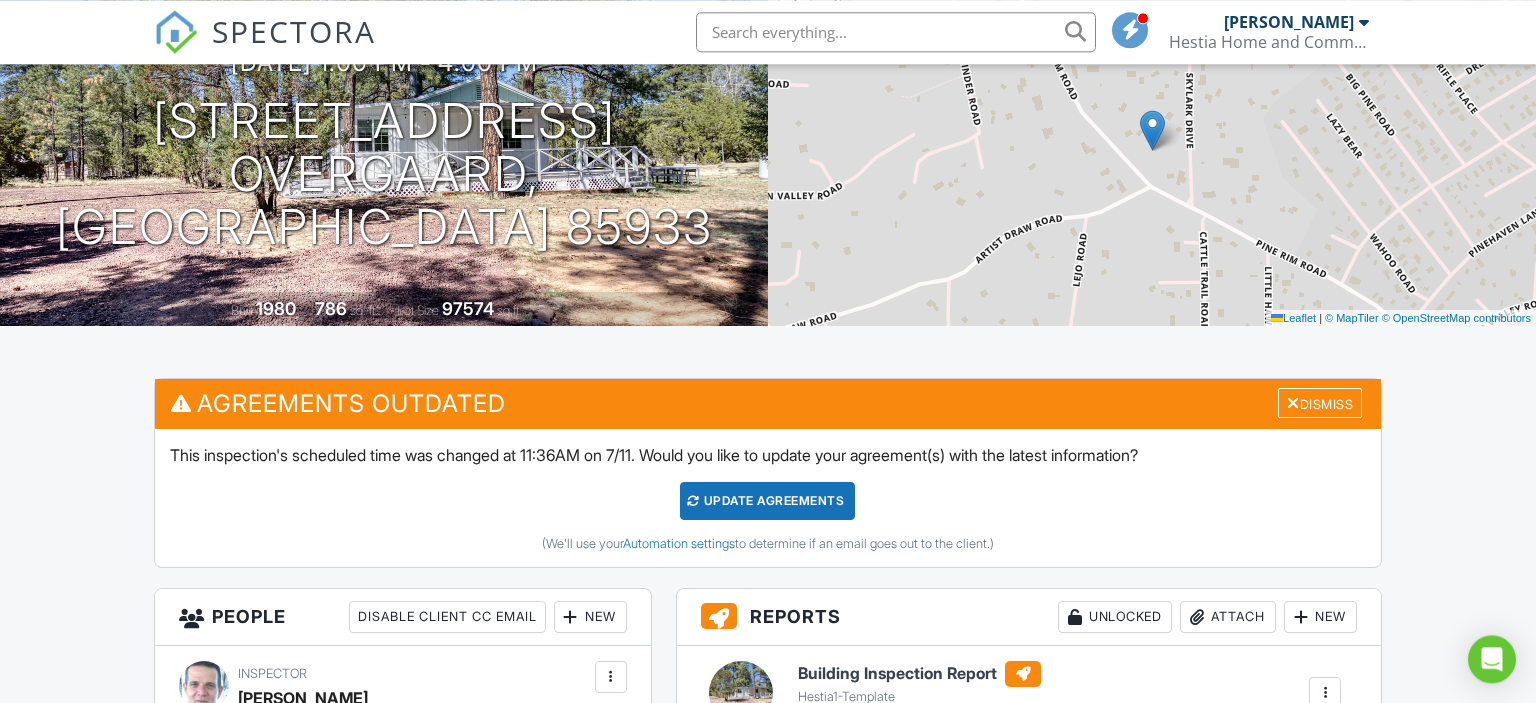 scroll, scrollTop: 199, scrollLeft: 0, axis: vertical 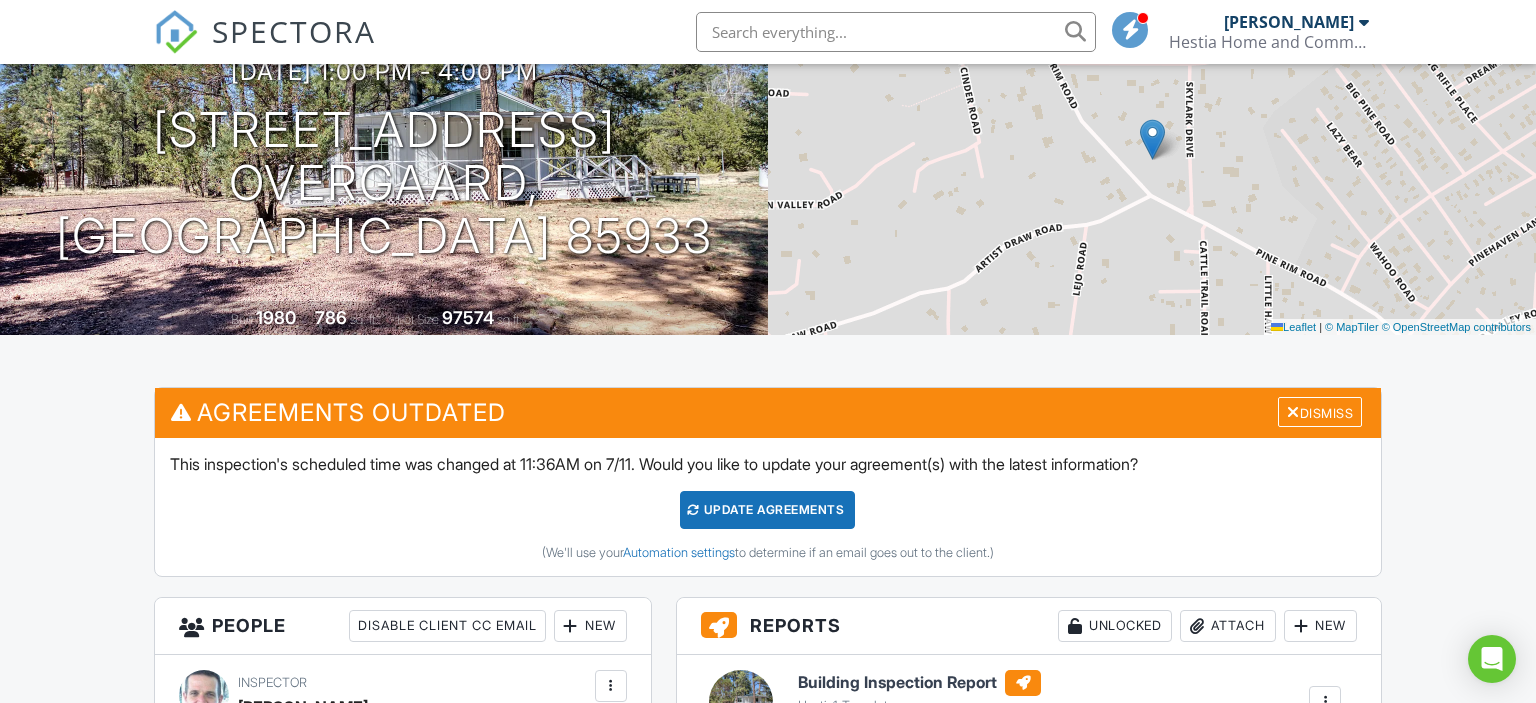 click on "Update Agreements" at bounding box center [767, 510] 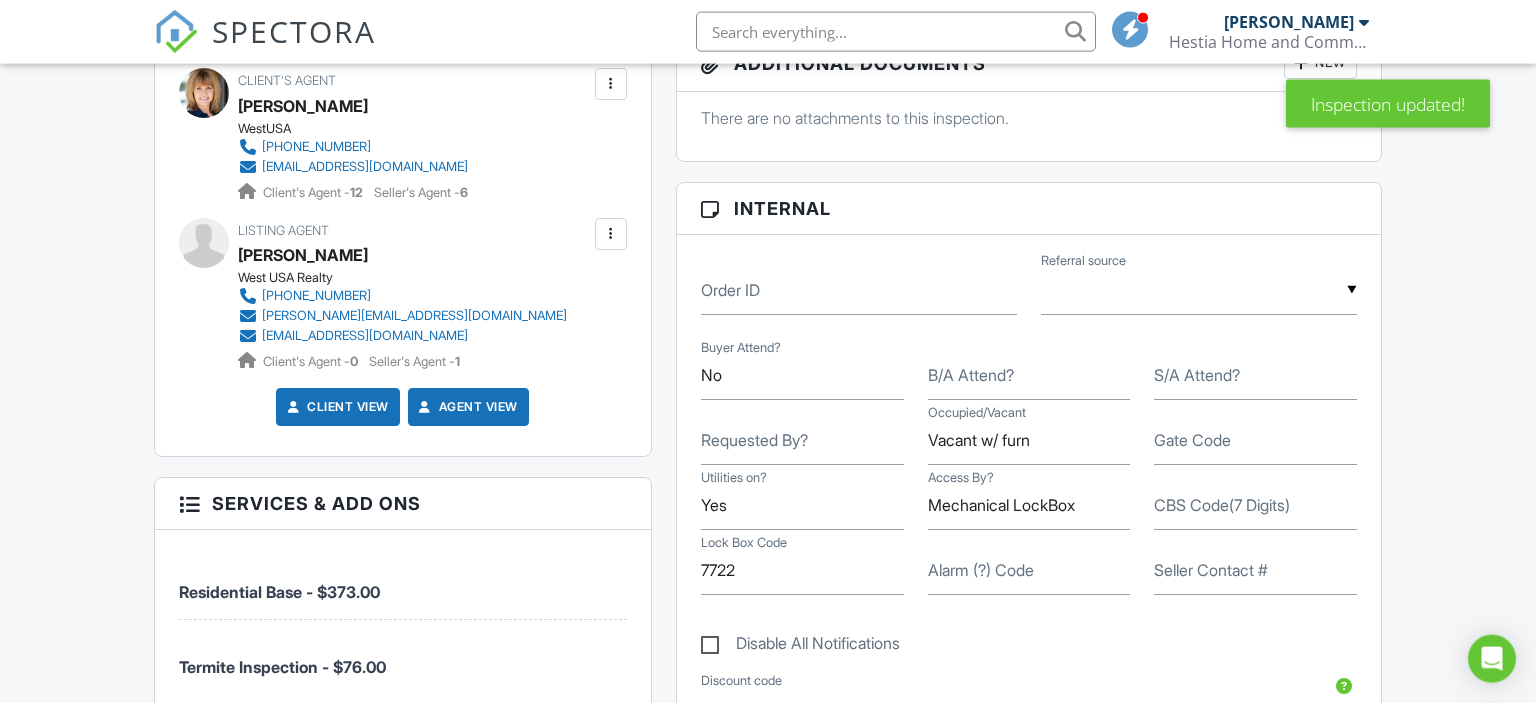 scroll, scrollTop: 844, scrollLeft: 0, axis: vertical 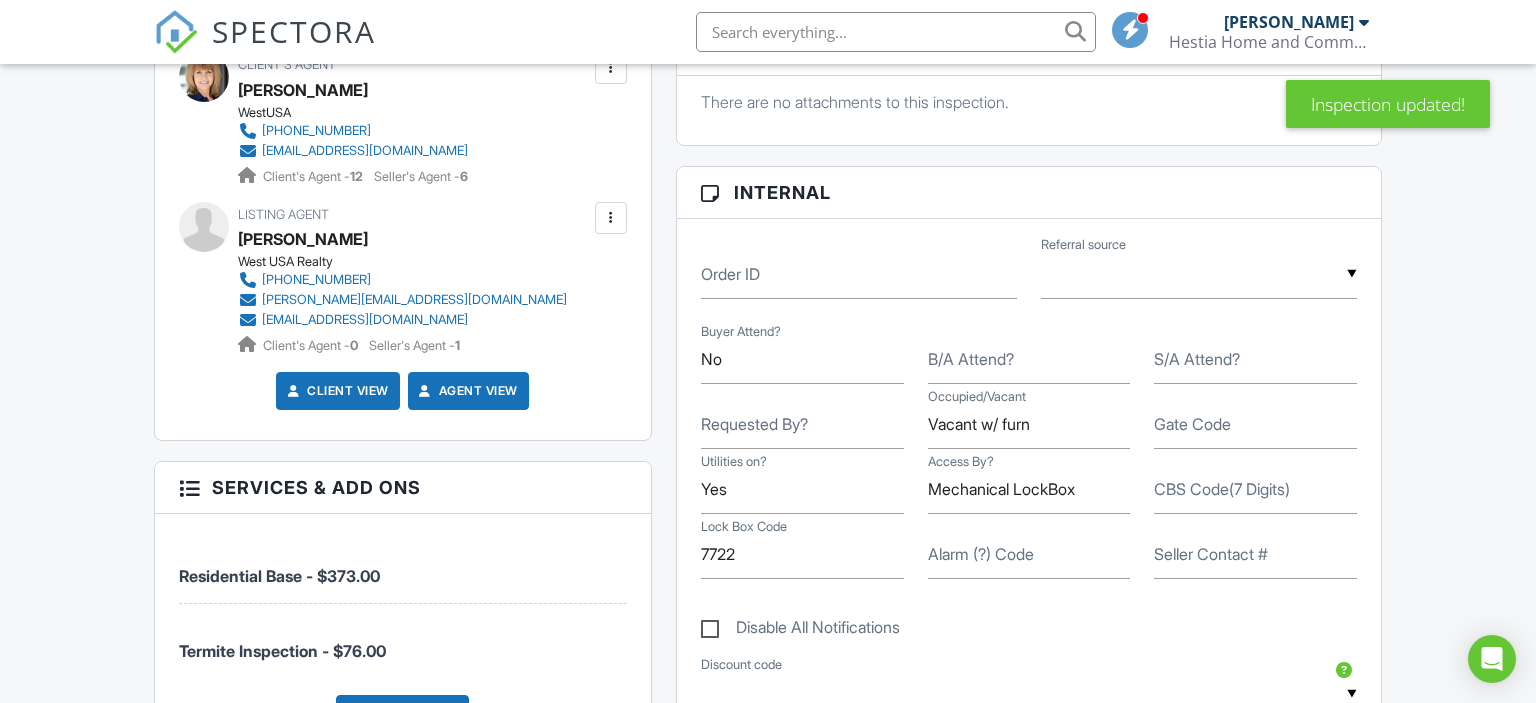 click at bounding box center [611, 218] 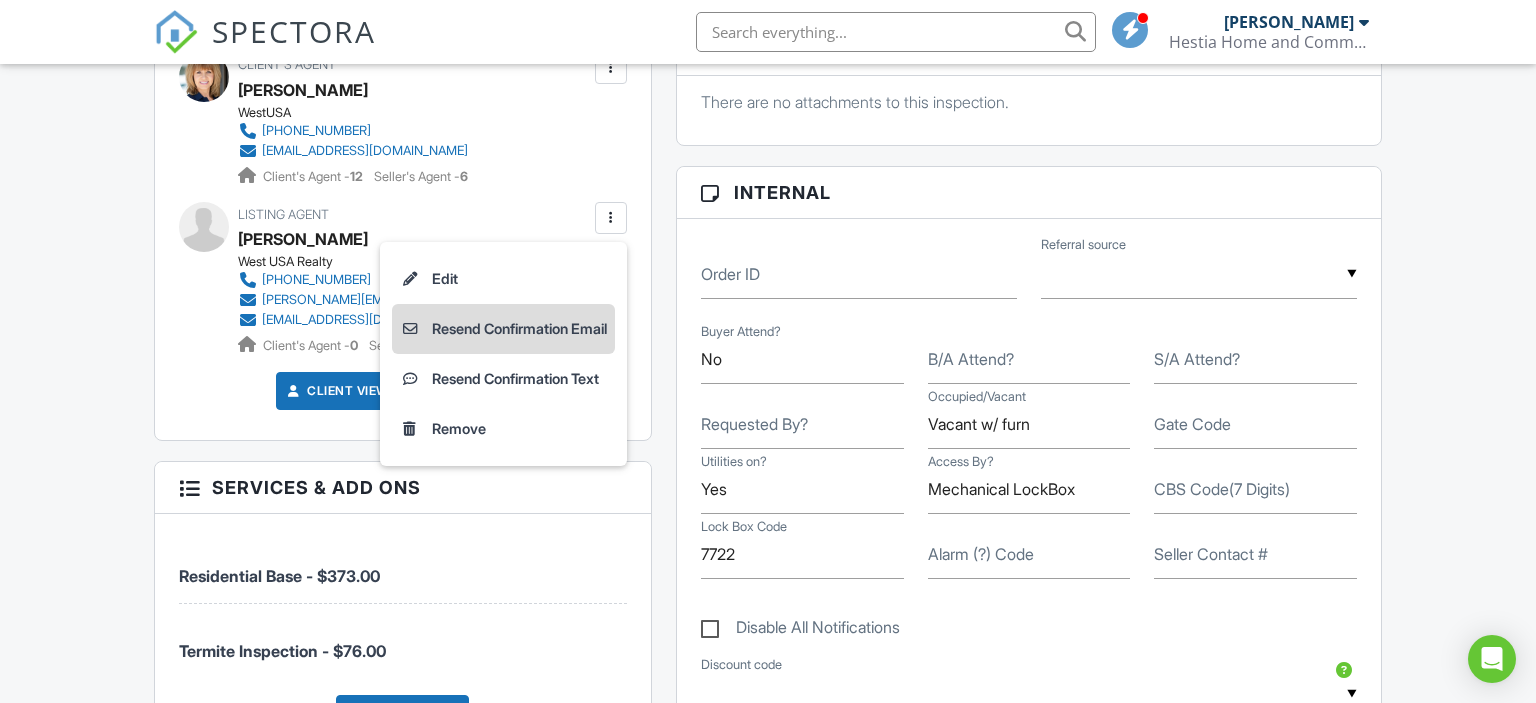 click on "Resend Confirmation Email" at bounding box center (503, 329) 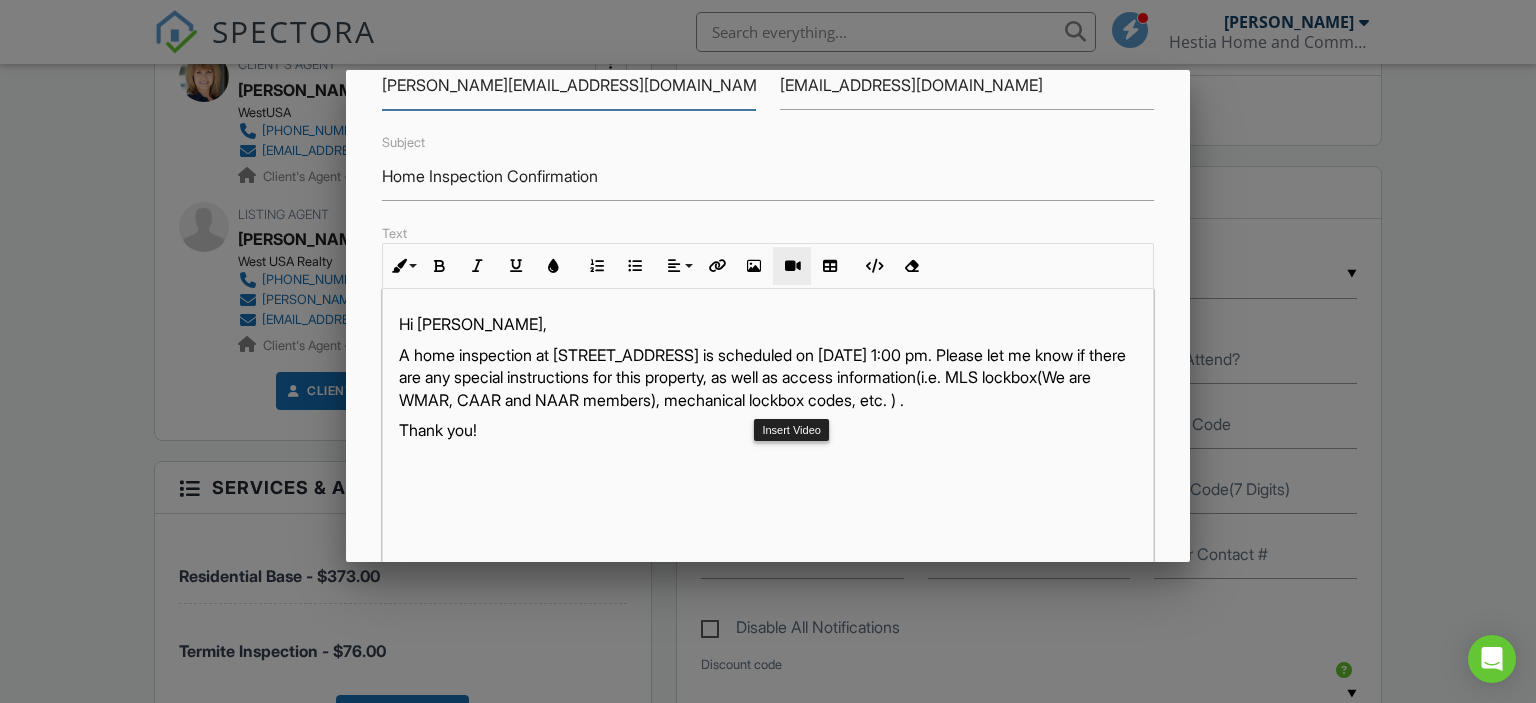 scroll, scrollTop: 490, scrollLeft: 0, axis: vertical 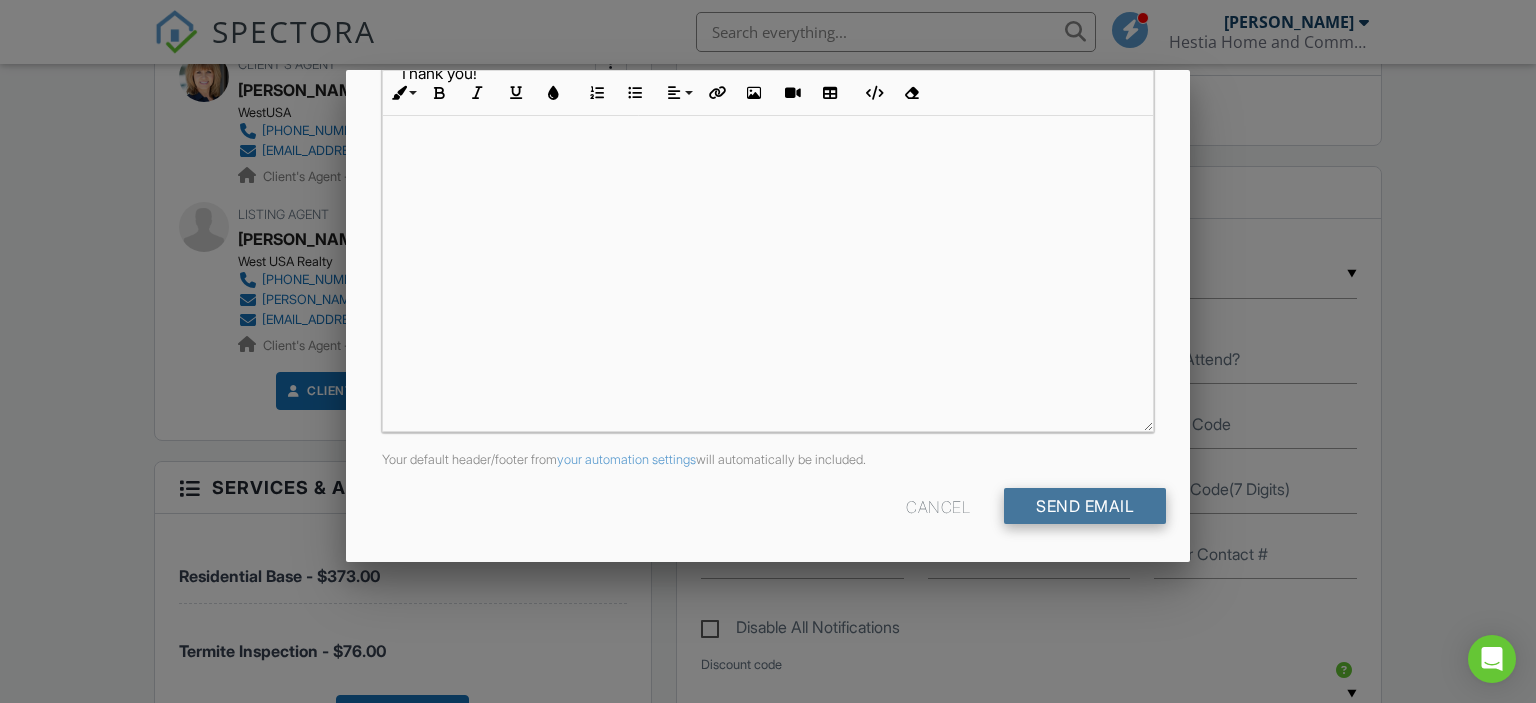 click on "Send Email" at bounding box center [1085, 506] 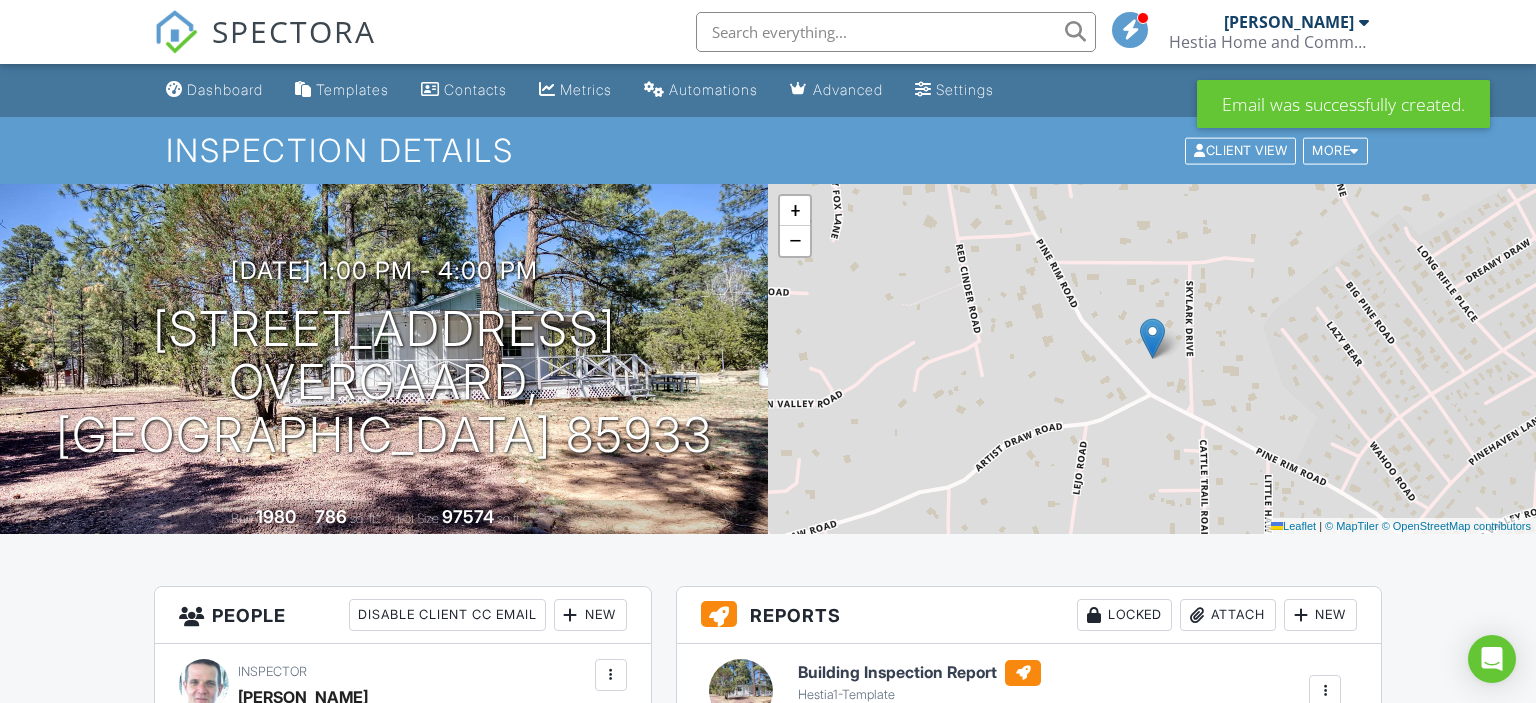 scroll, scrollTop: 0, scrollLeft: 0, axis: both 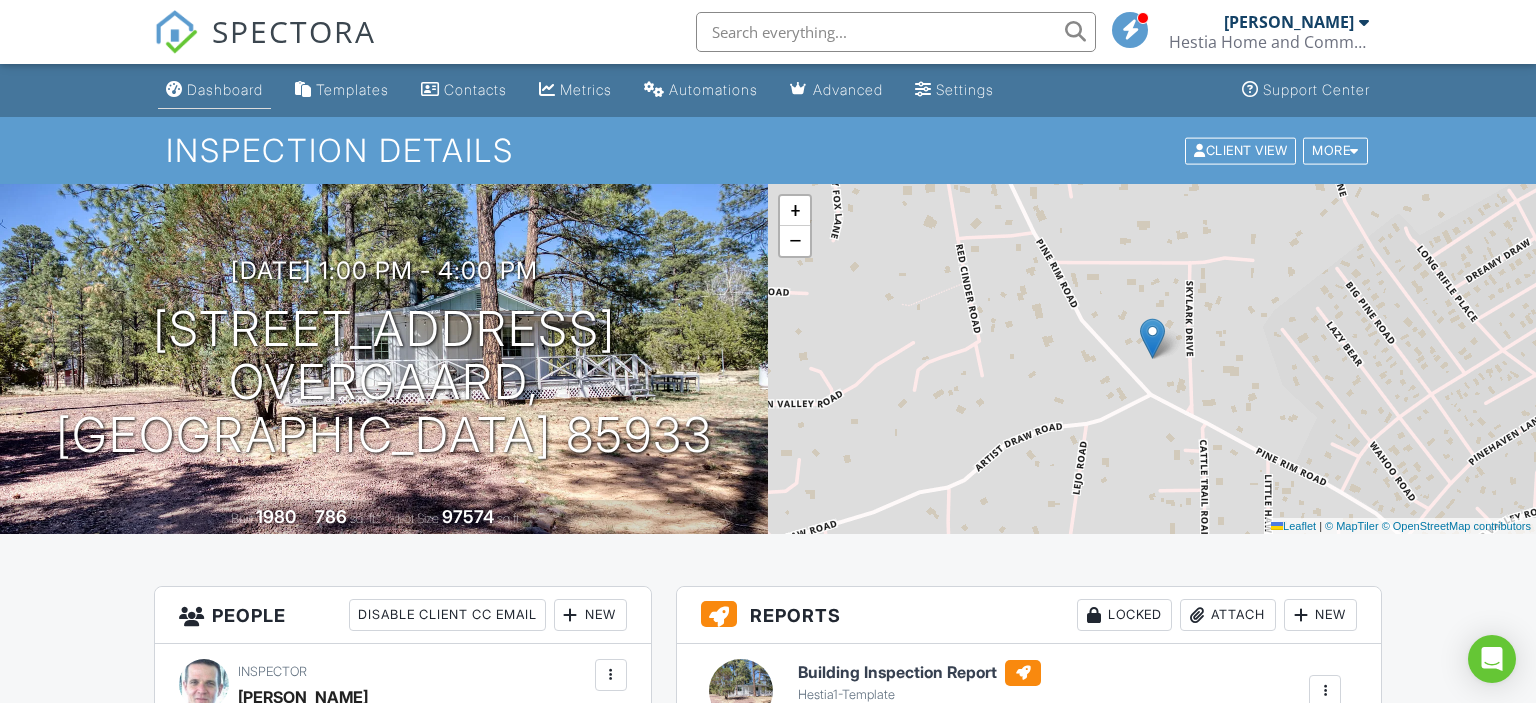 click on "Dashboard" at bounding box center [225, 89] 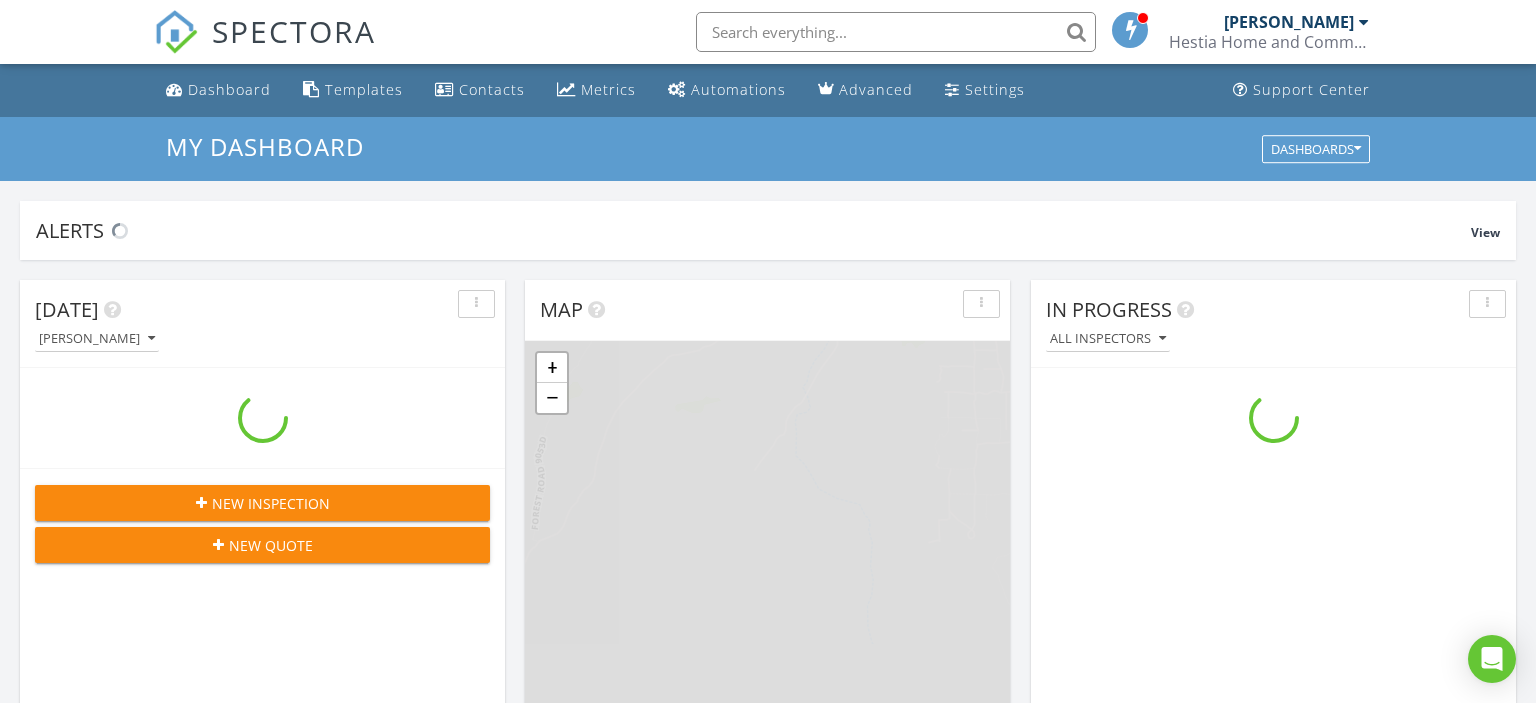 scroll, scrollTop: 73, scrollLeft: 0, axis: vertical 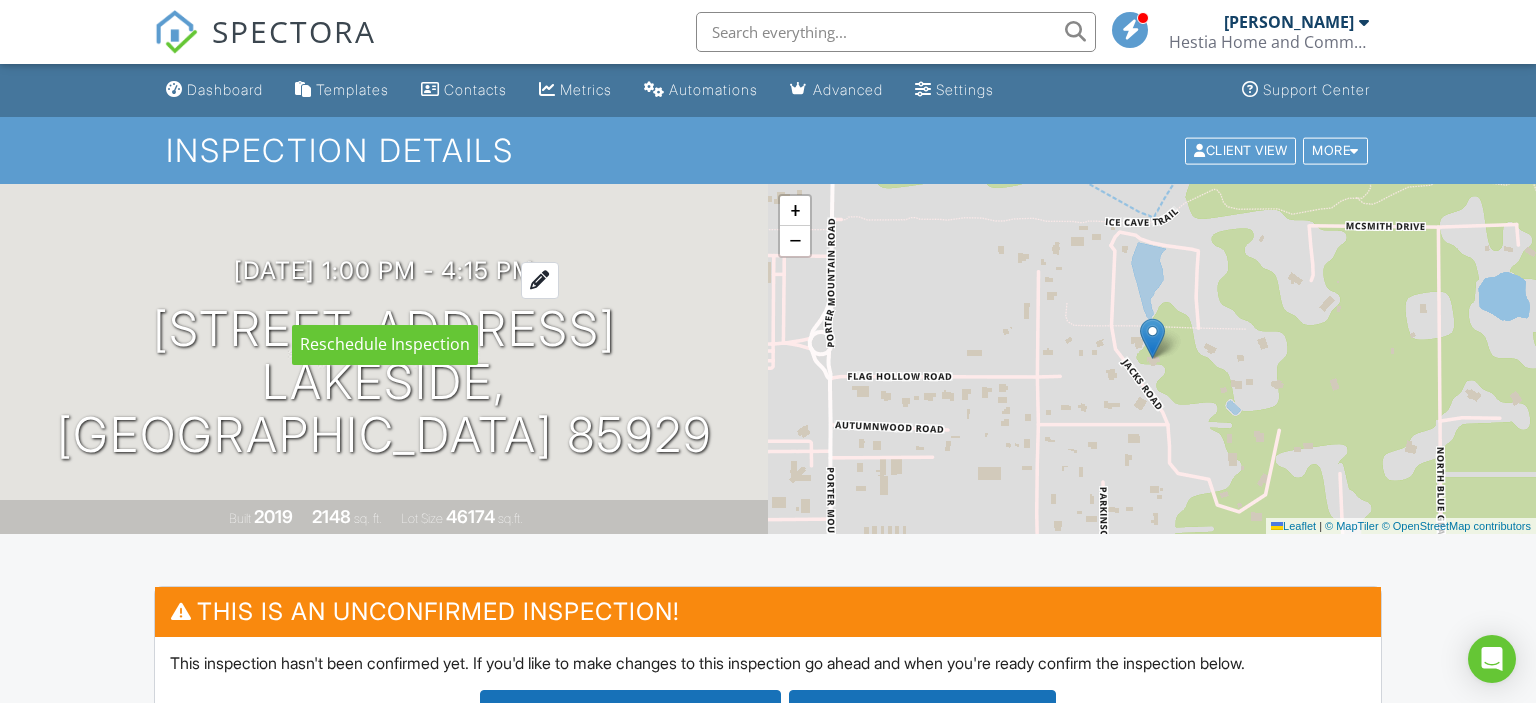 click on "[DATE]  1:00 pm
- 4:15 pm" at bounding box center [384, 270] 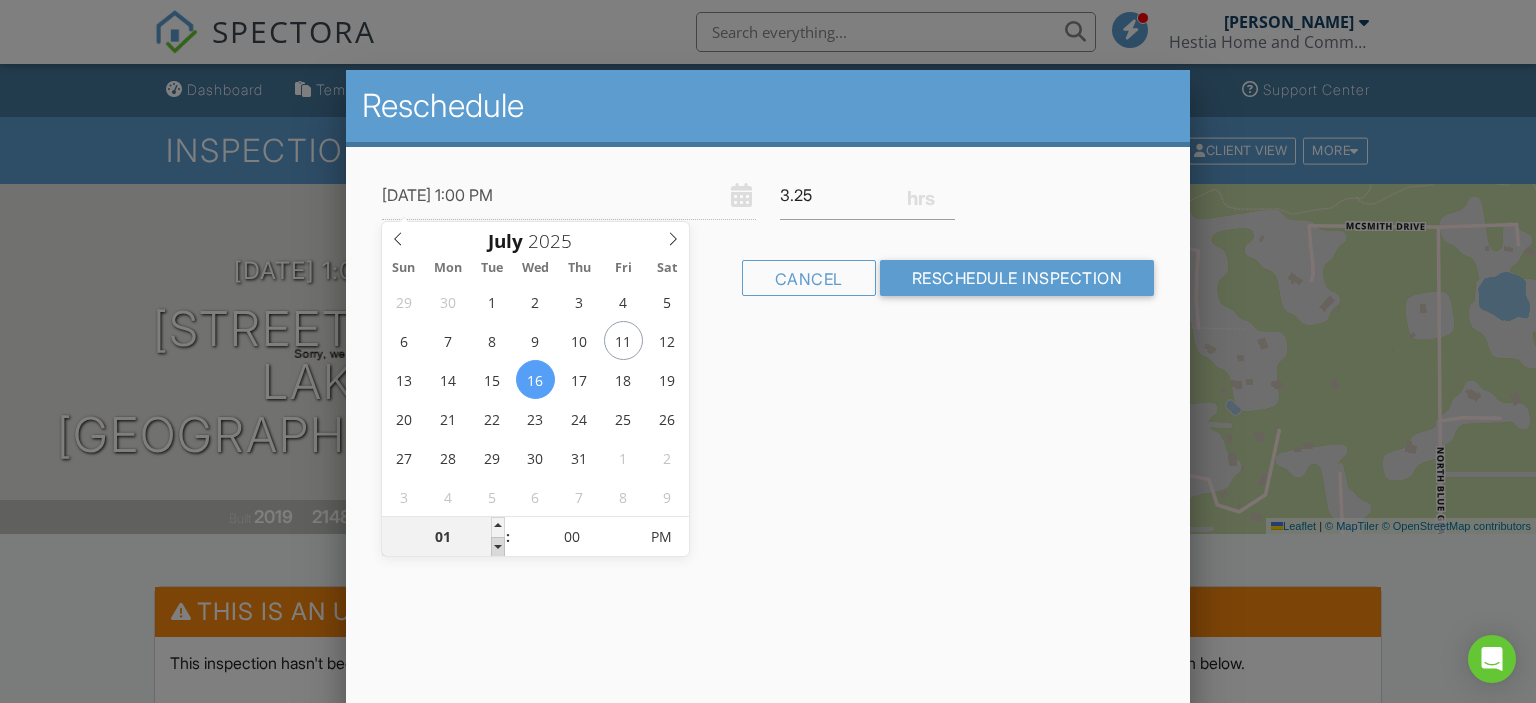 type on "07/16/2025 12:00 PM" 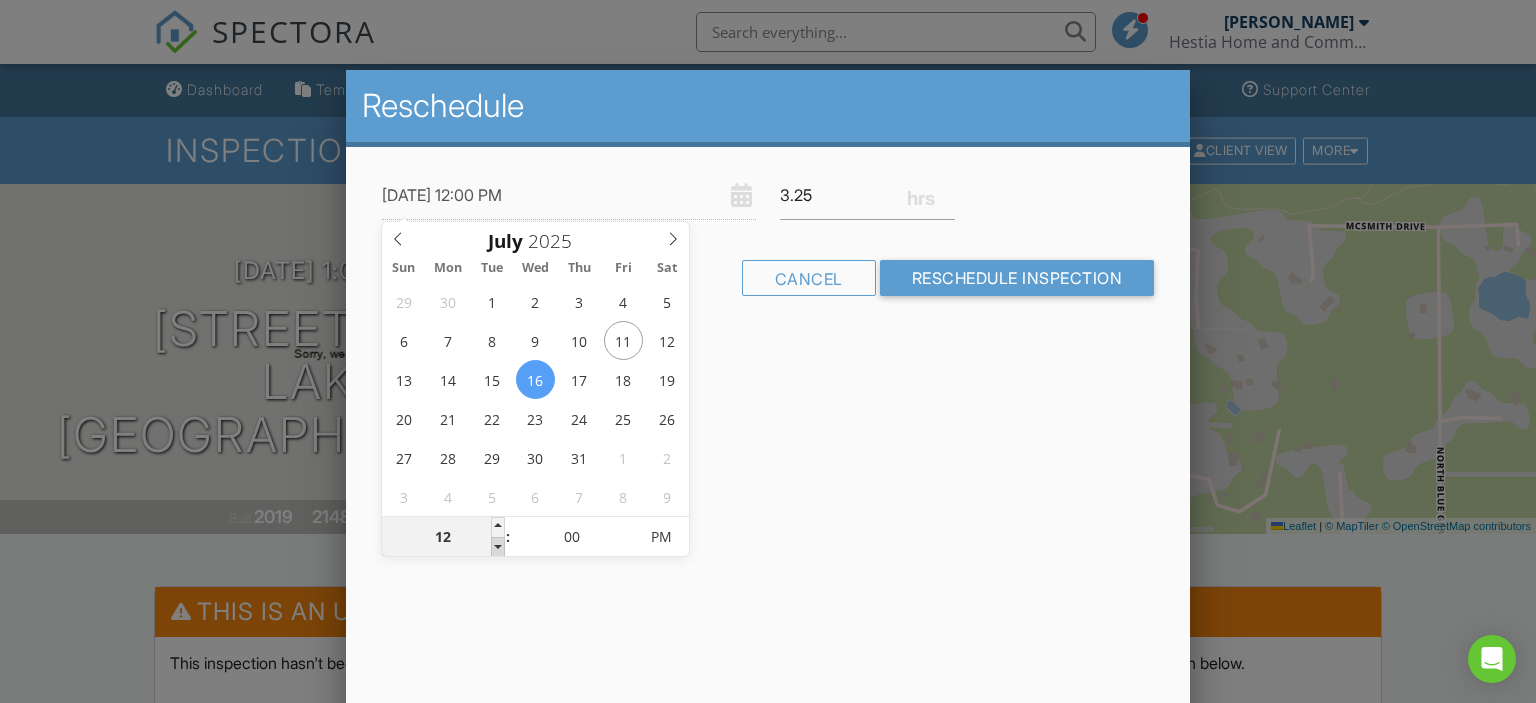 click at bounding box center [498, 547] 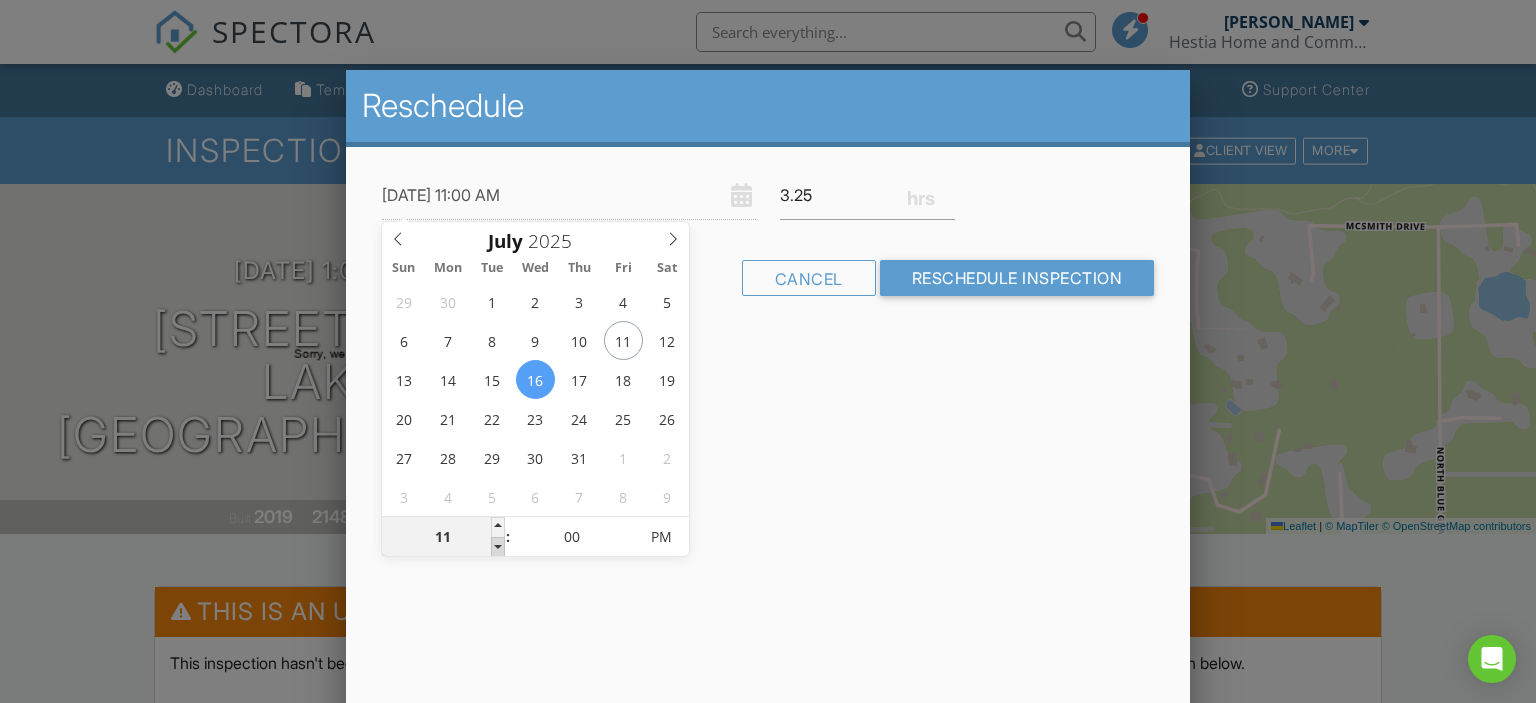 click at bounding box center [498, 547] 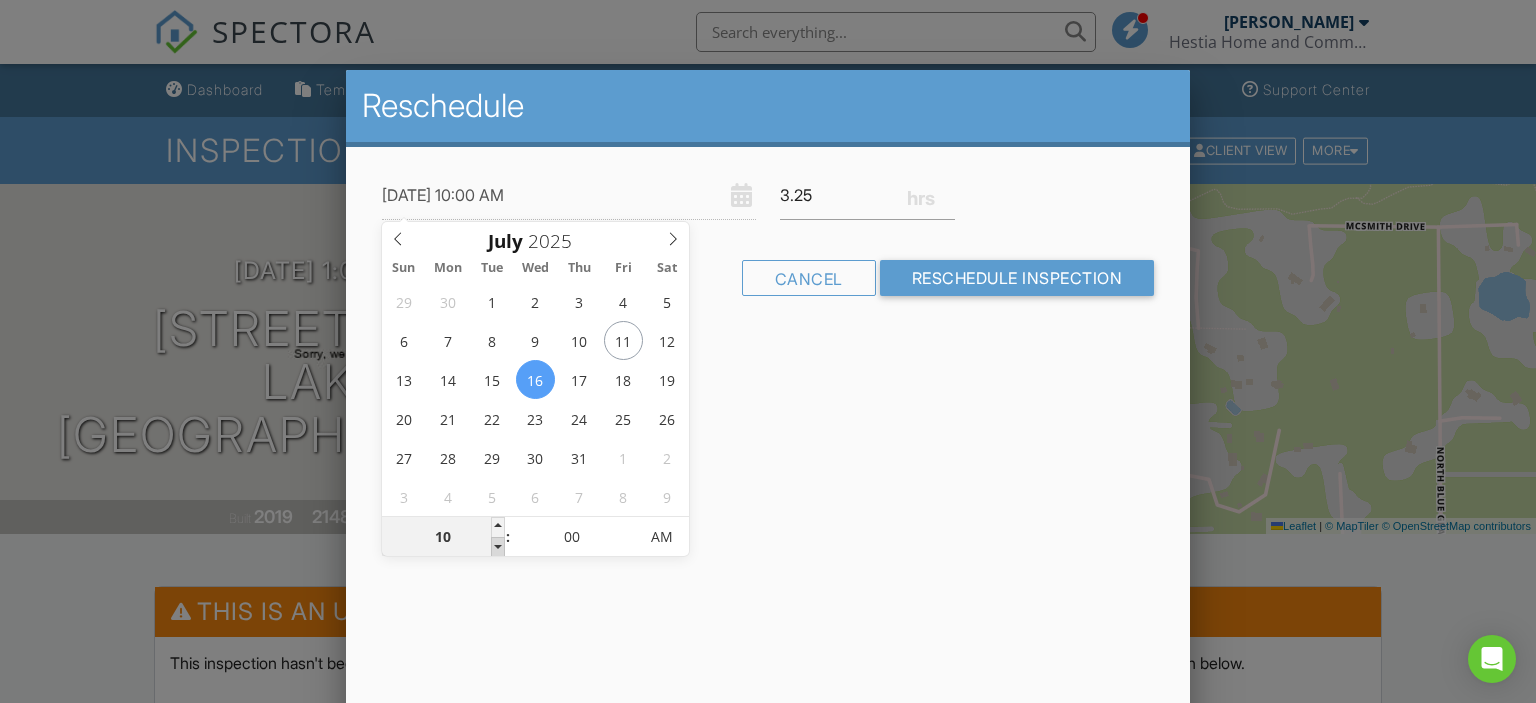 click at bounding box center [498, 547] 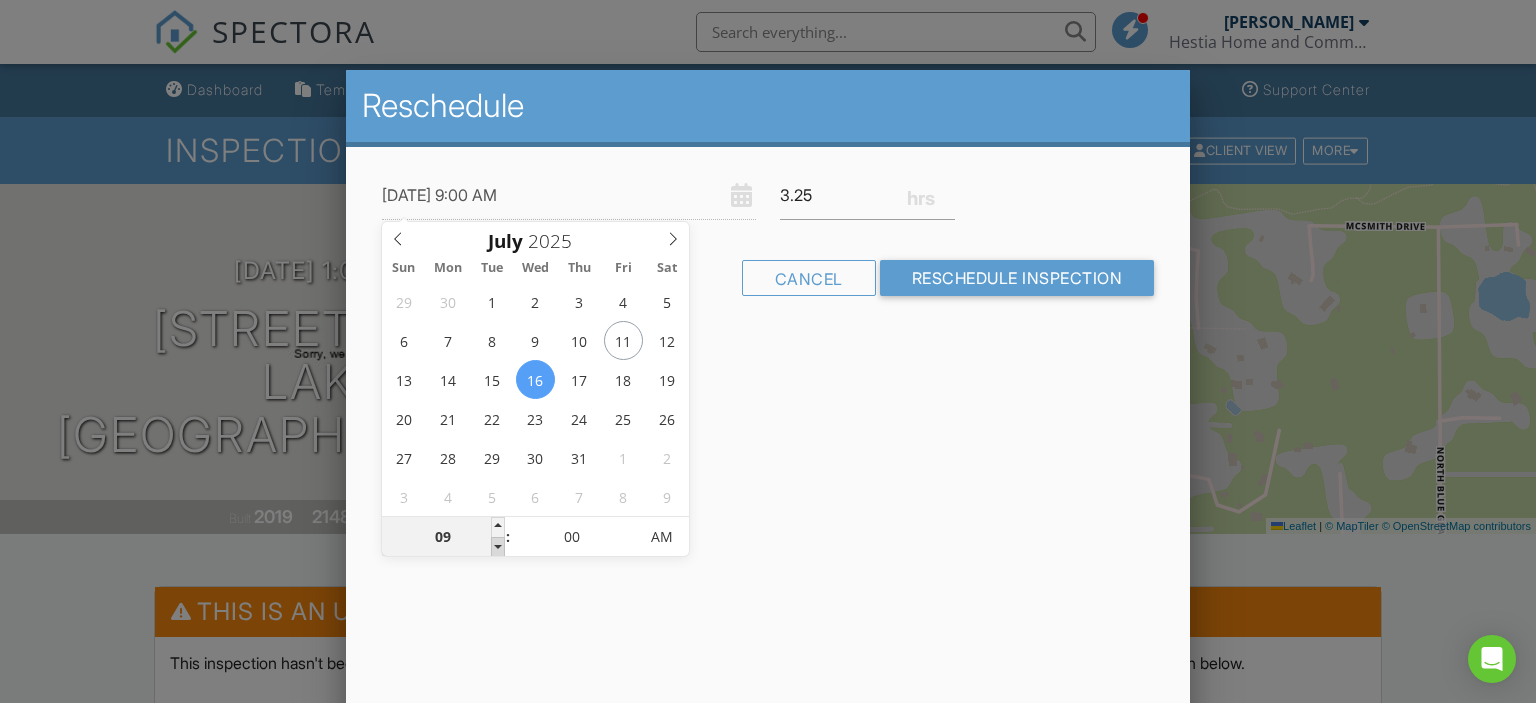 click at bounding box center [498, 547] 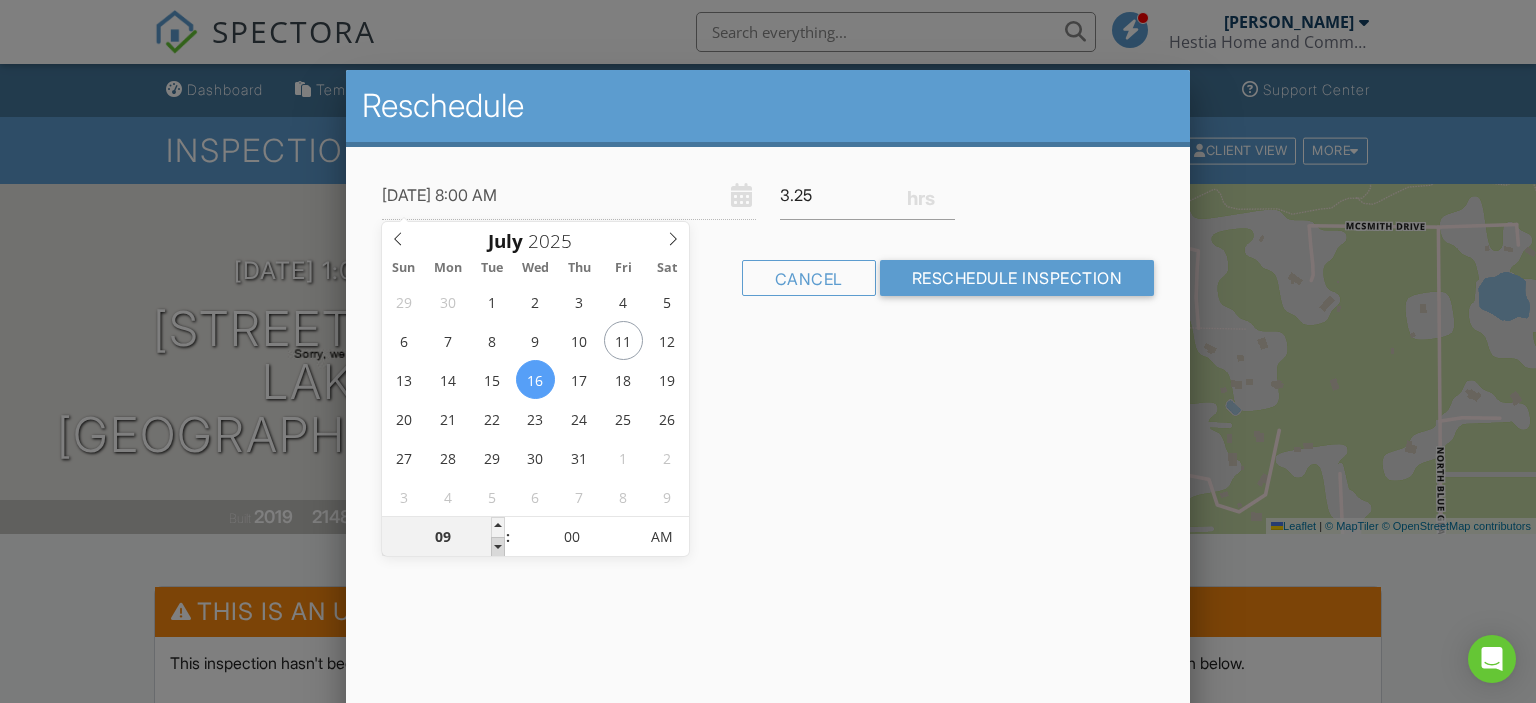 type on "08" 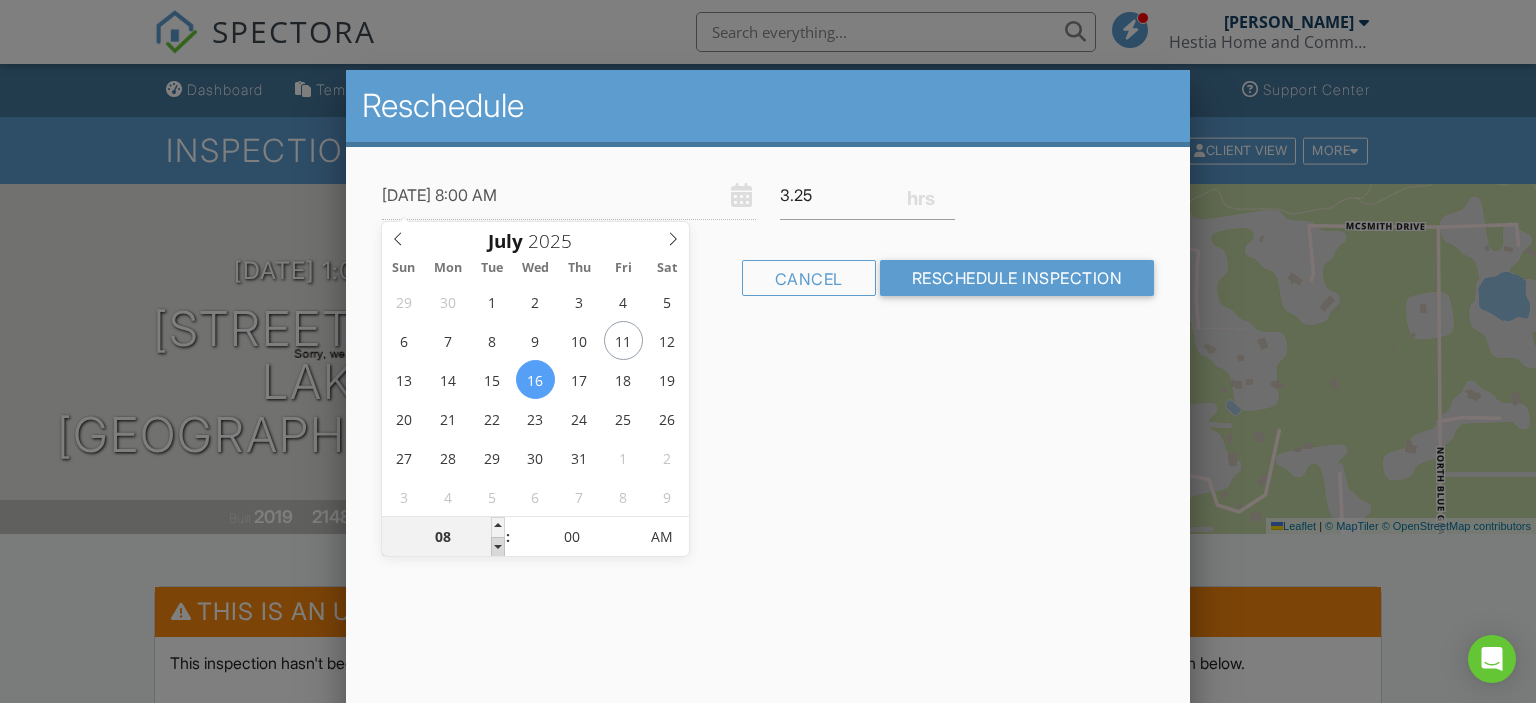 click at bounding box center [498, 547] 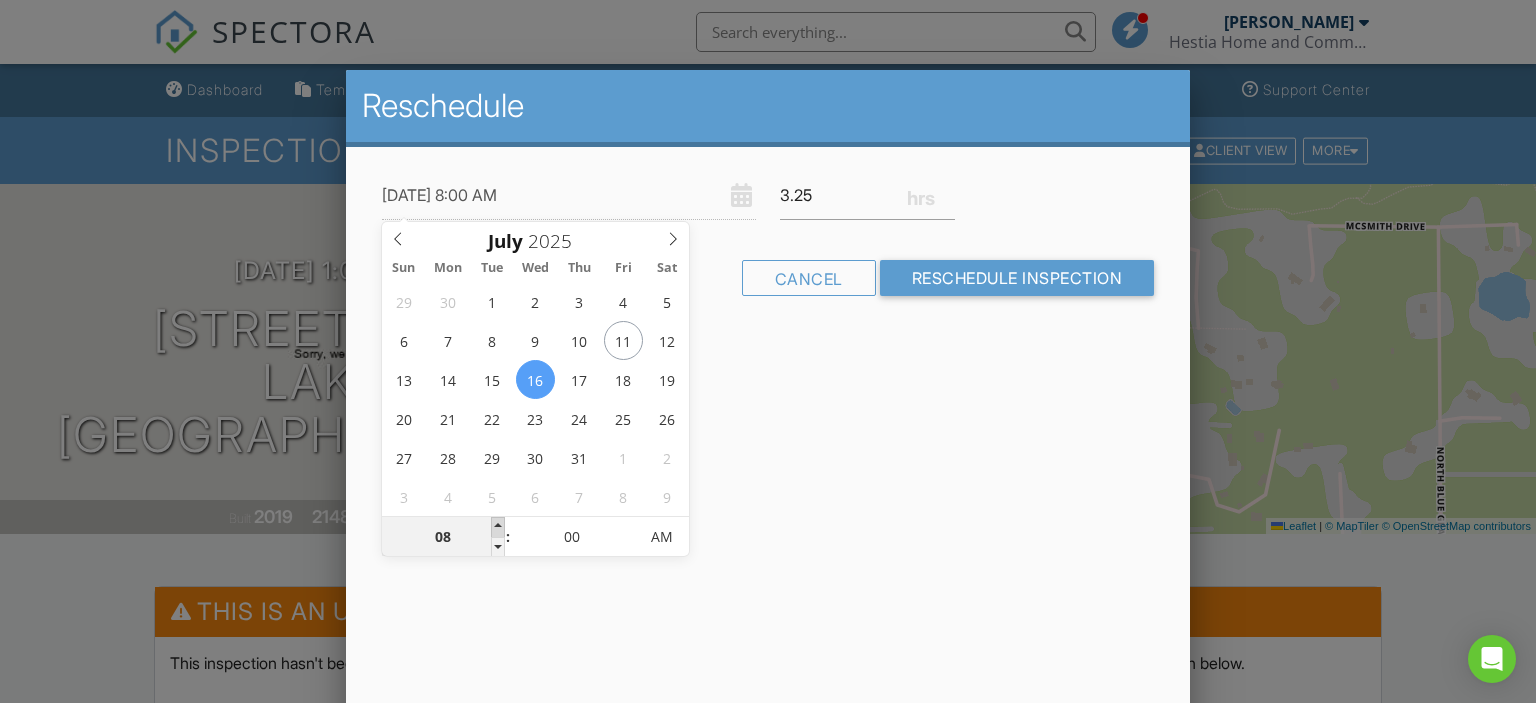 type on "[DATE] 9:00 AM" 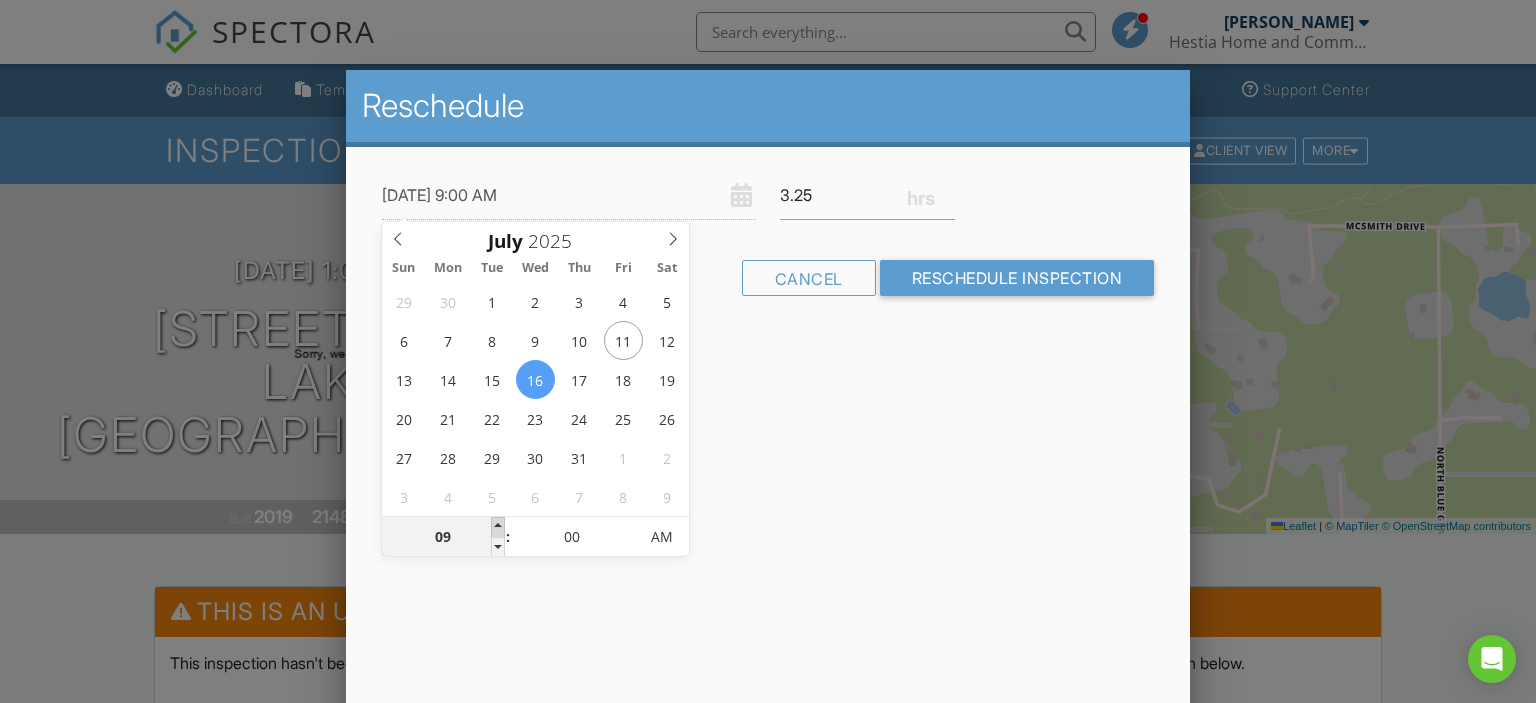 click at bounding box center [498, 527] 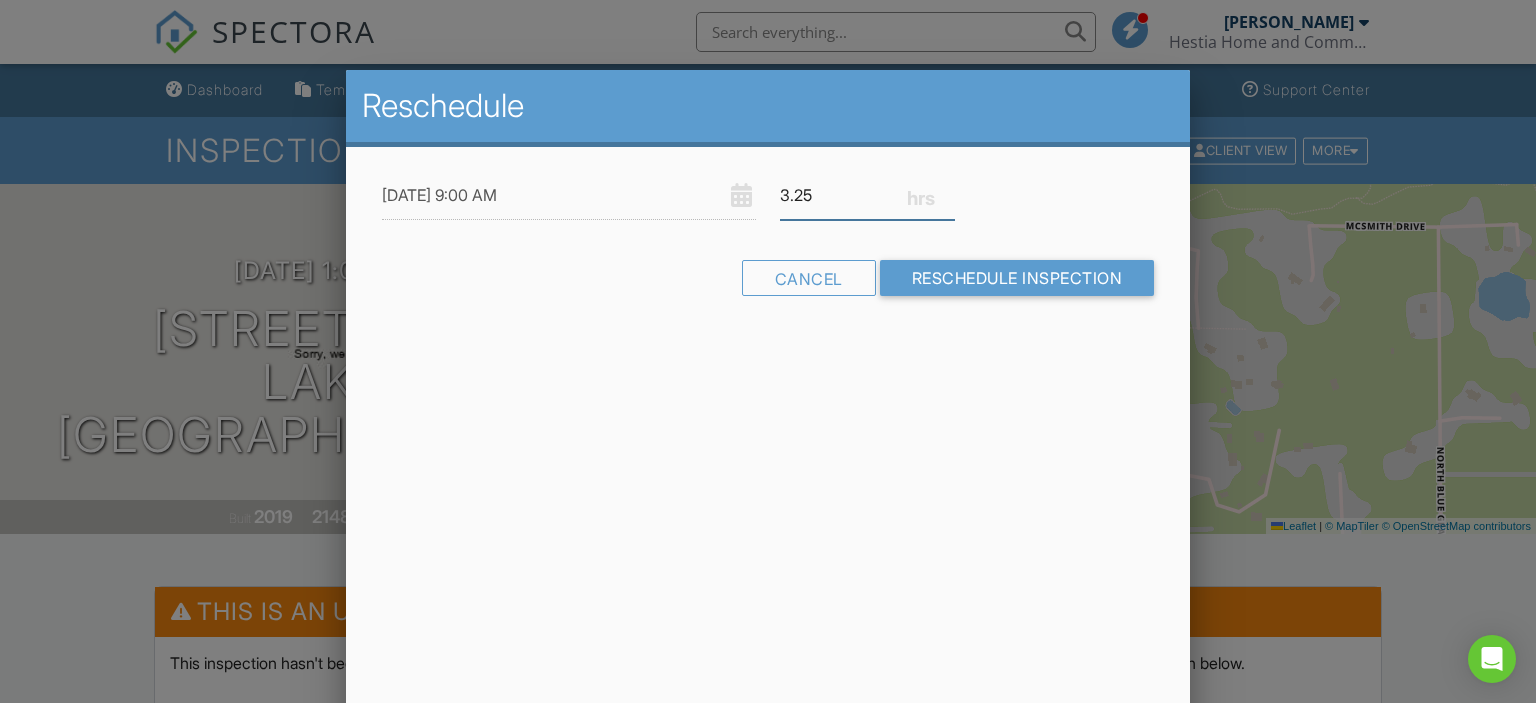 drag, startPoint x: 854, startPoint y: 196, endPoint x: 778, endPoint y: 199, distance: 76.05919 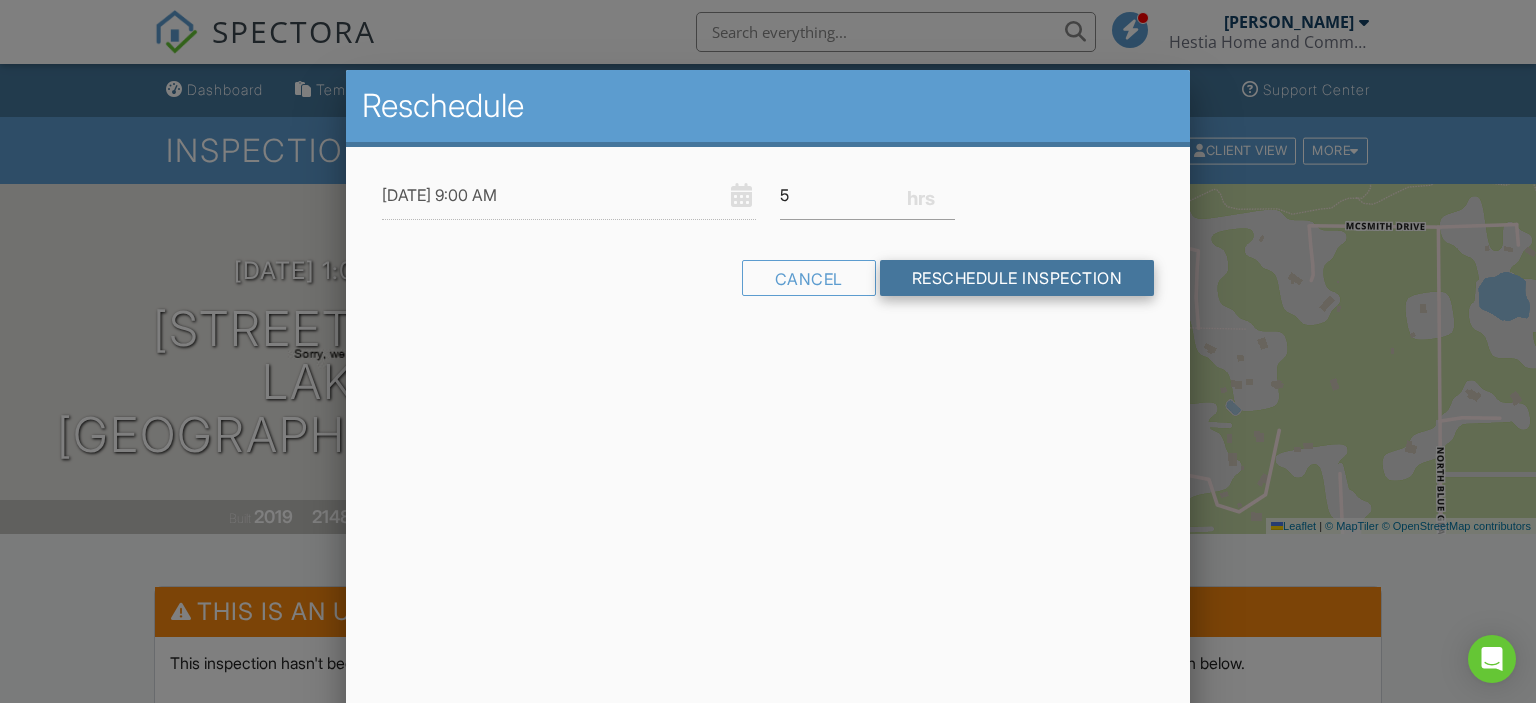 click on "Reschedule Inspection" at bounding box center (1017, 278) 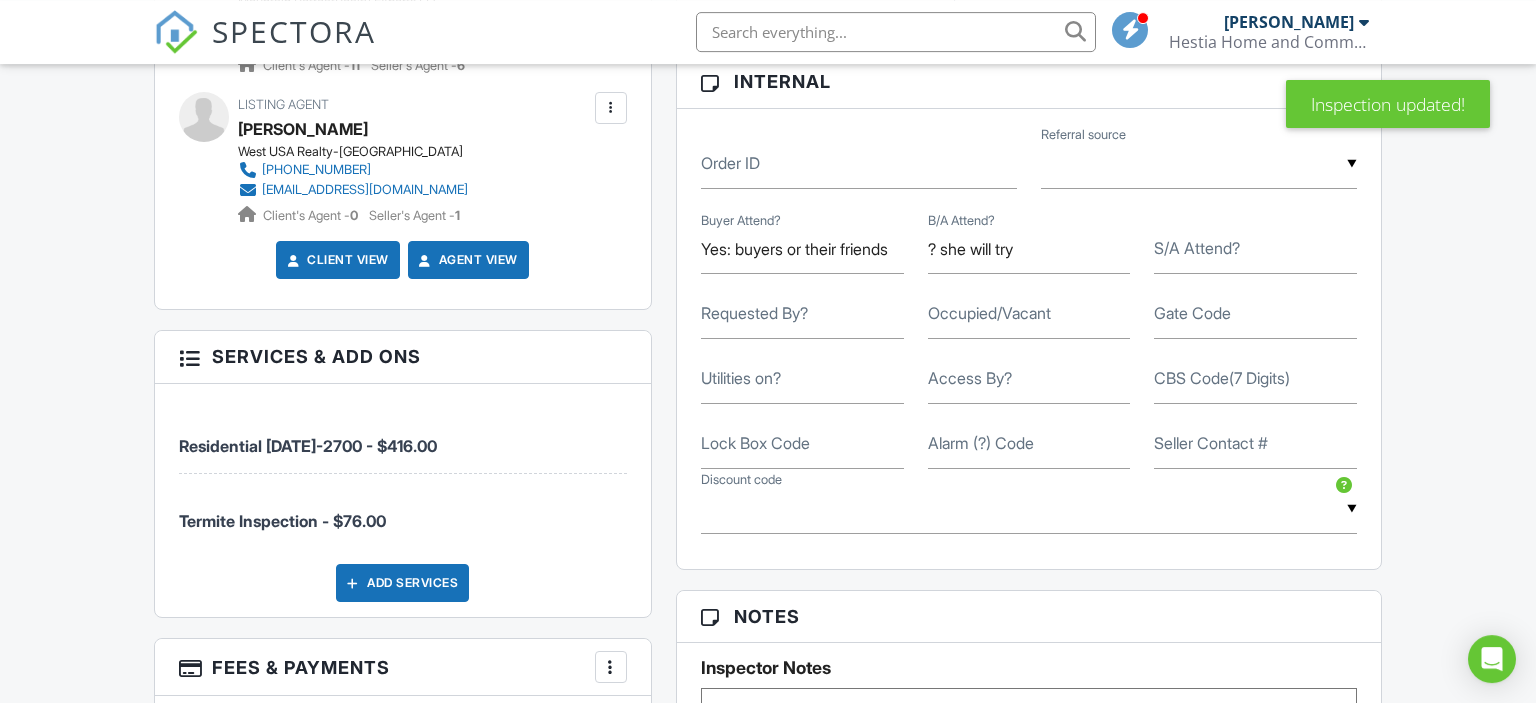 scroll, scrollTop: 1161, scrollLeft: 0, axis: vertical 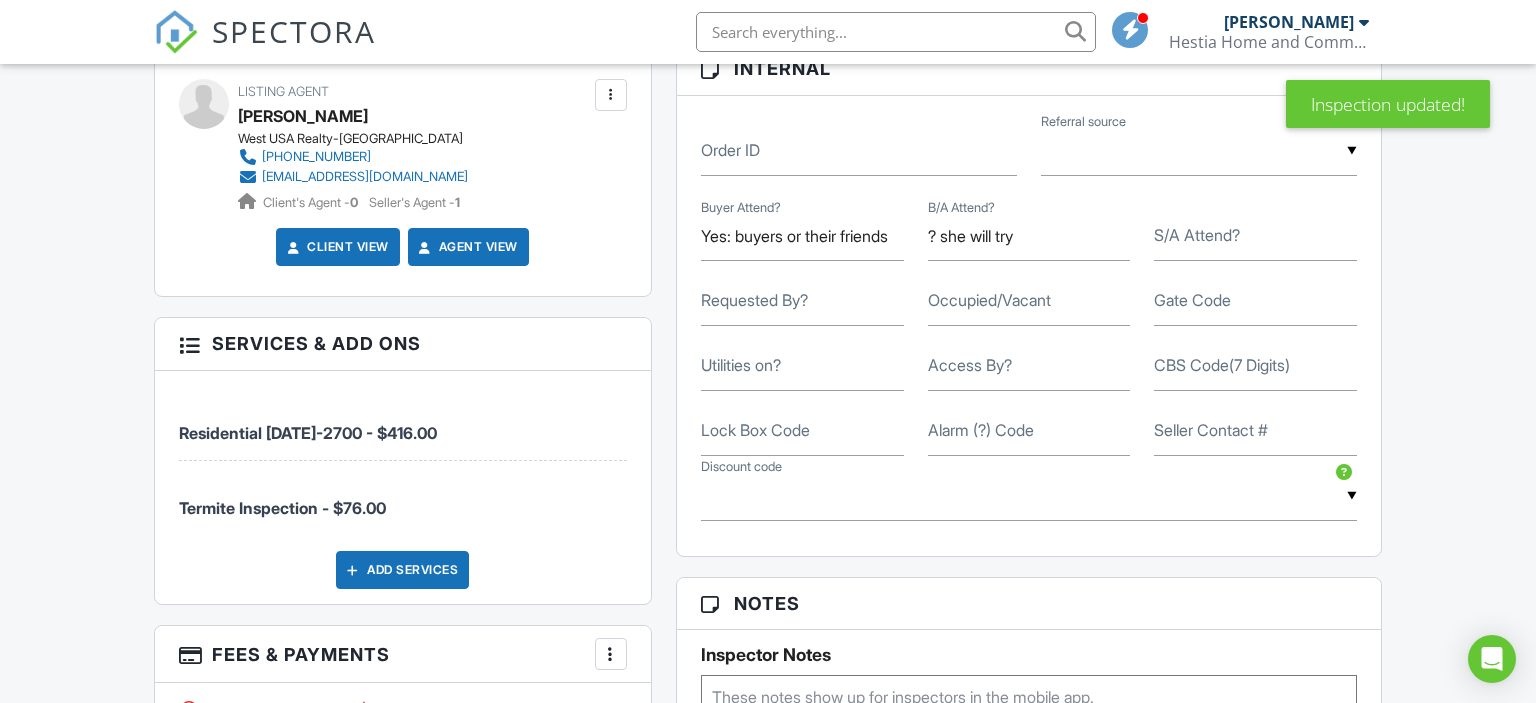click on "Add Services" at bounding box center (402, 570) 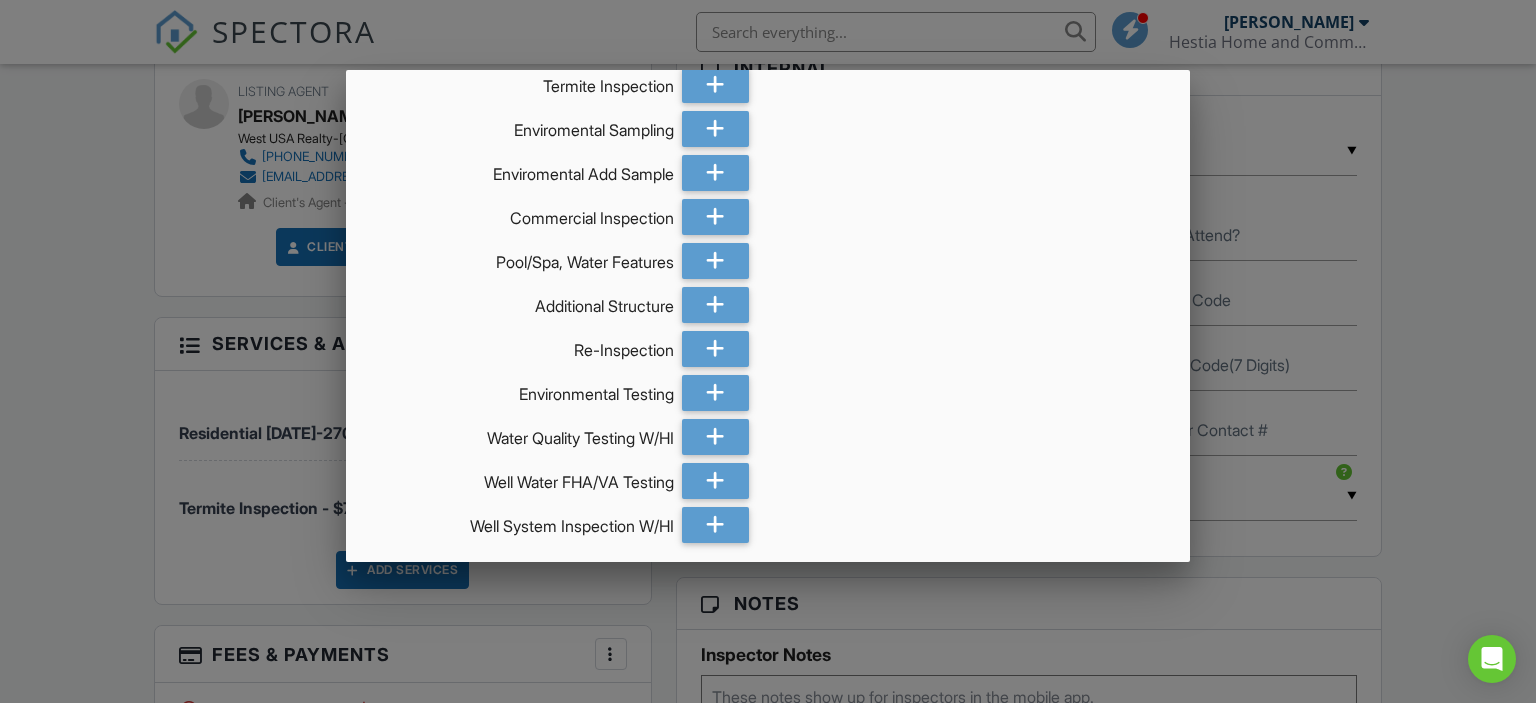 scroll, scrollTop: 230, scrollLeft: 0, axis: vertical 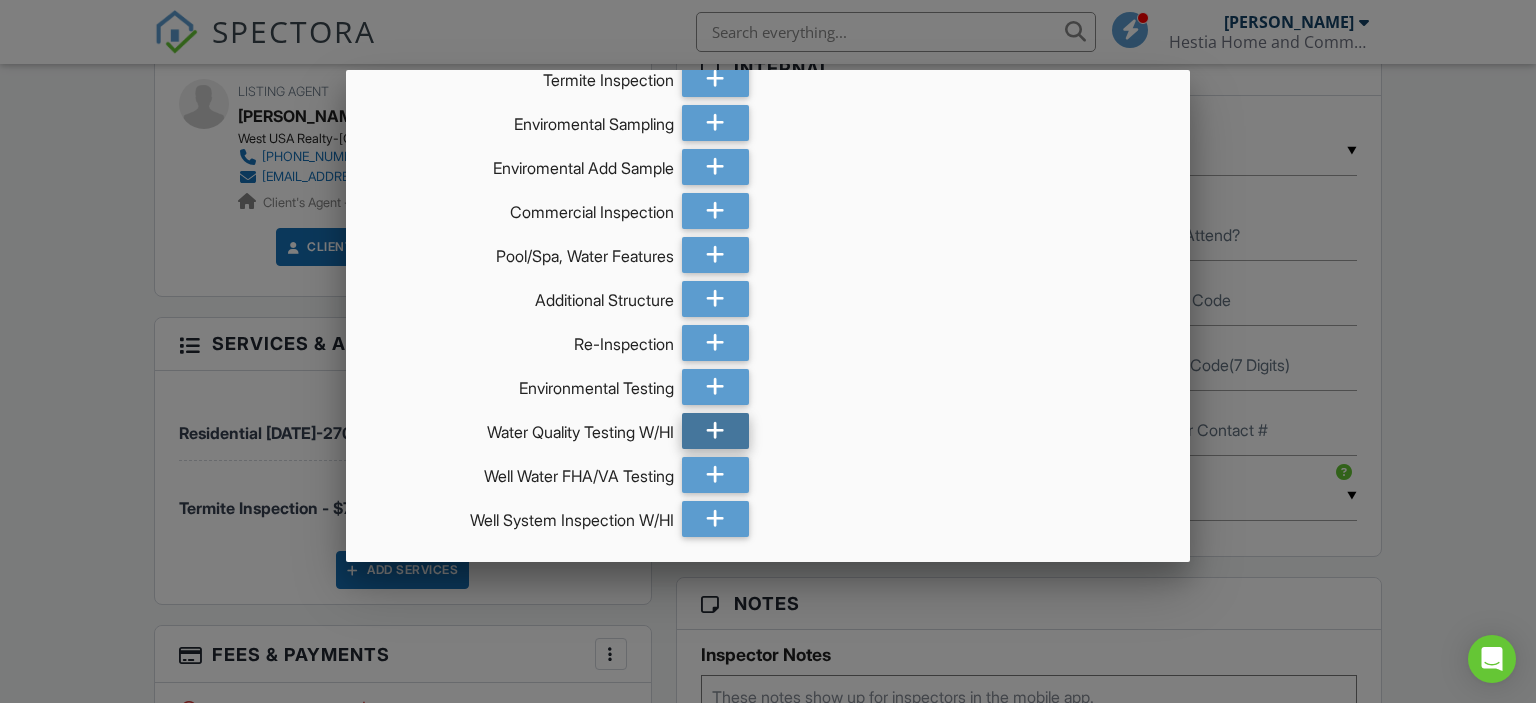 click at bounding box center (715, 431) 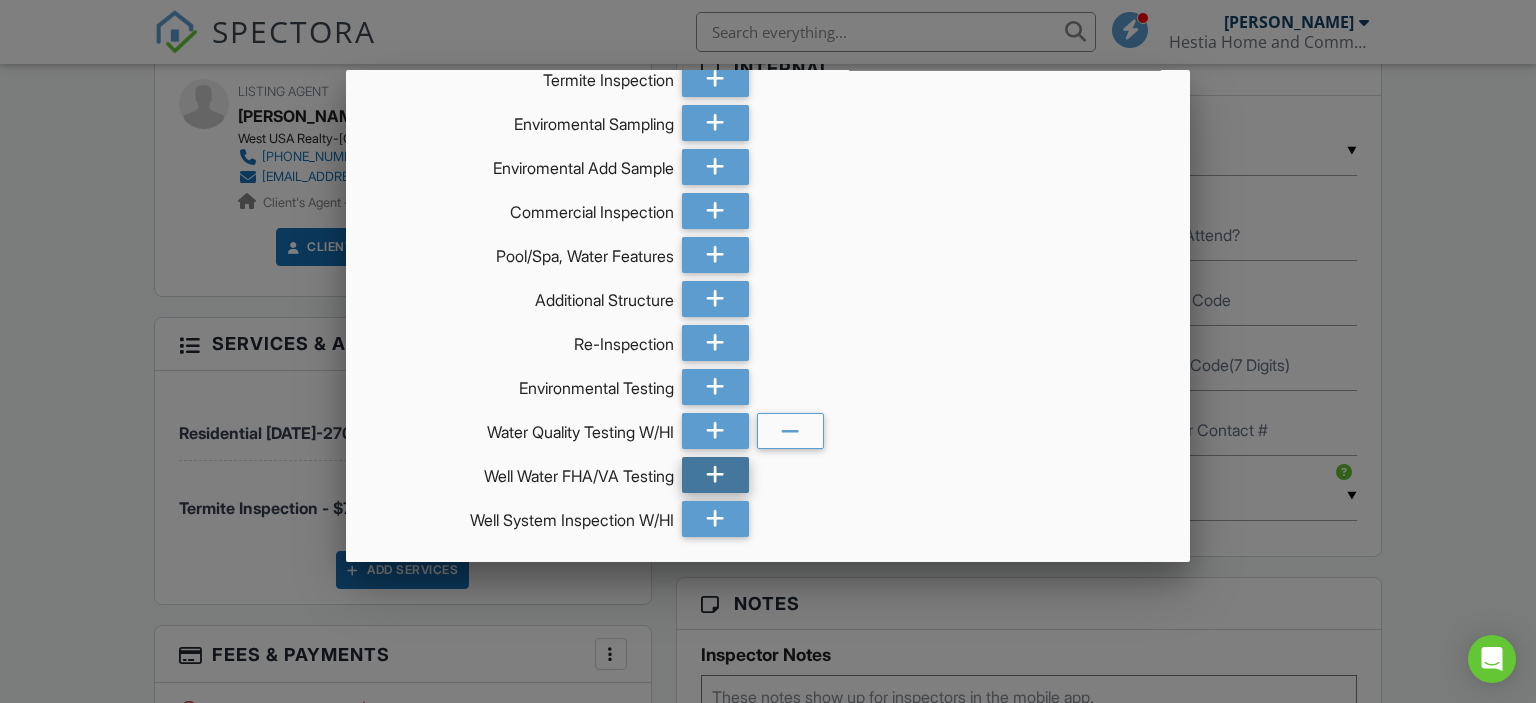 click at bounding box center [715, 475] 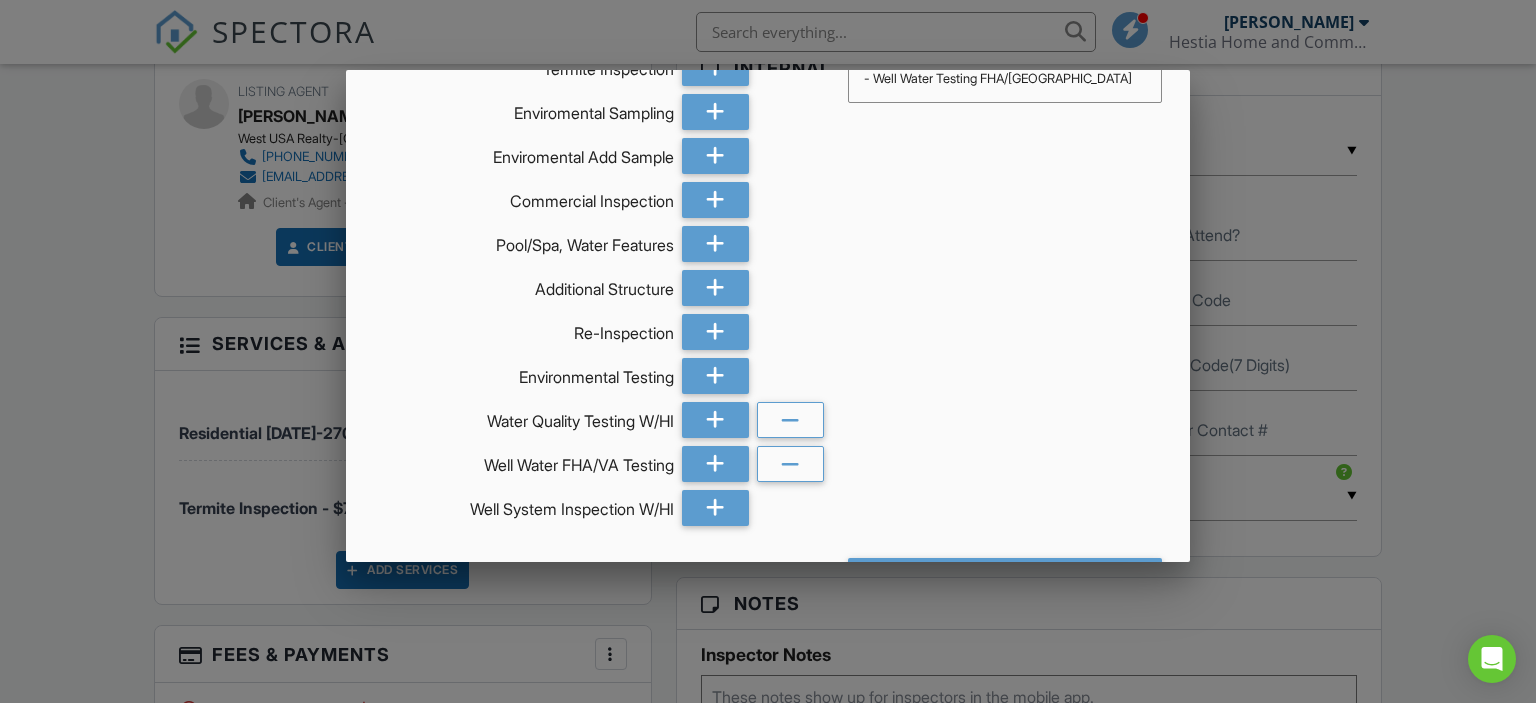 scroll, scrollTop: 336, scrollLeft: 0, axis: vertical 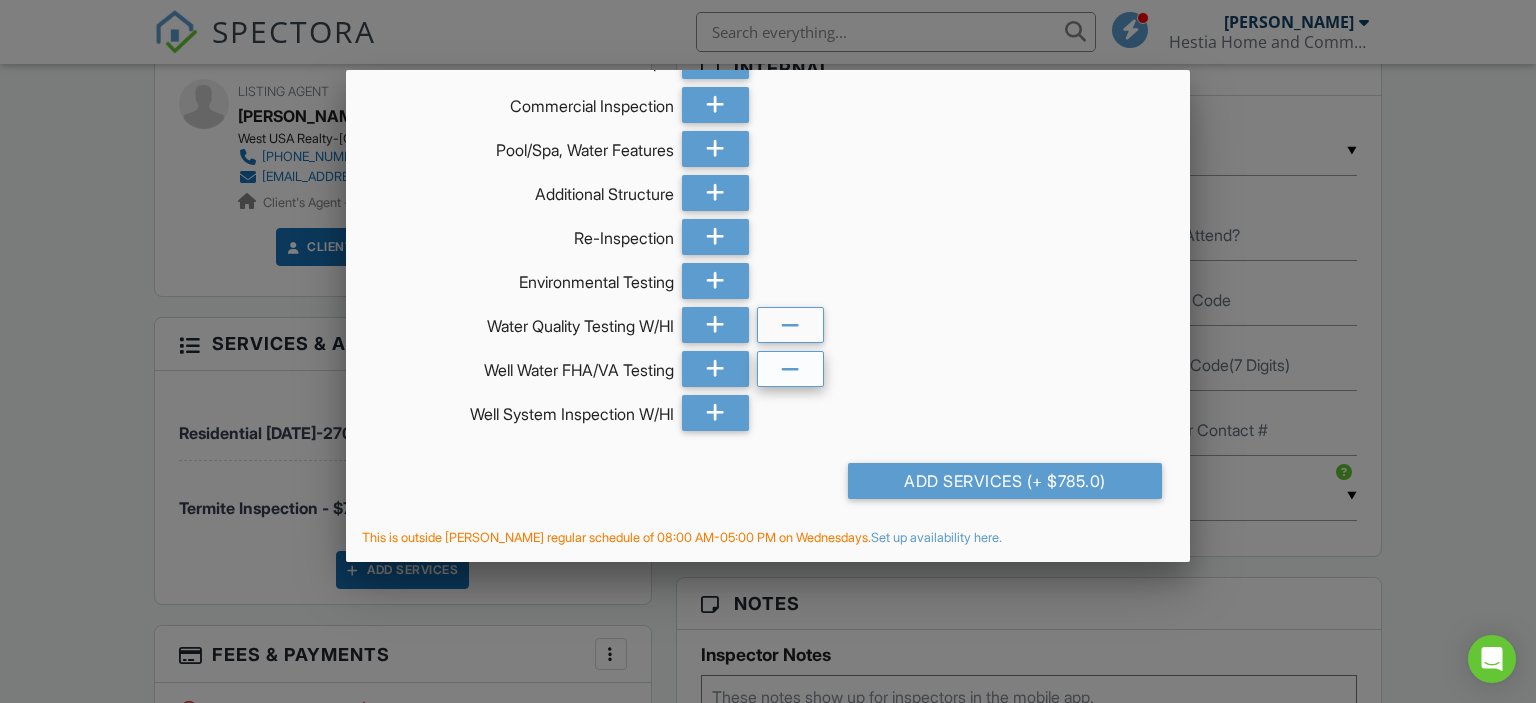 click at bounding box center (790, 370) 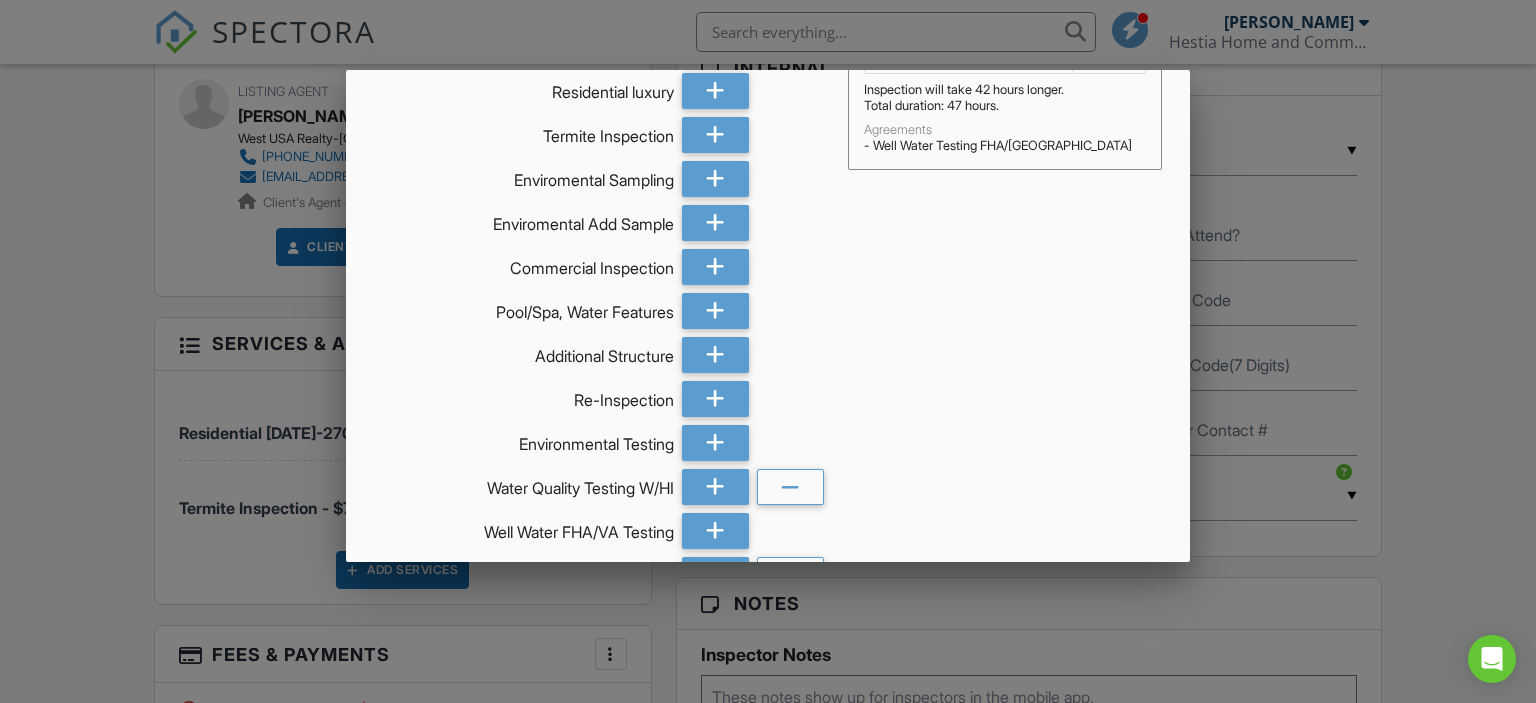scroll, scrollTop: 336, scrollLeft: 0, axis: vertical 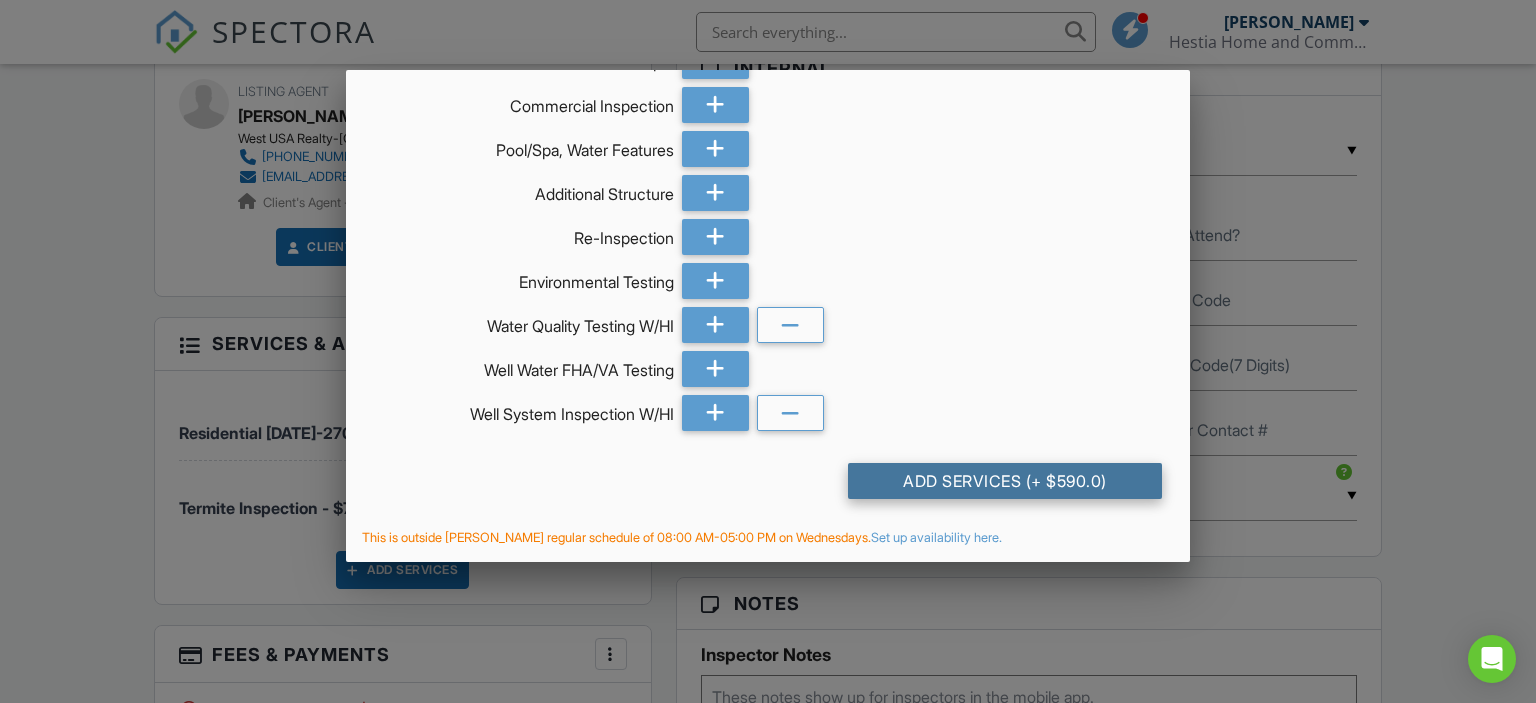 click on "Add Services
(+ $590.0)" at bounding box center [1005, 481] 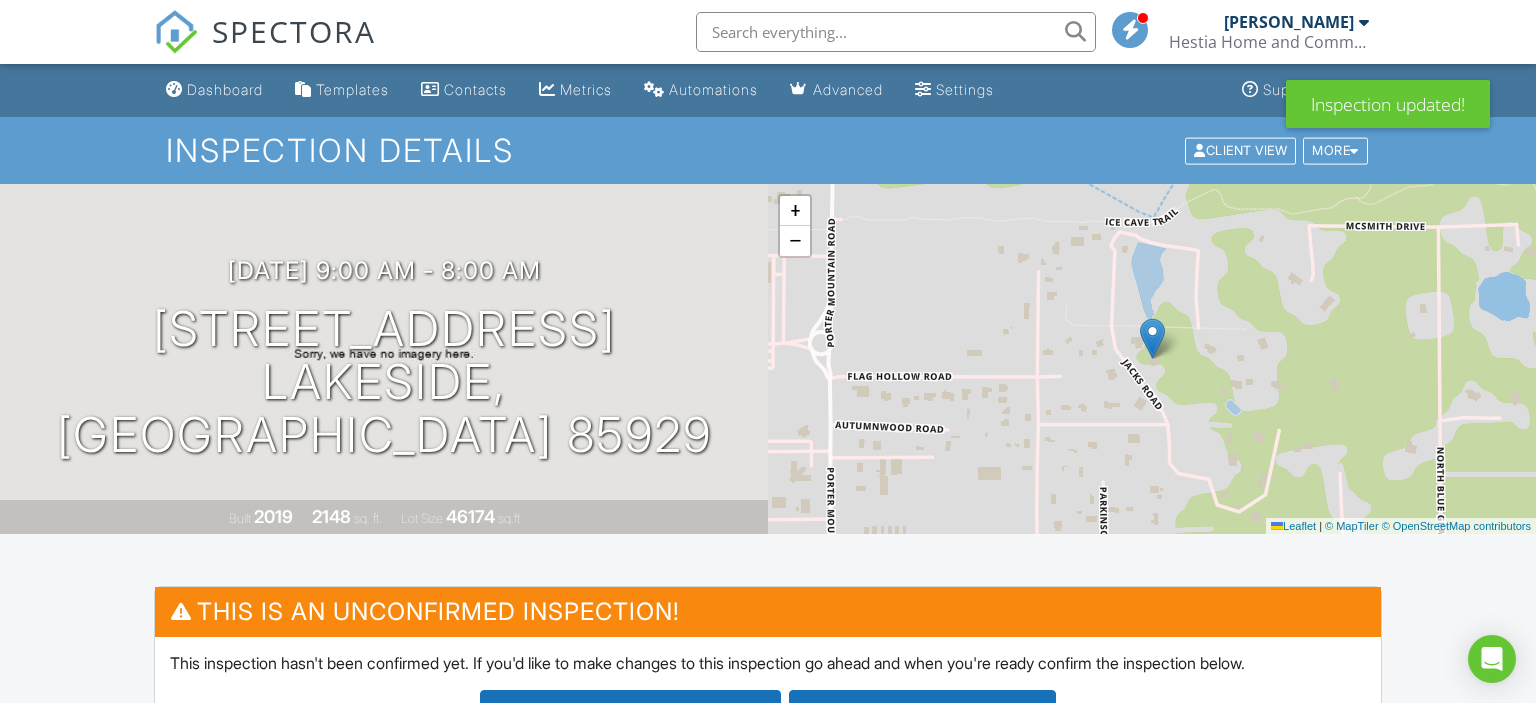 scroll, scrollTop: 0, scrollLeft: 0, axis: both 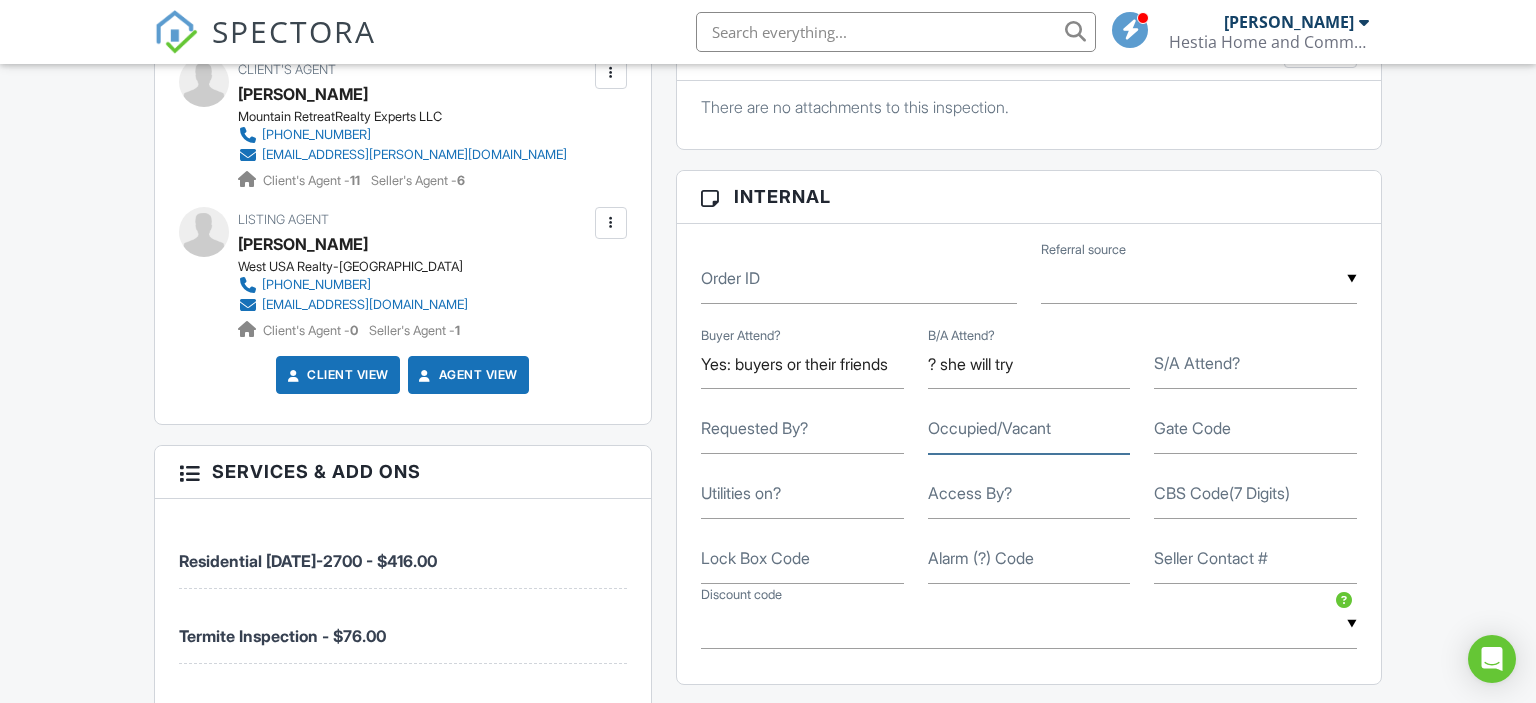 click on "Occupied/Vacant" at bounding box center [1029, 429] 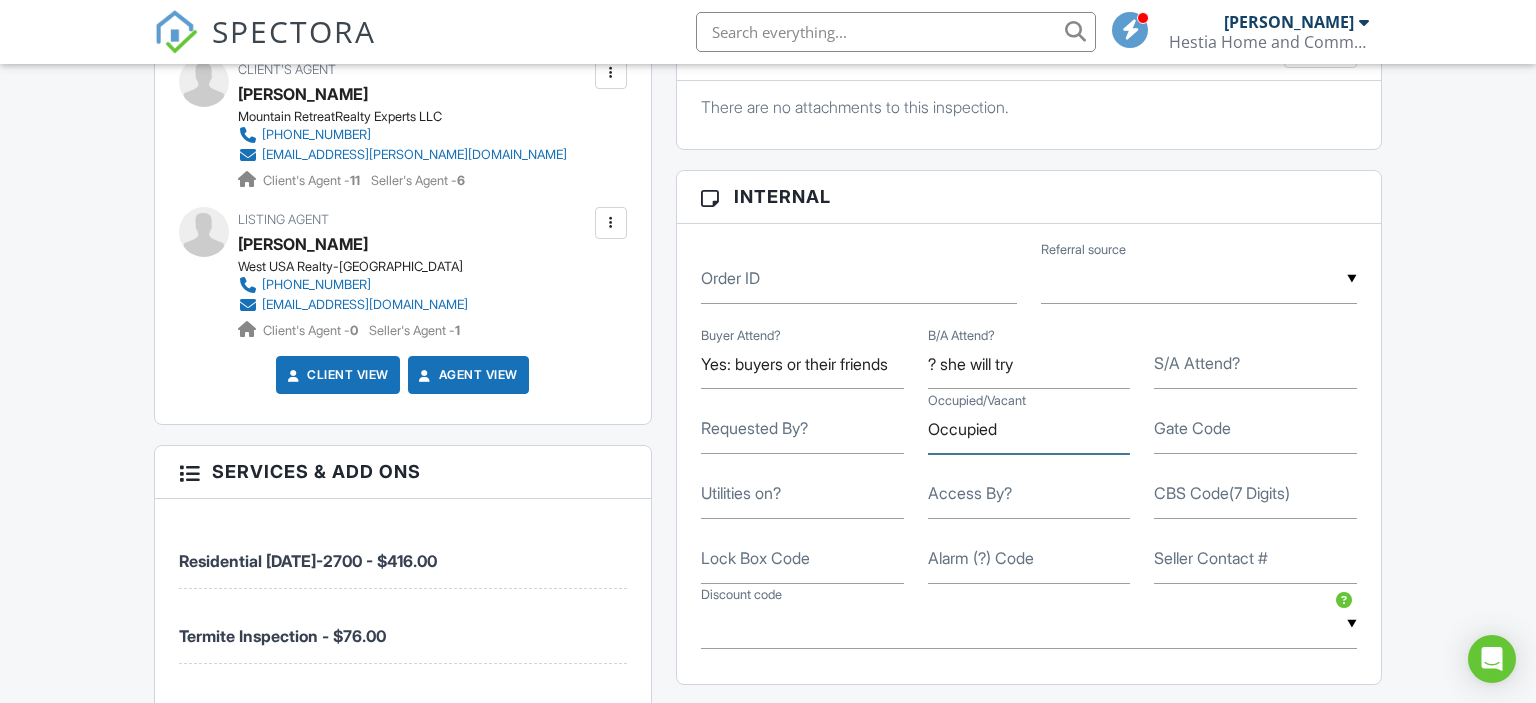 type on "Occupied" 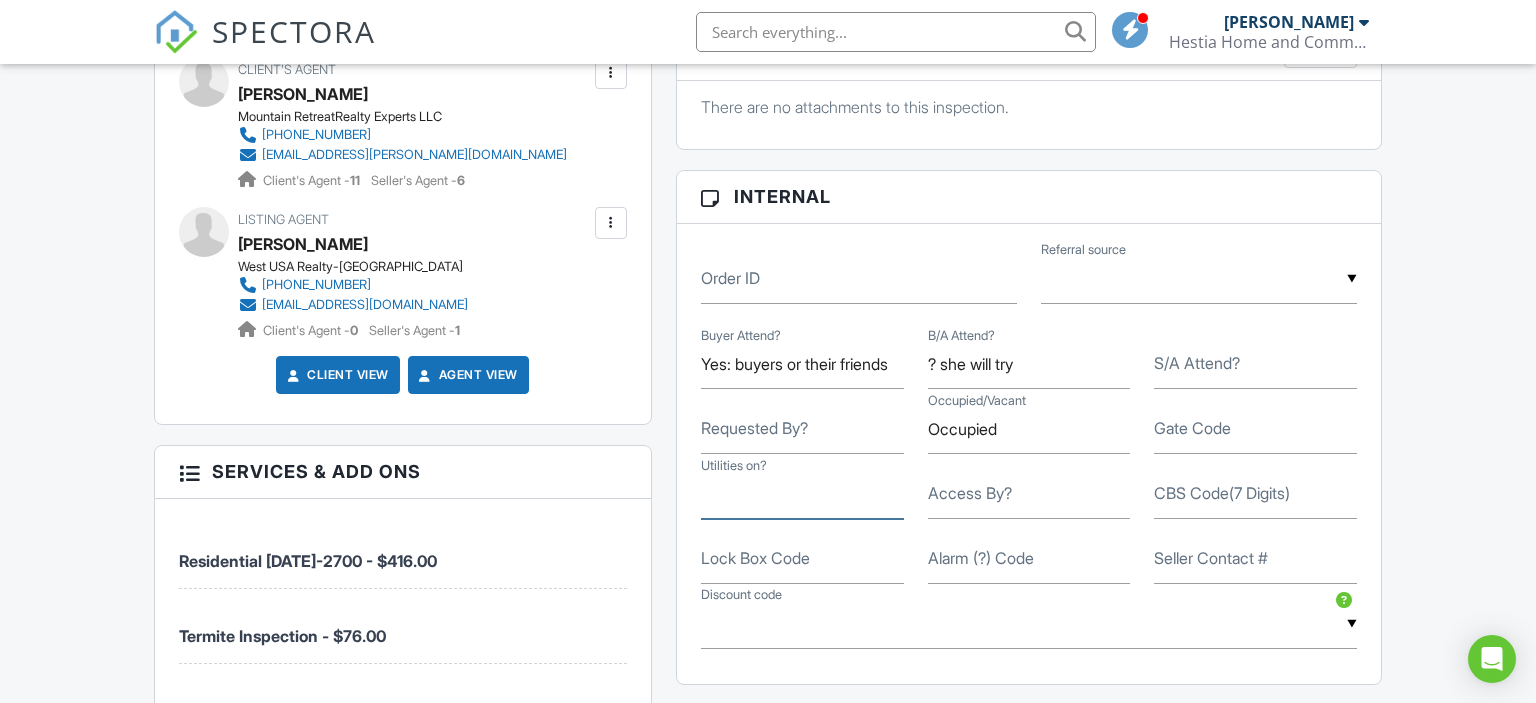click on "Utilities on?" at bounding box center (802, 494) 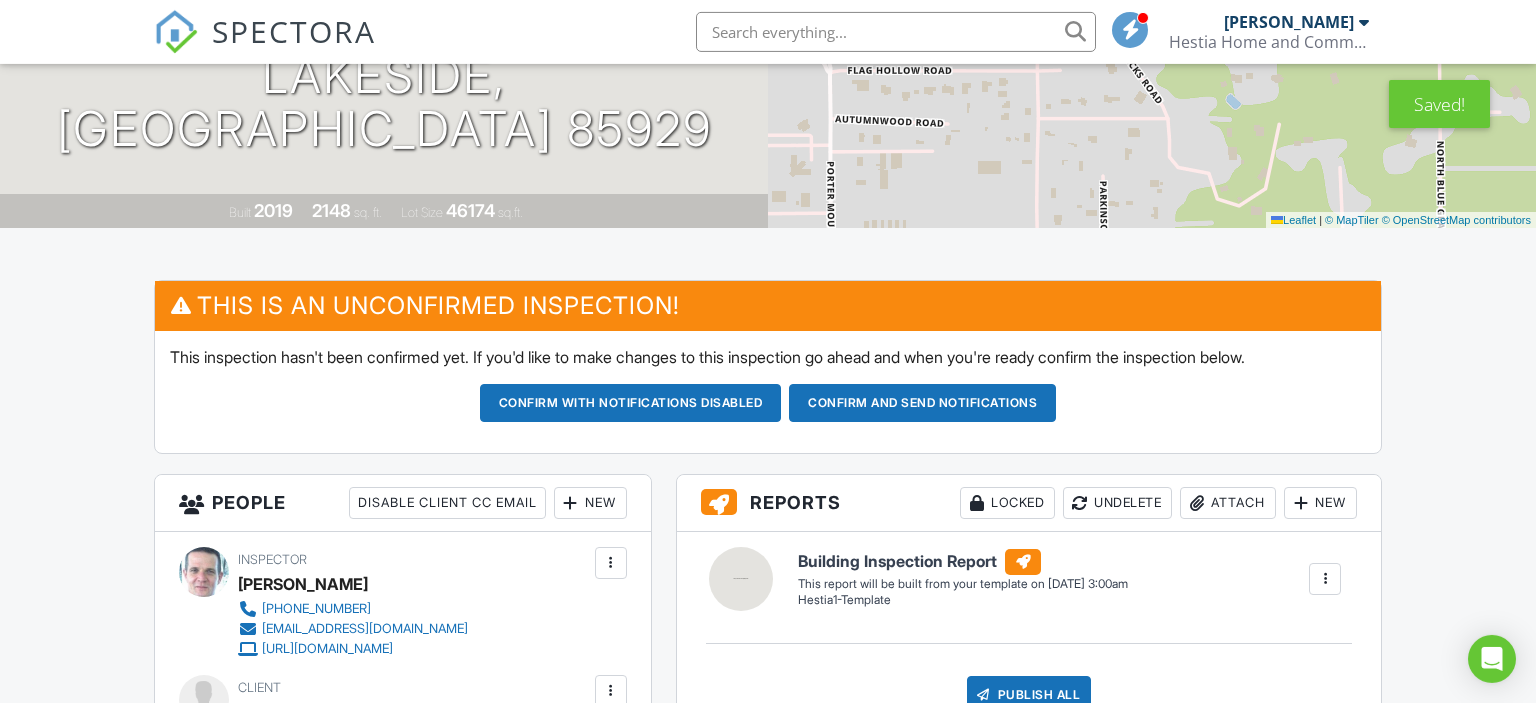 scroll, scrollTop: 188, scrollLeft: 0, axis: vertical 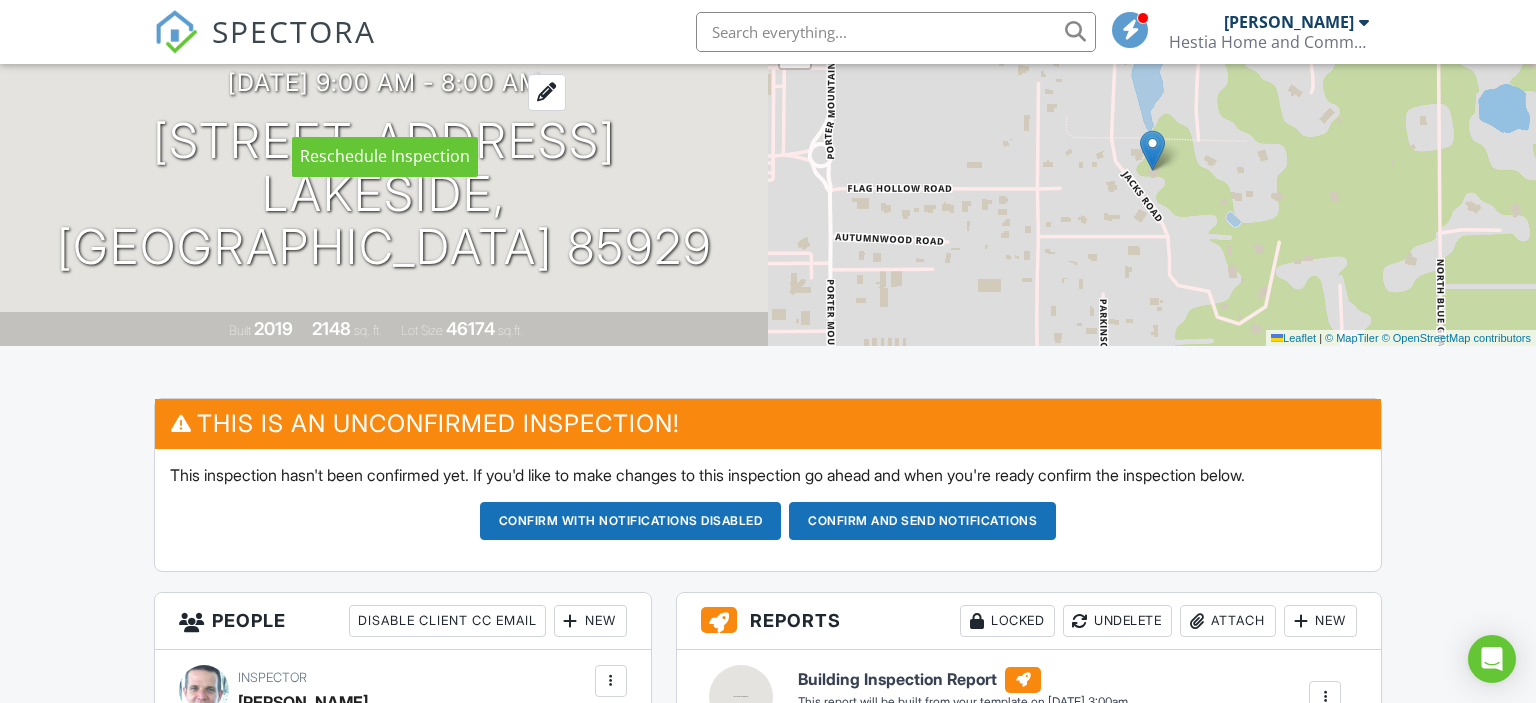 click on "07/16/2025  9:00 am
- 8:00 am" at bounding box center (384, 82) 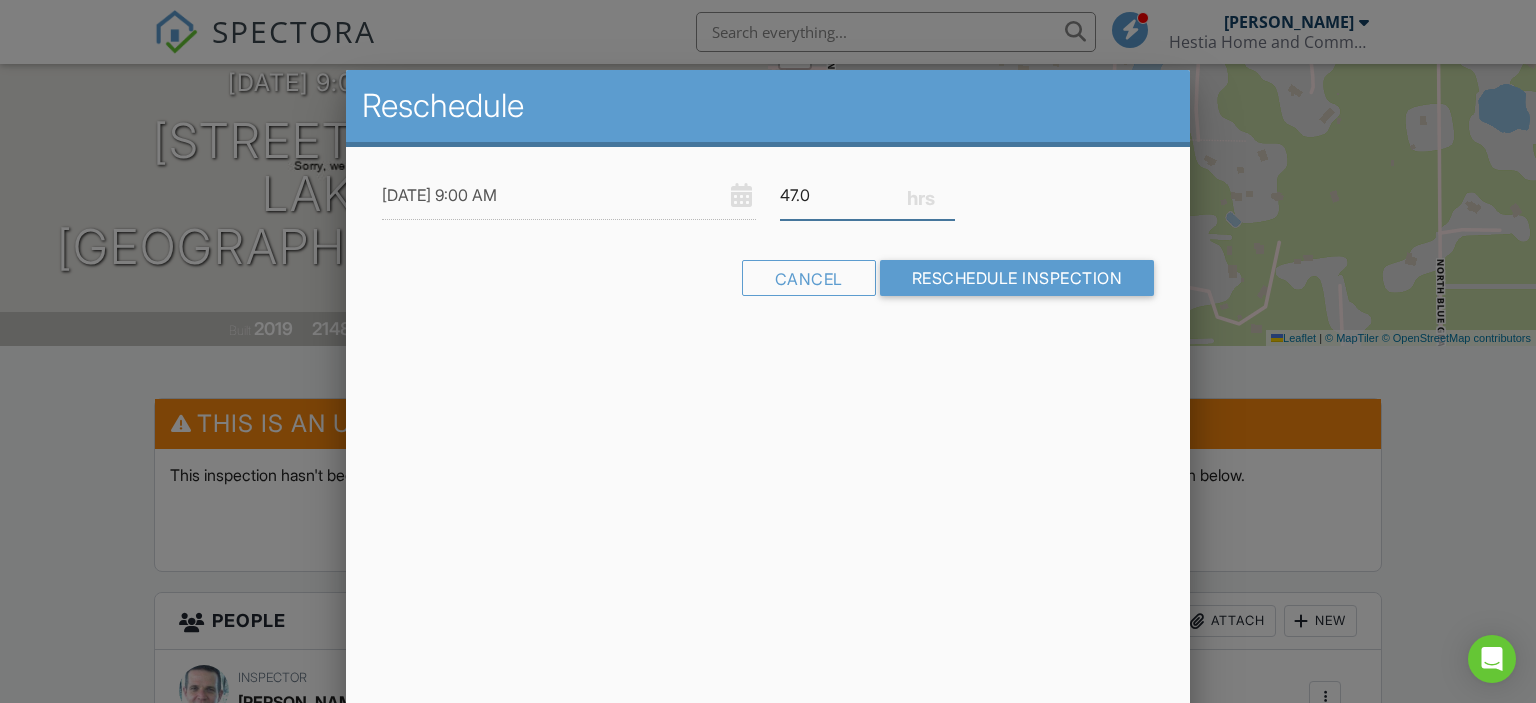 drag, startPoint x: 819, startPoint y: 194, endPoint x: 770, endPoint y: 194, distance: 49 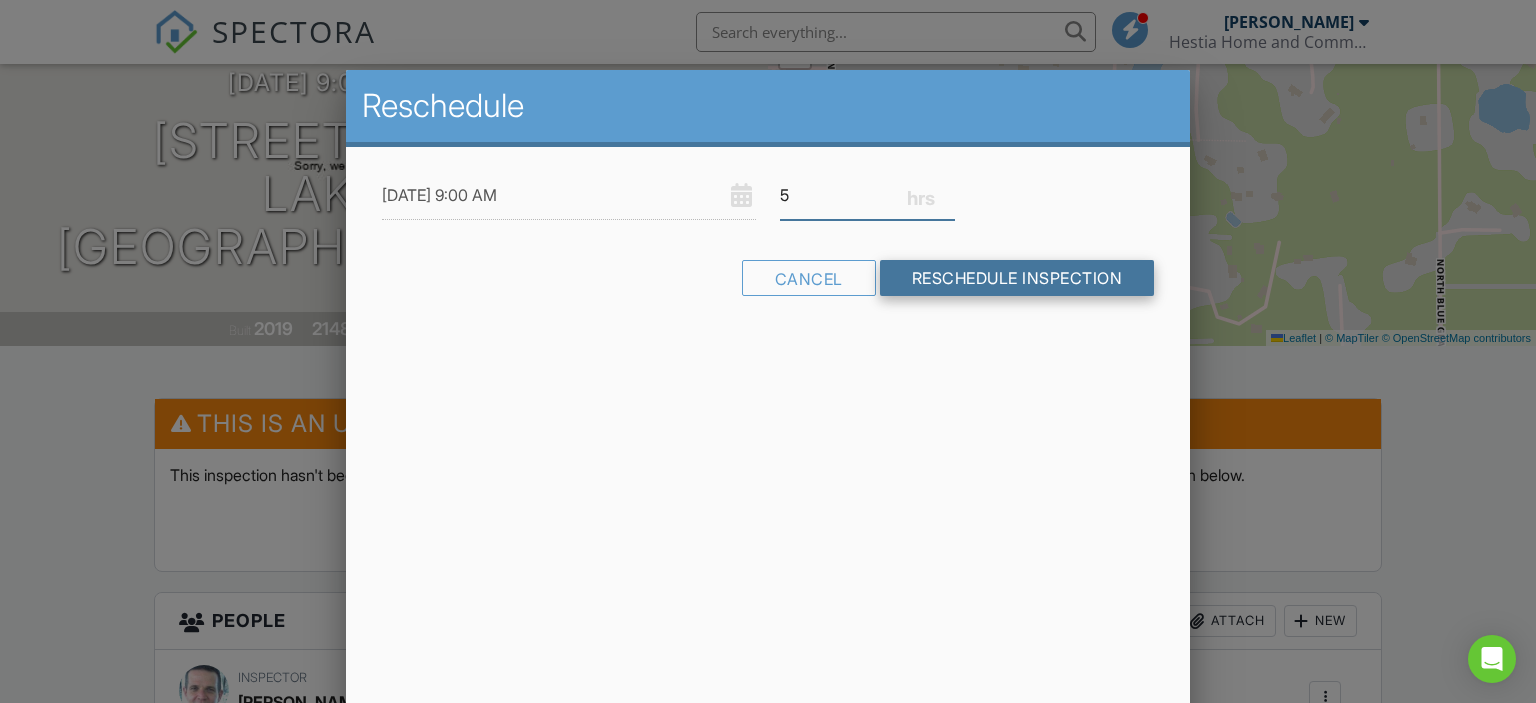 type on "5" 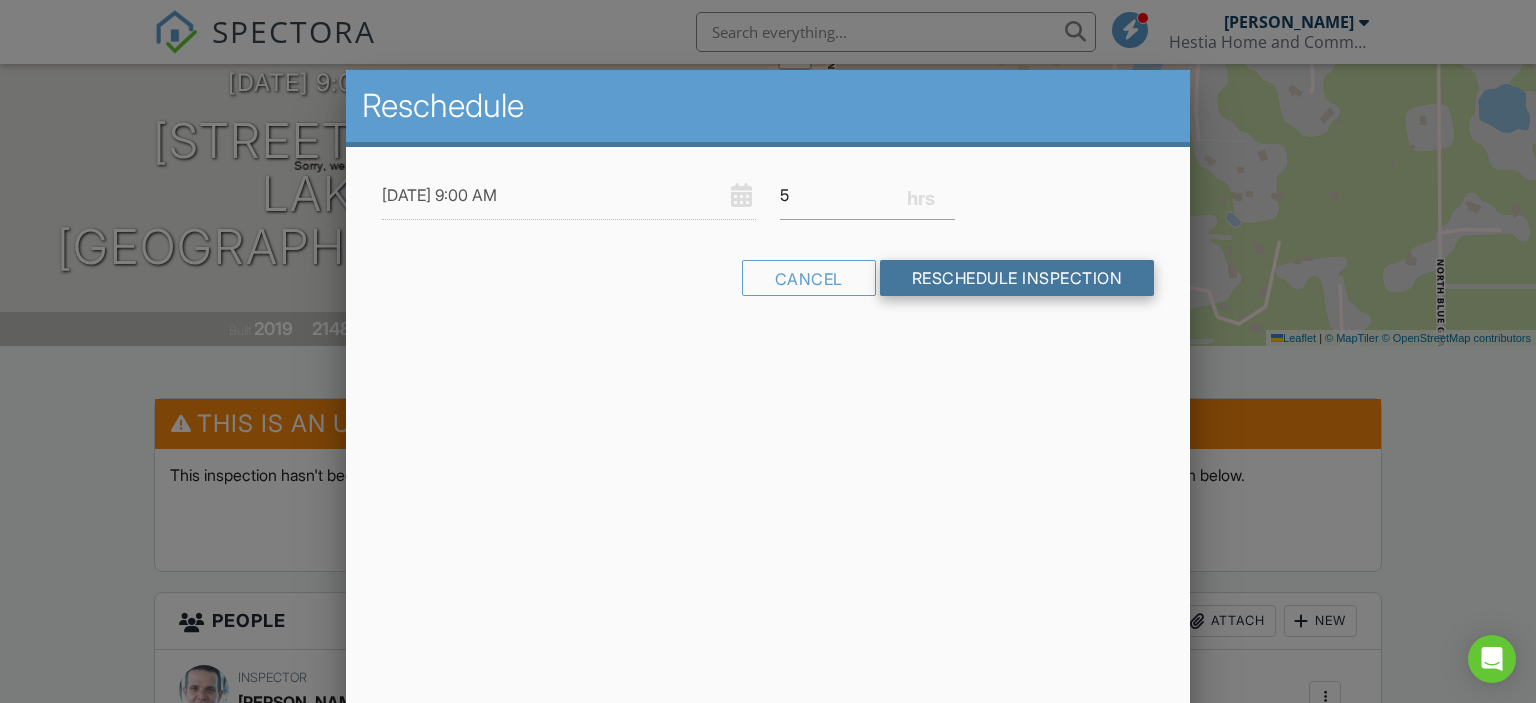 click on "Reschedule Inspection" at bounding box center [1017, 278] 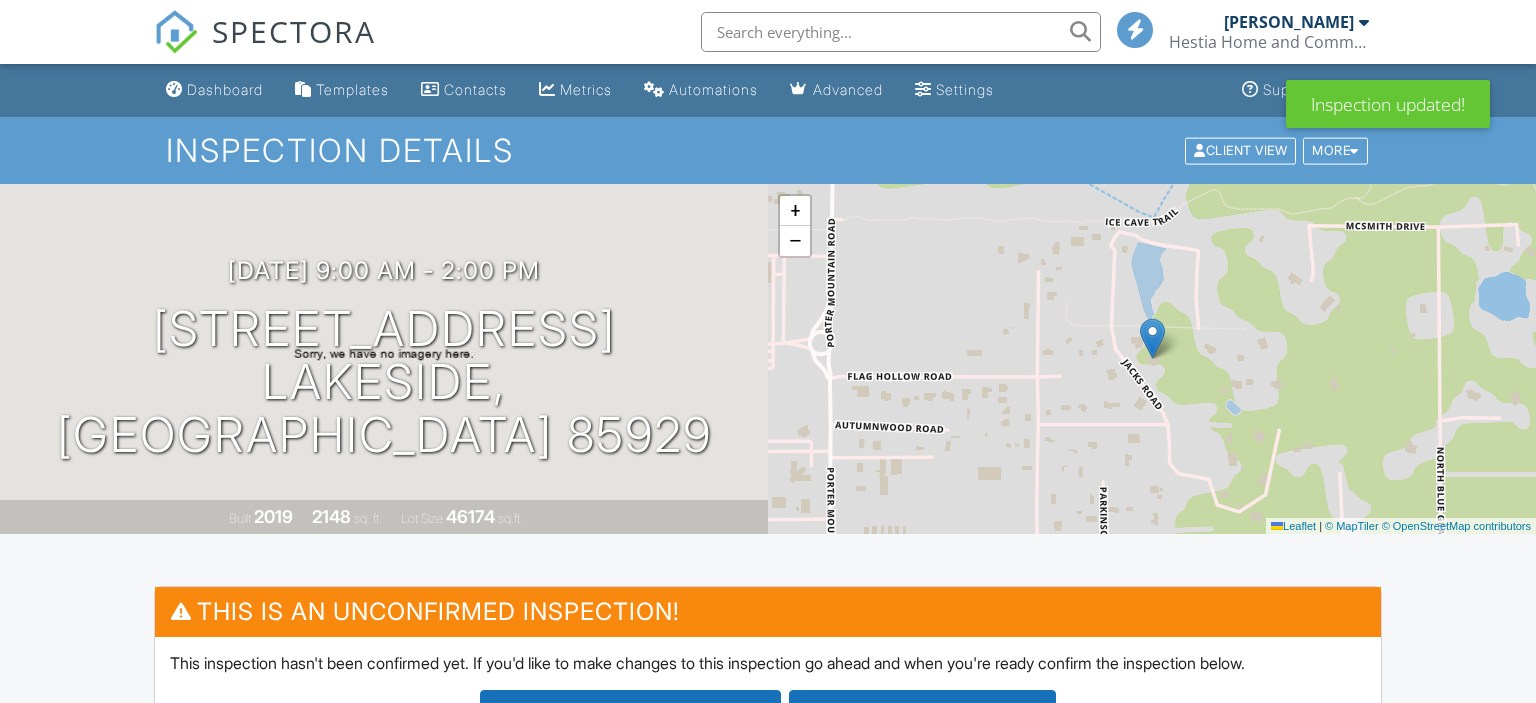 scroll, scrollTop: 0, scrollLeft: 0, axis: both 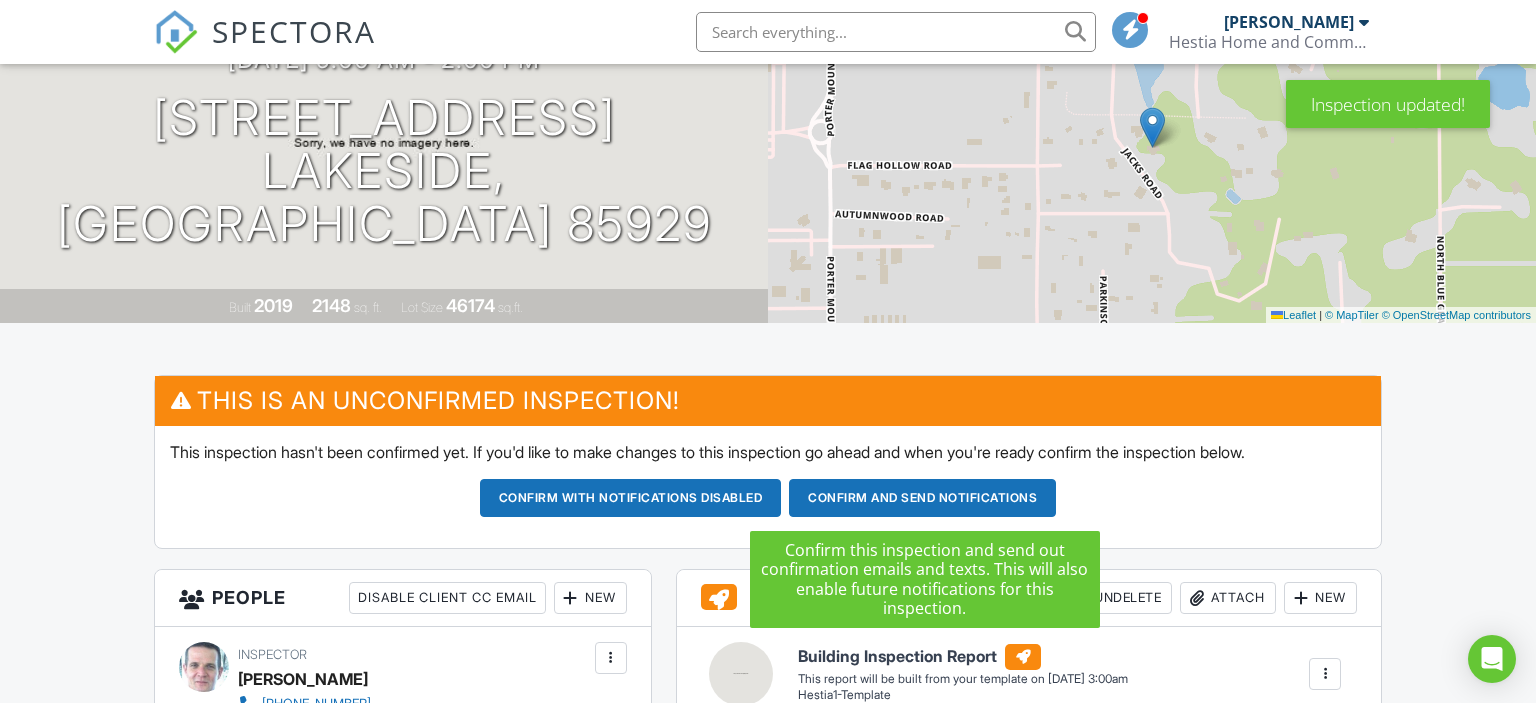 click on "Confirm and send notifications" at bounding box center [631, 498] 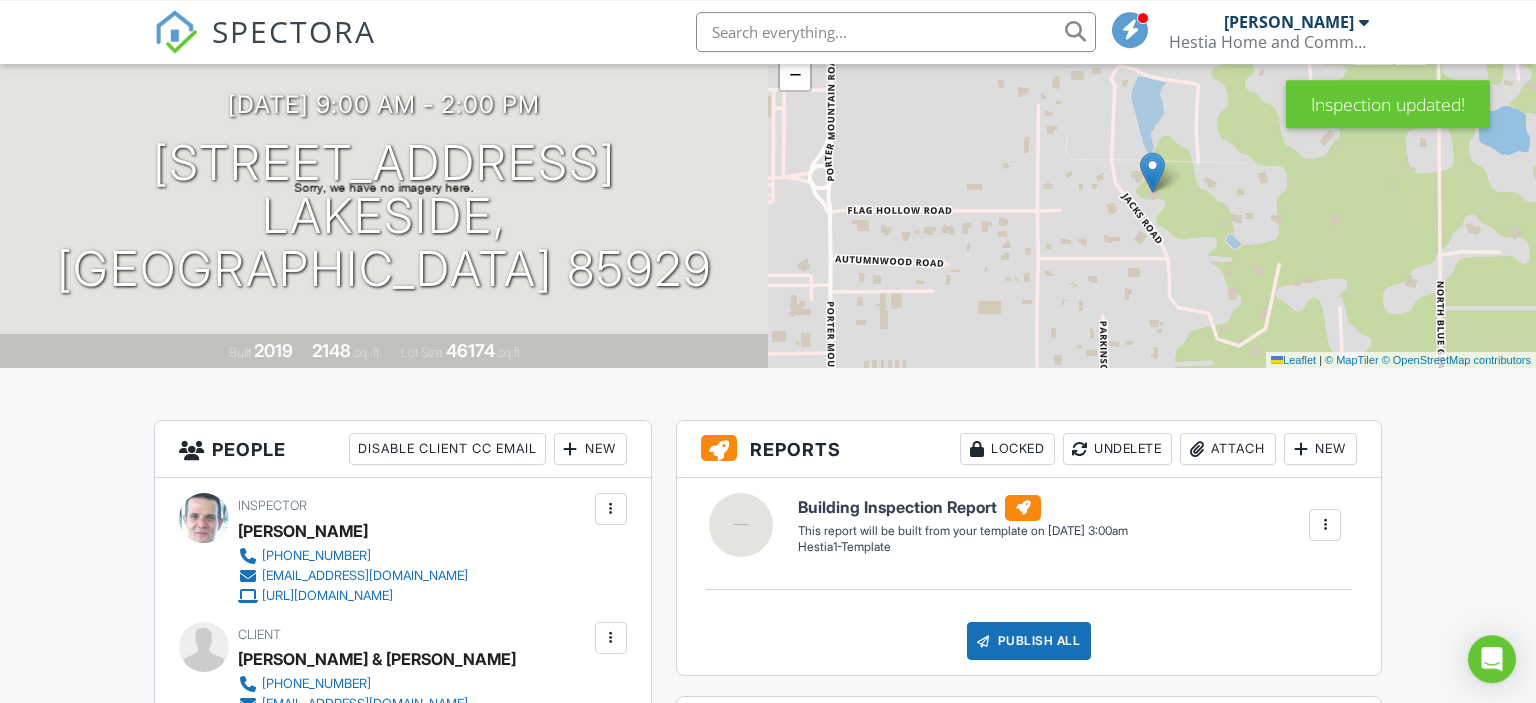 scroll, scrollTop: 211, scrollLeft: 0, axis: vertical 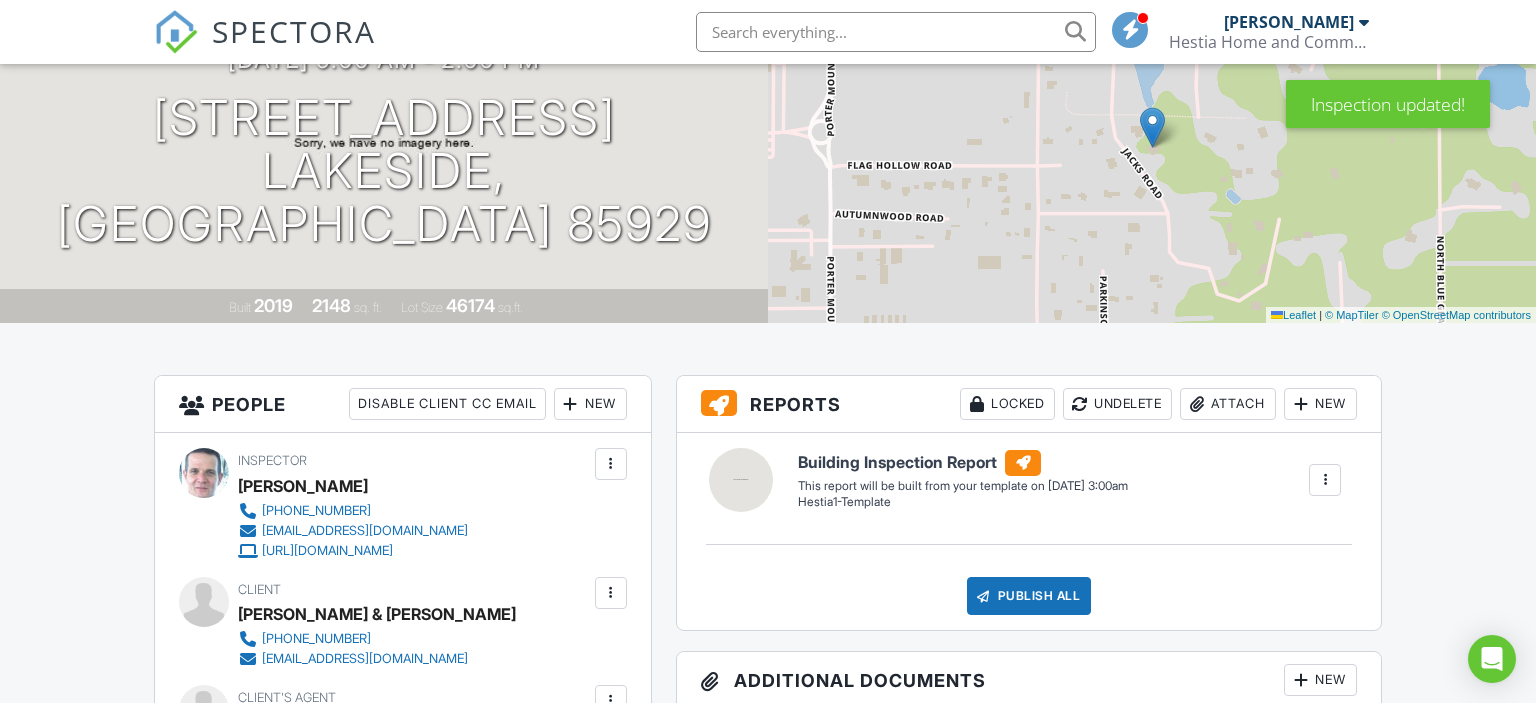 click at bounding box center [1325, 480] 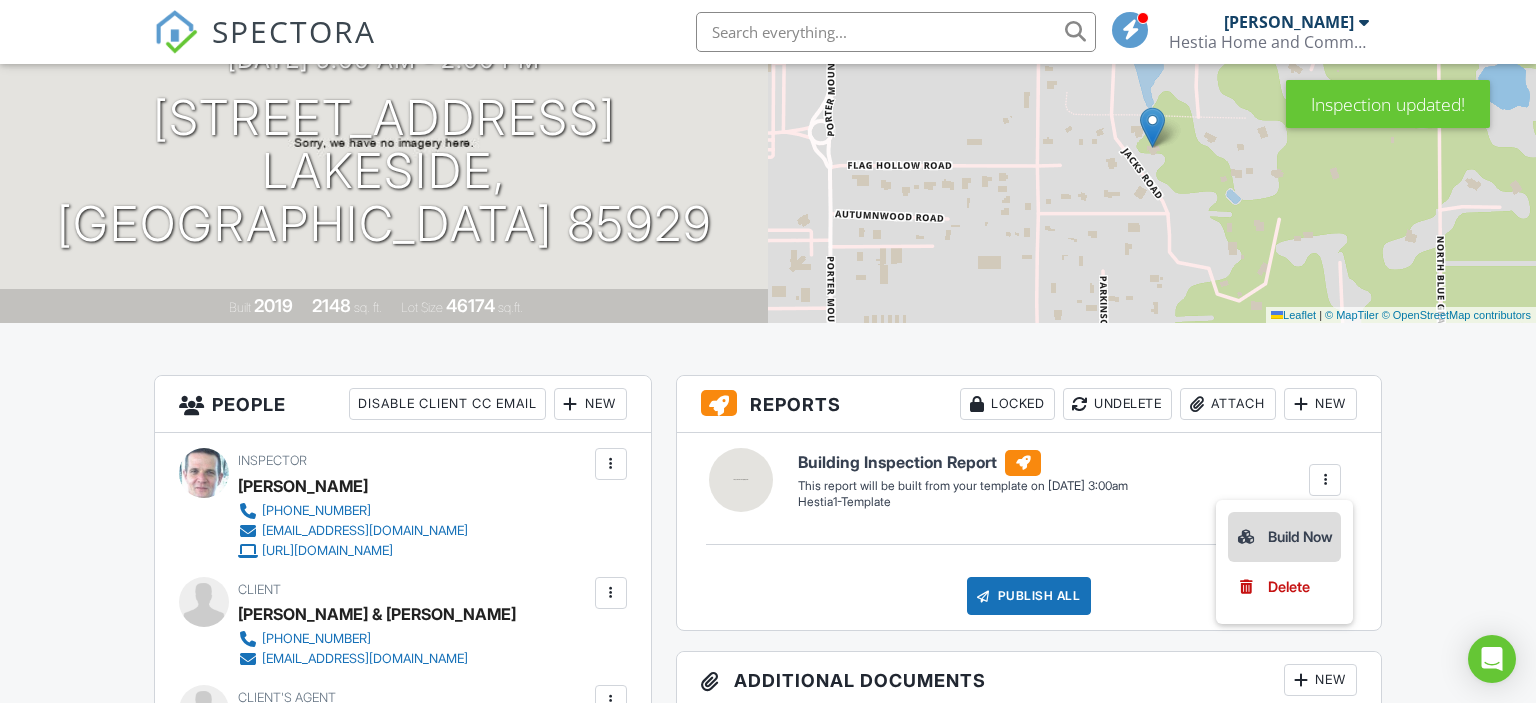 click on "Build Now" at bounding box center (1284, 537) 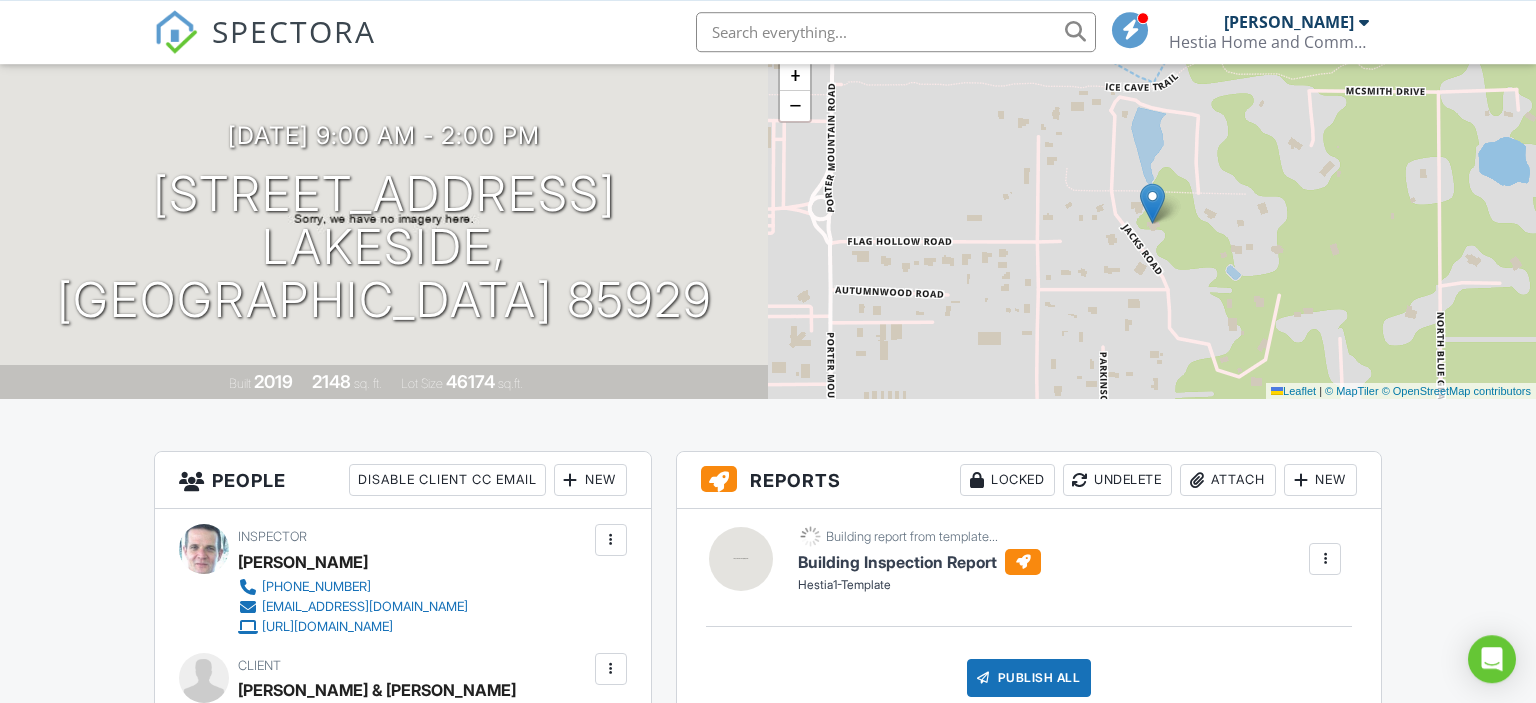 scroll, scrollTop: 211, scrollLeft: 0, axis: vertical 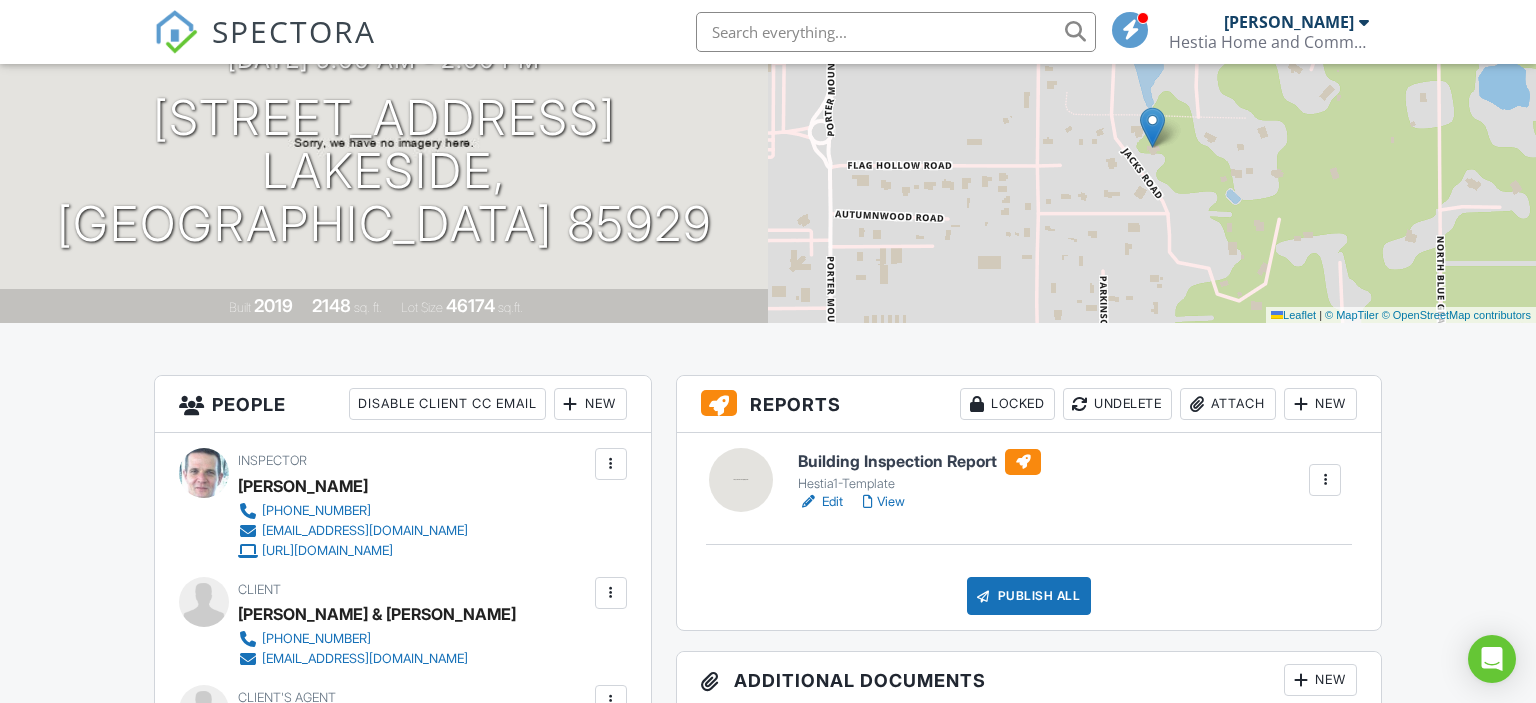 click on "Edit" at bounding box center [820, 502] 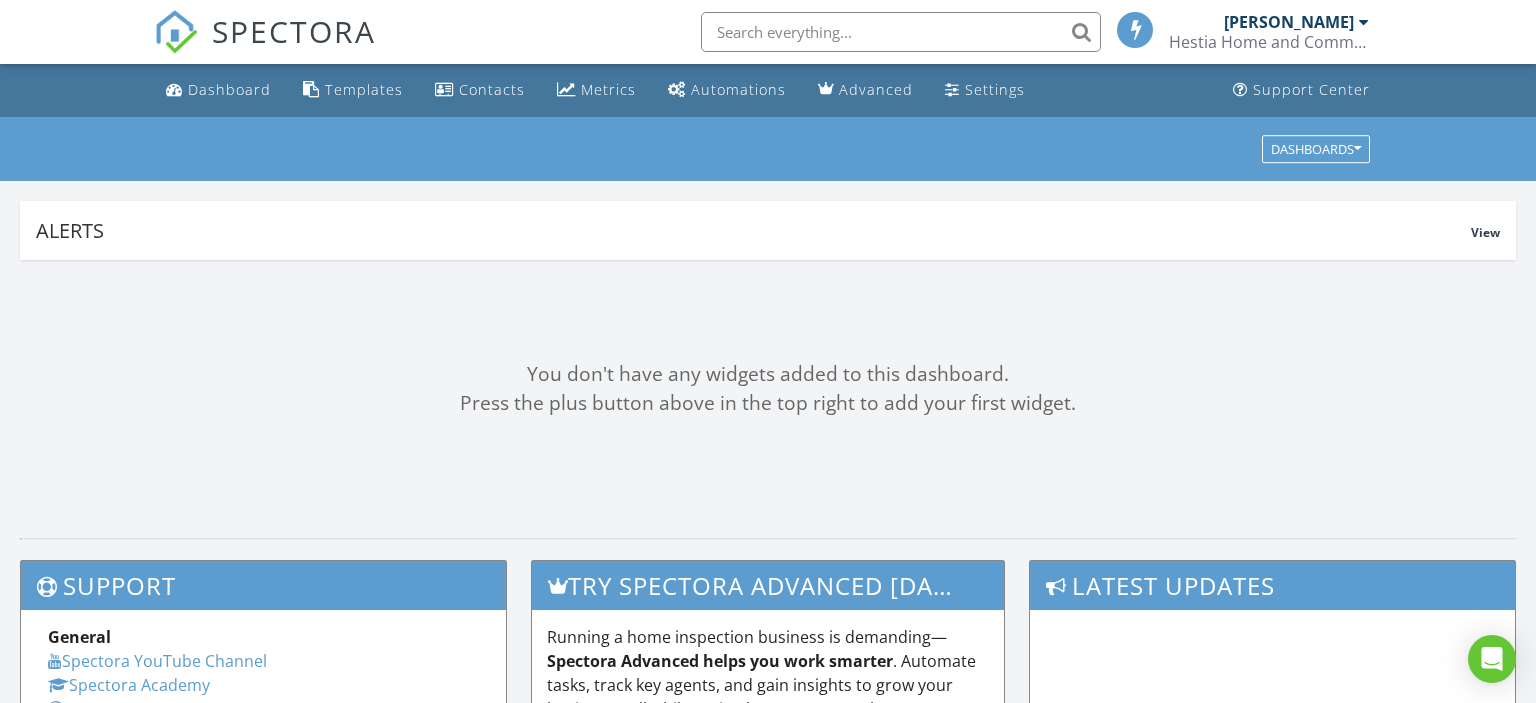 scroll, scrollTop: 0, scrollLeft: 0, axis: both 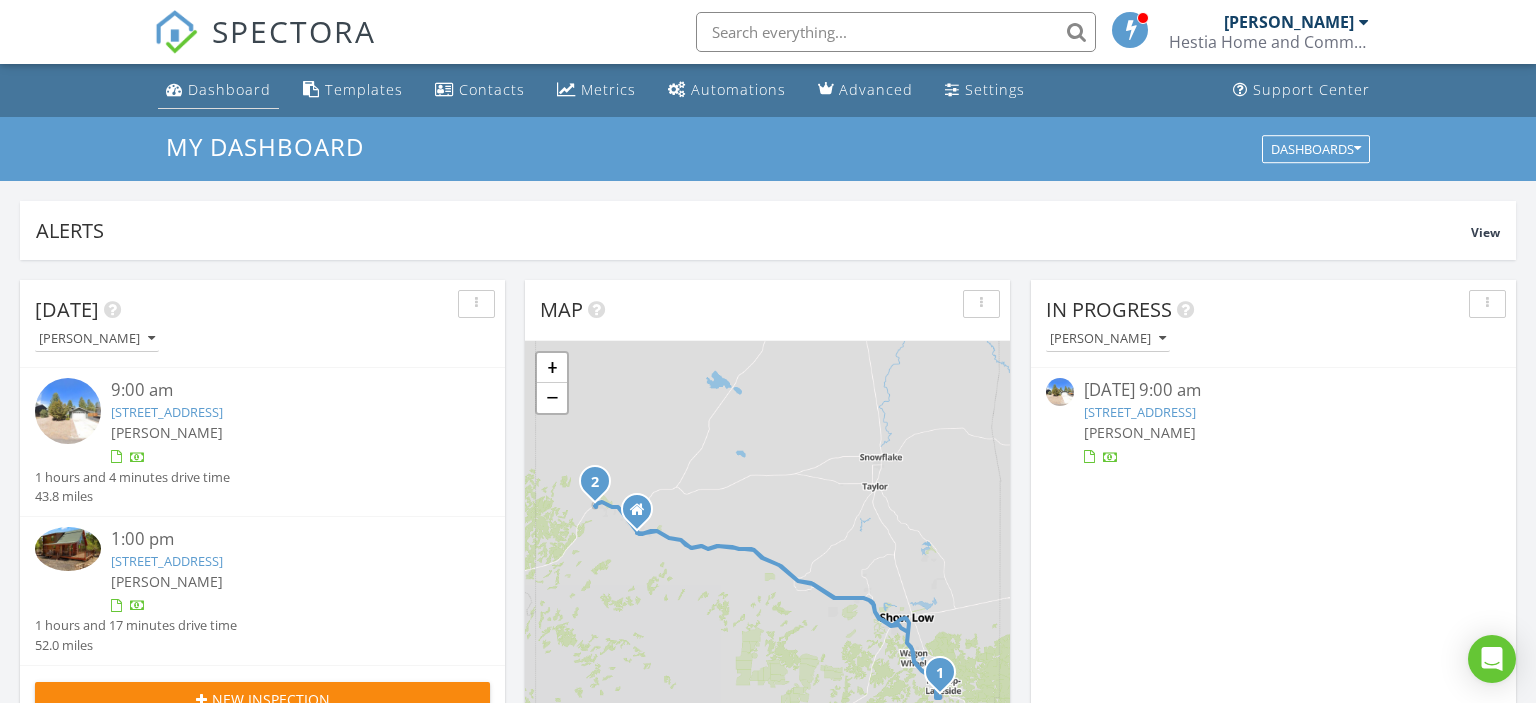 click on "Dashboard" at bounding box center [229, 89] 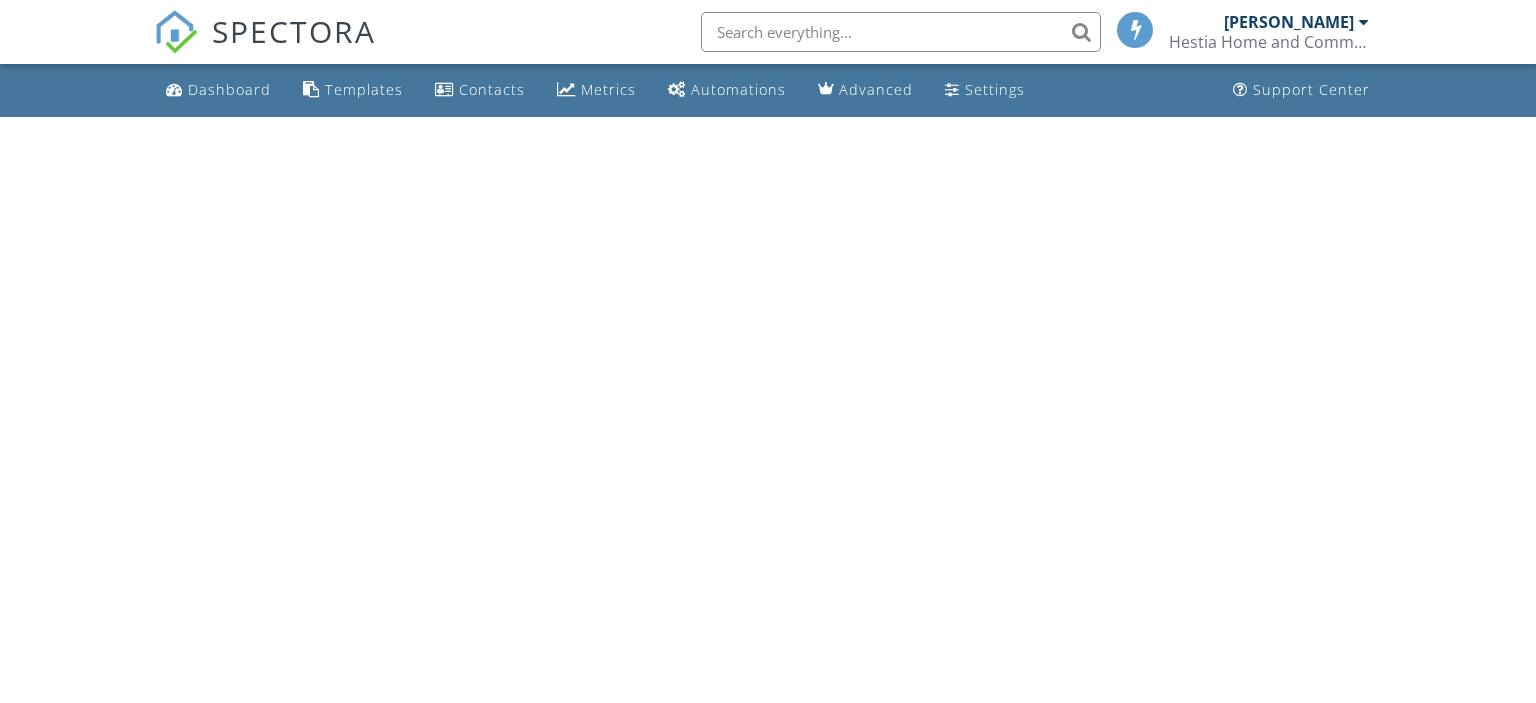 scroll, scrollTop: 0, scrollLeft: 0, axis: both 